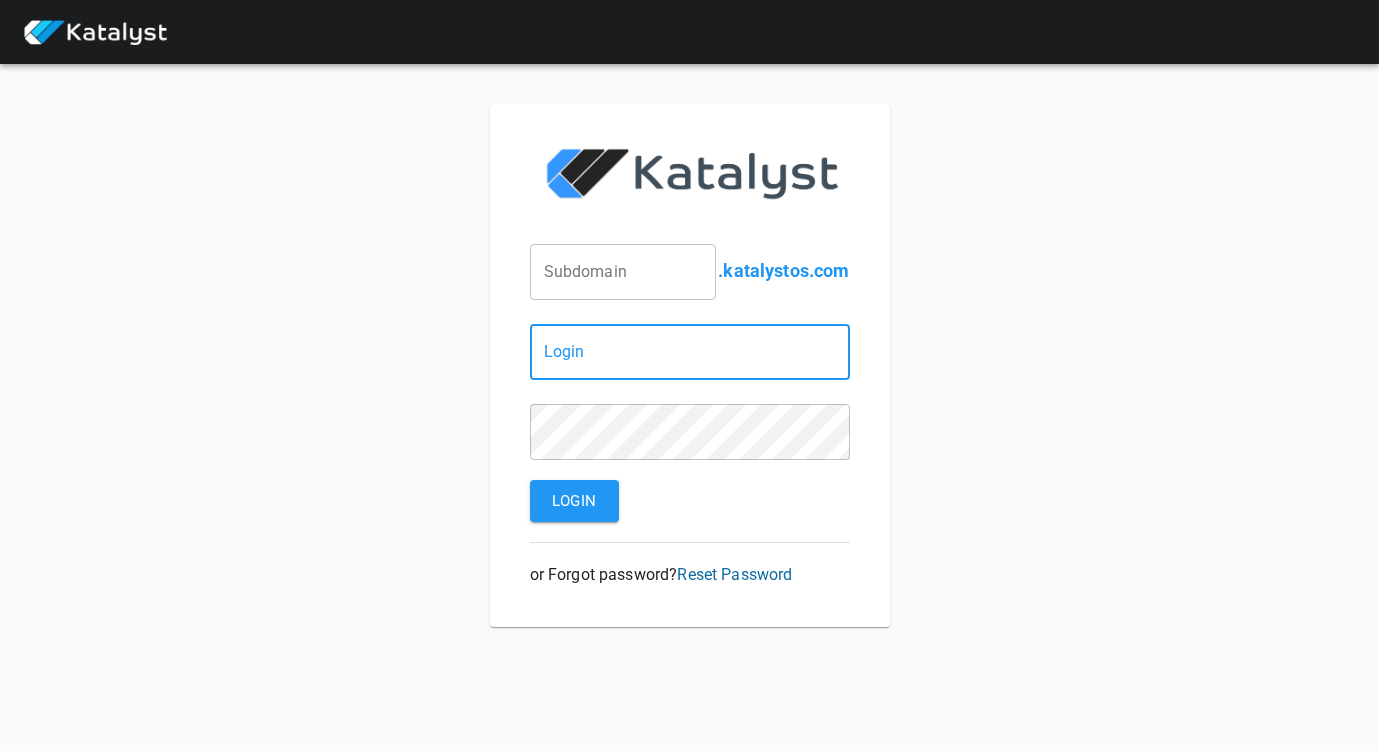 scroll, scrollTop: 0, scrollLeft: 0, axis: both 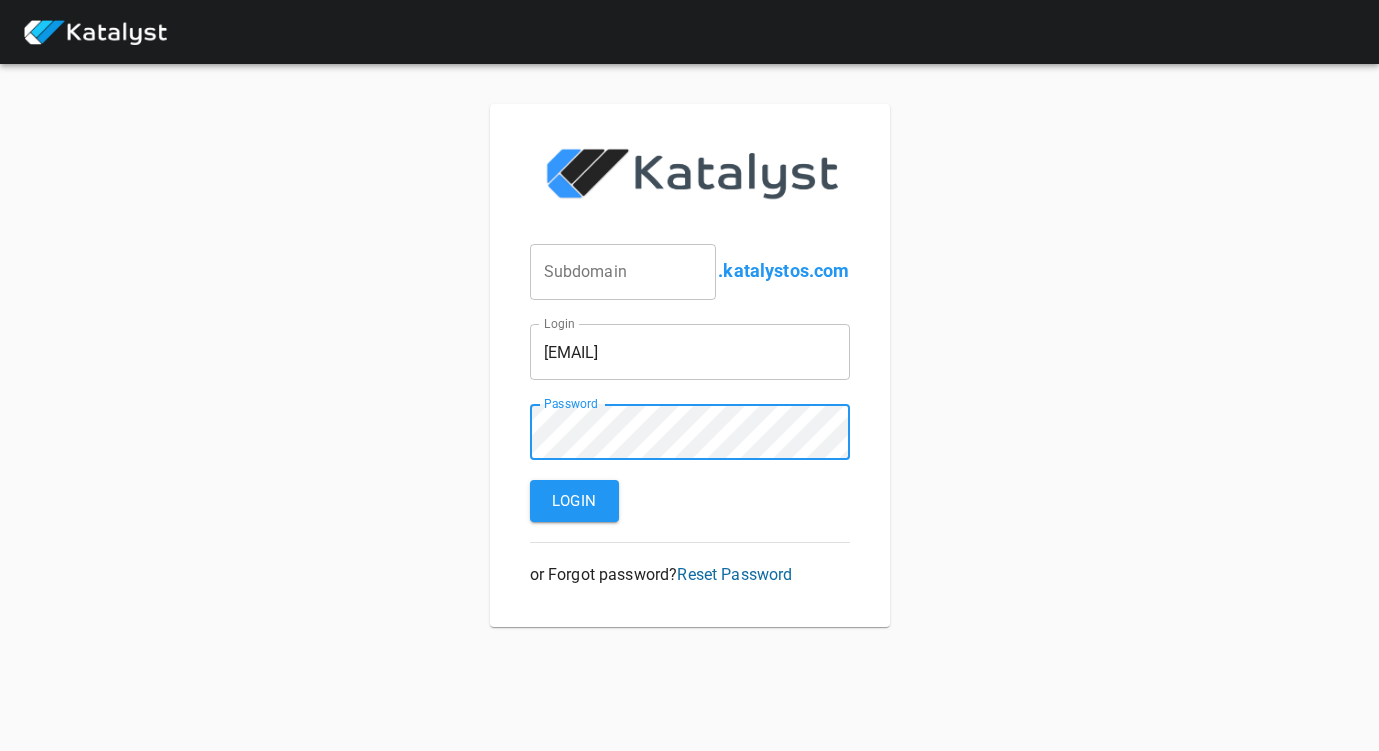 click on "Login" at bounding box center (574, 501) 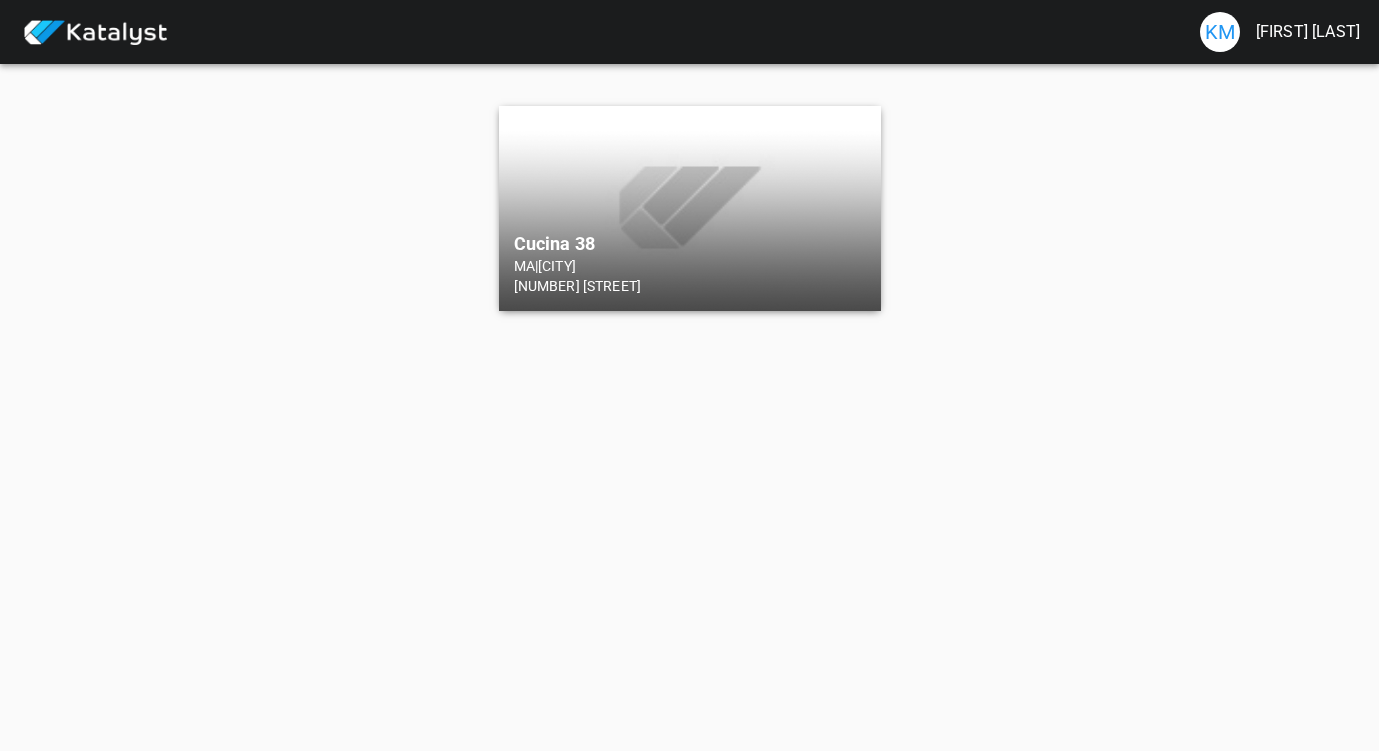click on "Cucina 38 [STATE]  |  [CITY] [NUMBER] [STREET]" at bounding box center (690, 208) 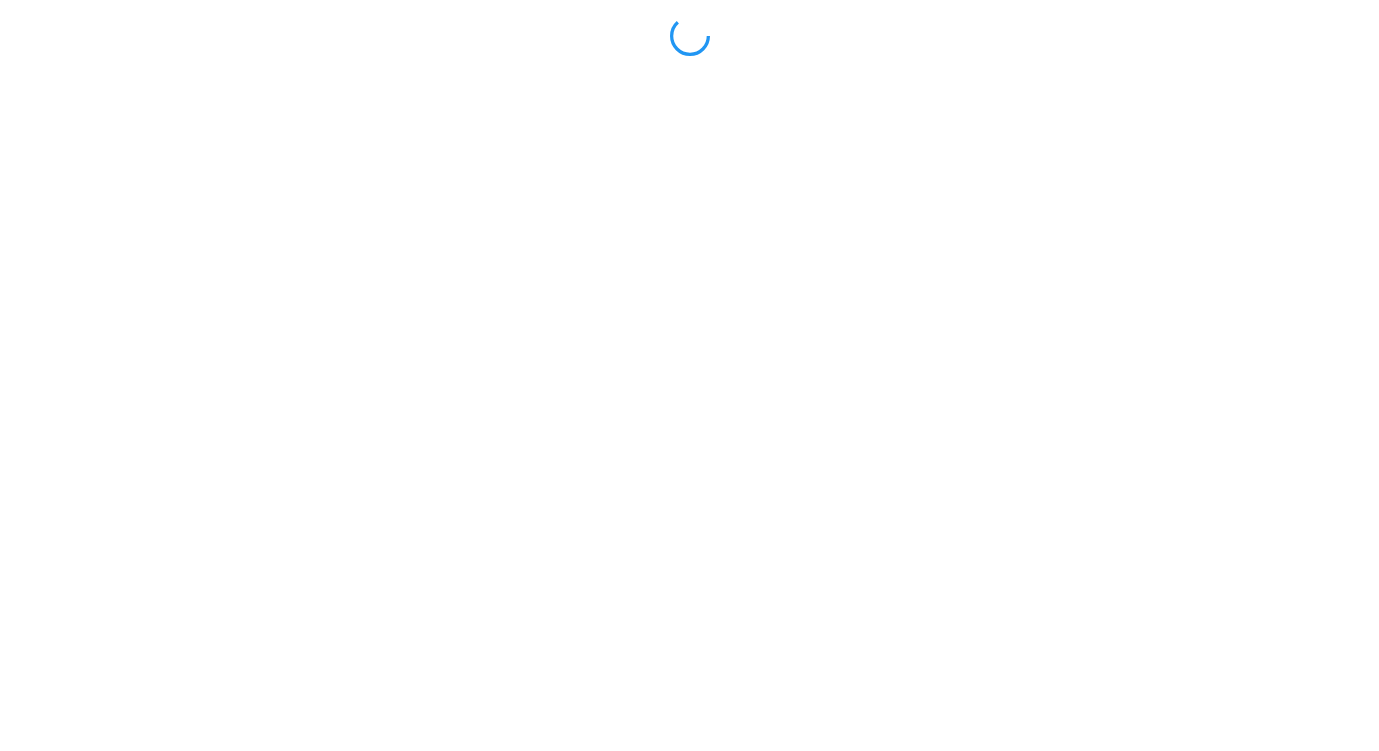 scroll, scrollTop: 0, scrollLeft: 0, axis: both 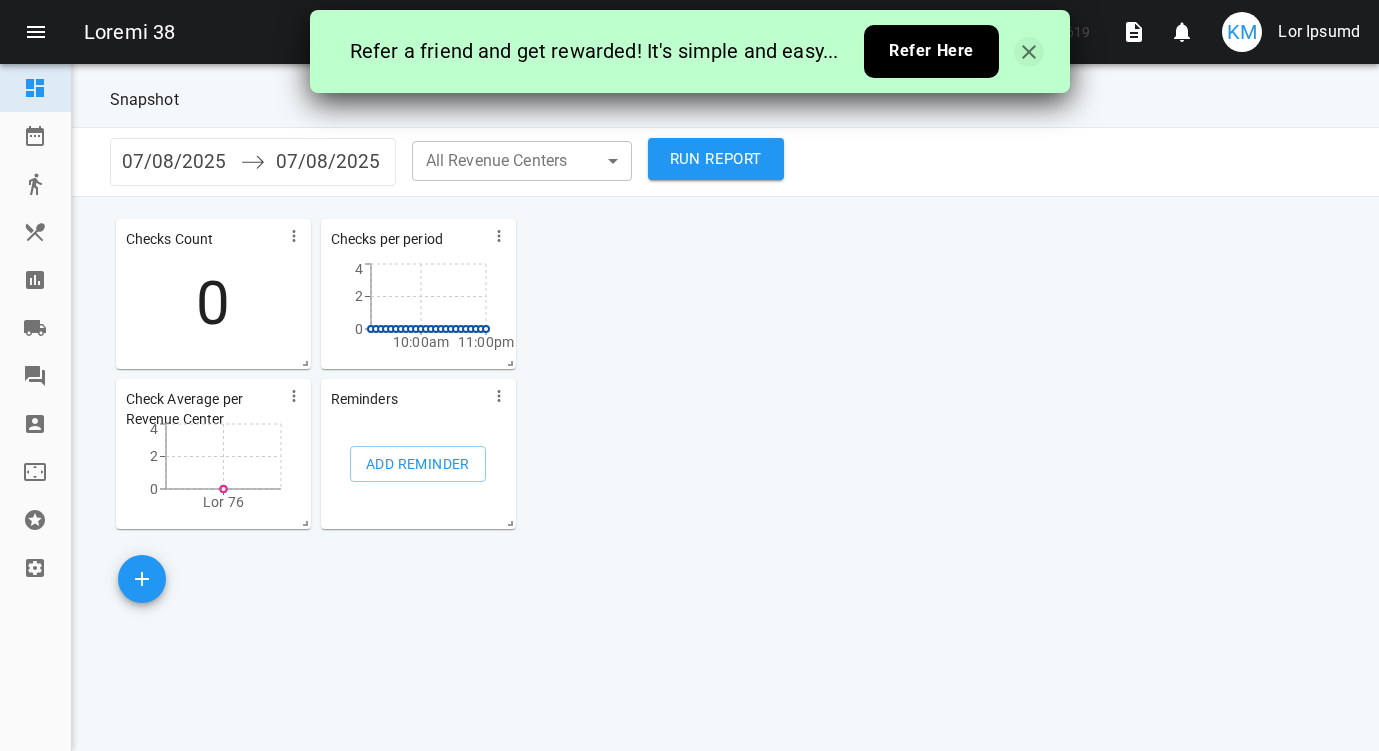 click at bounding box center (1029, 52) 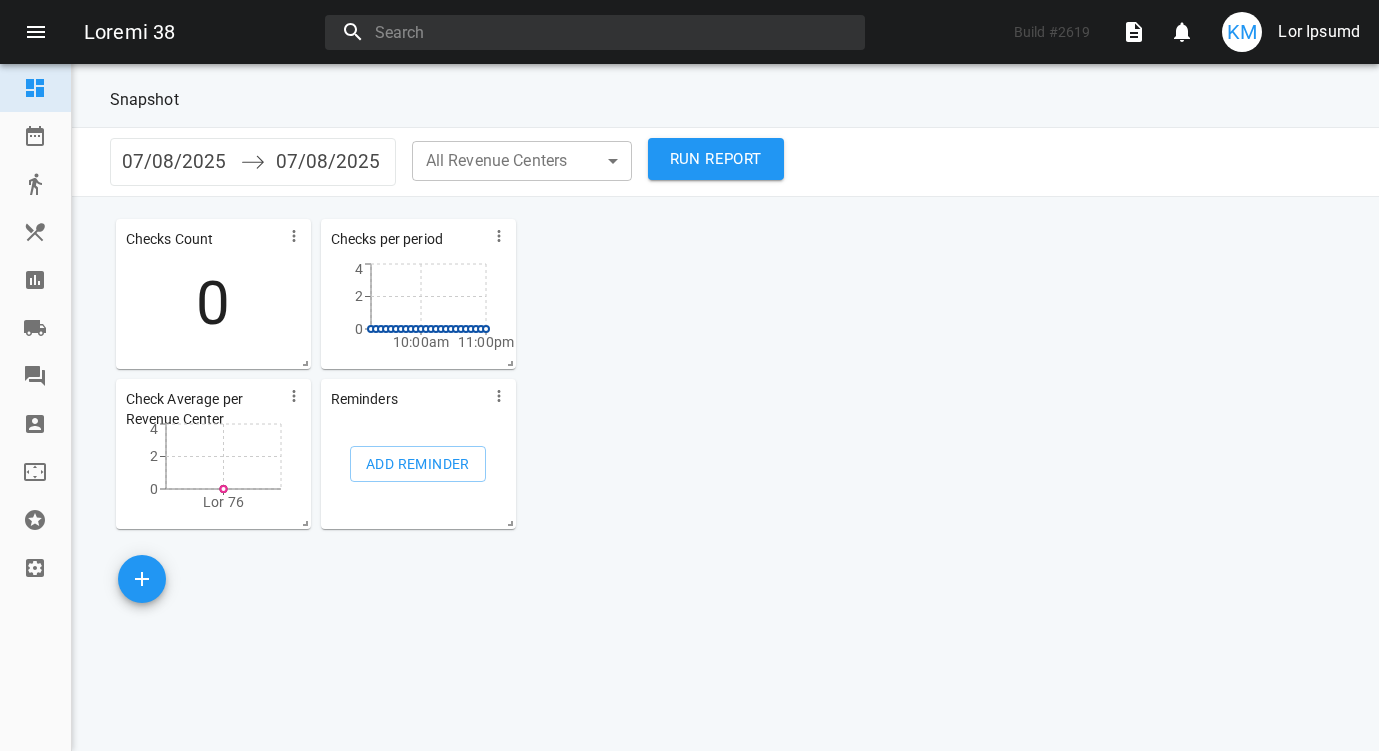 click at bounding box center [35, 136] 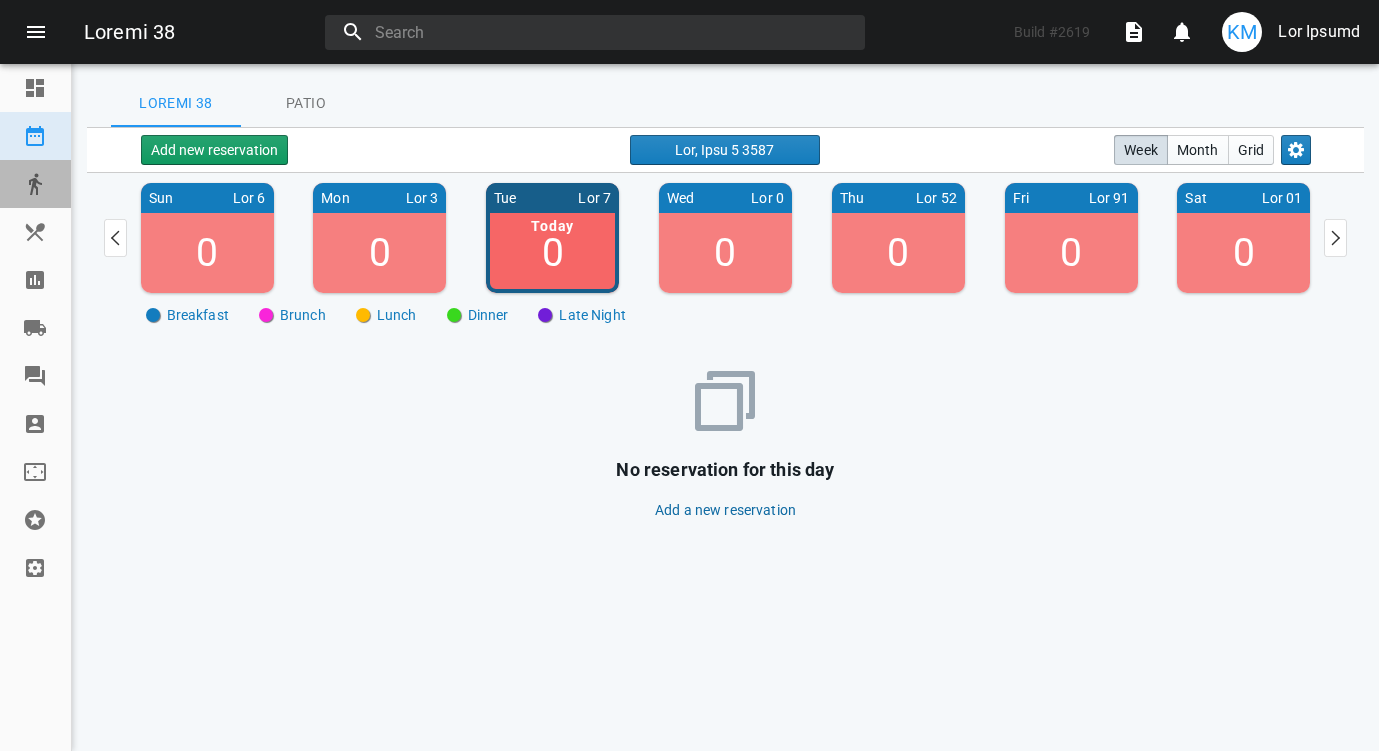 click at bounding box center (35, 185) 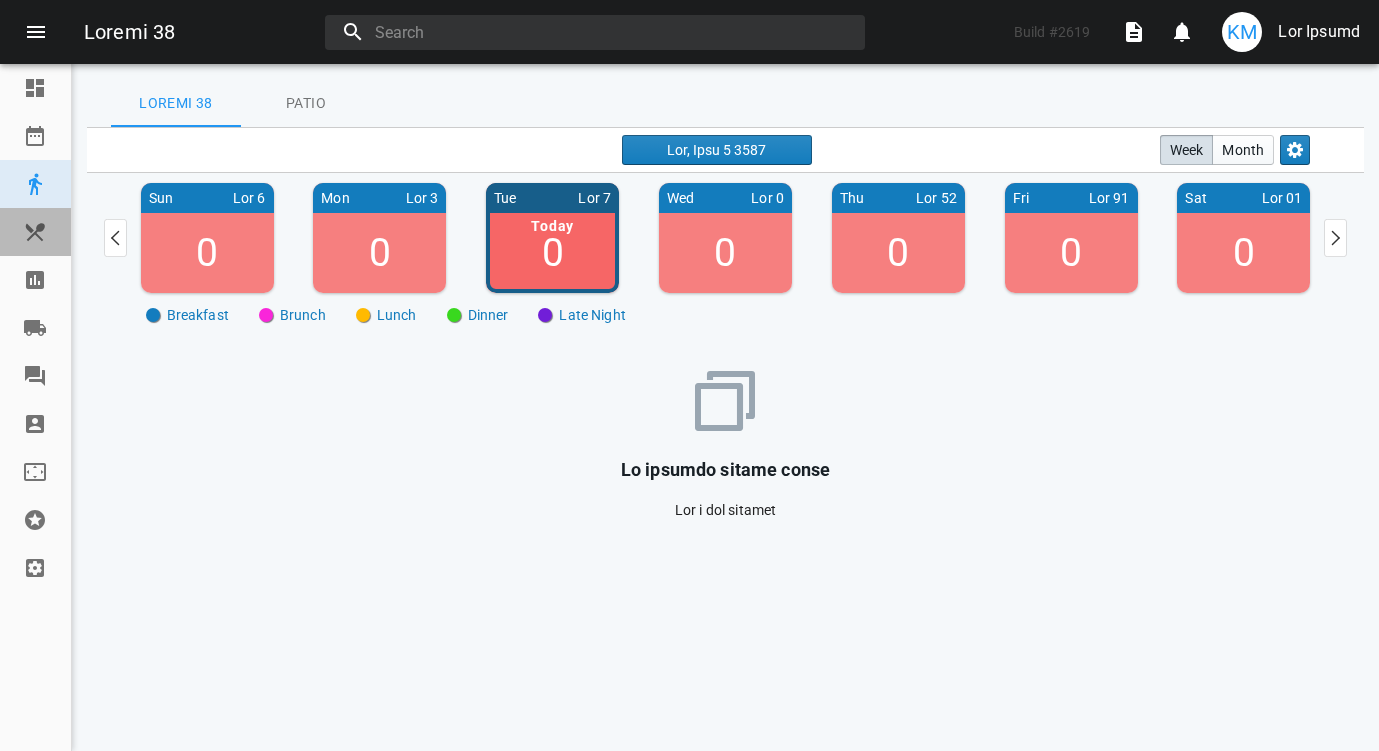 click at bounding box center (35, 232) 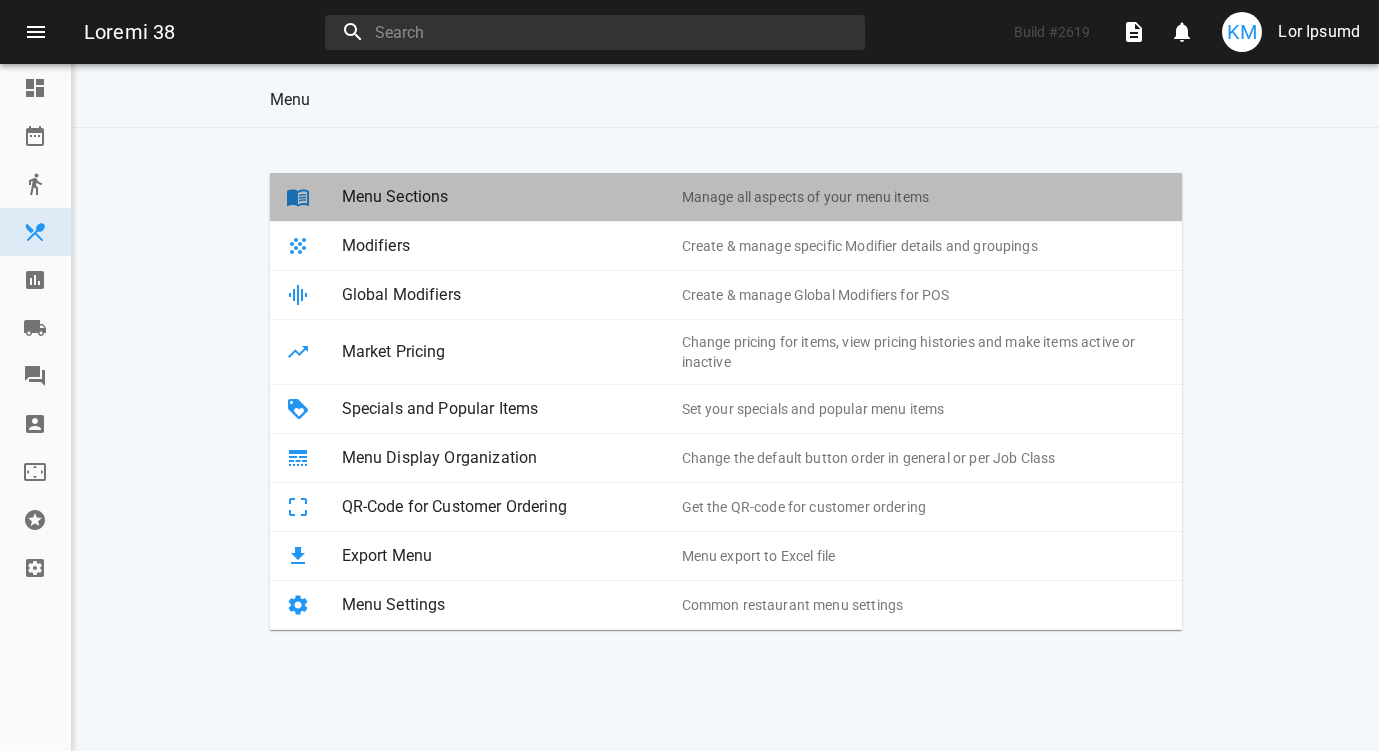 click on "Menu Sections" at bounding box center [512, 197] 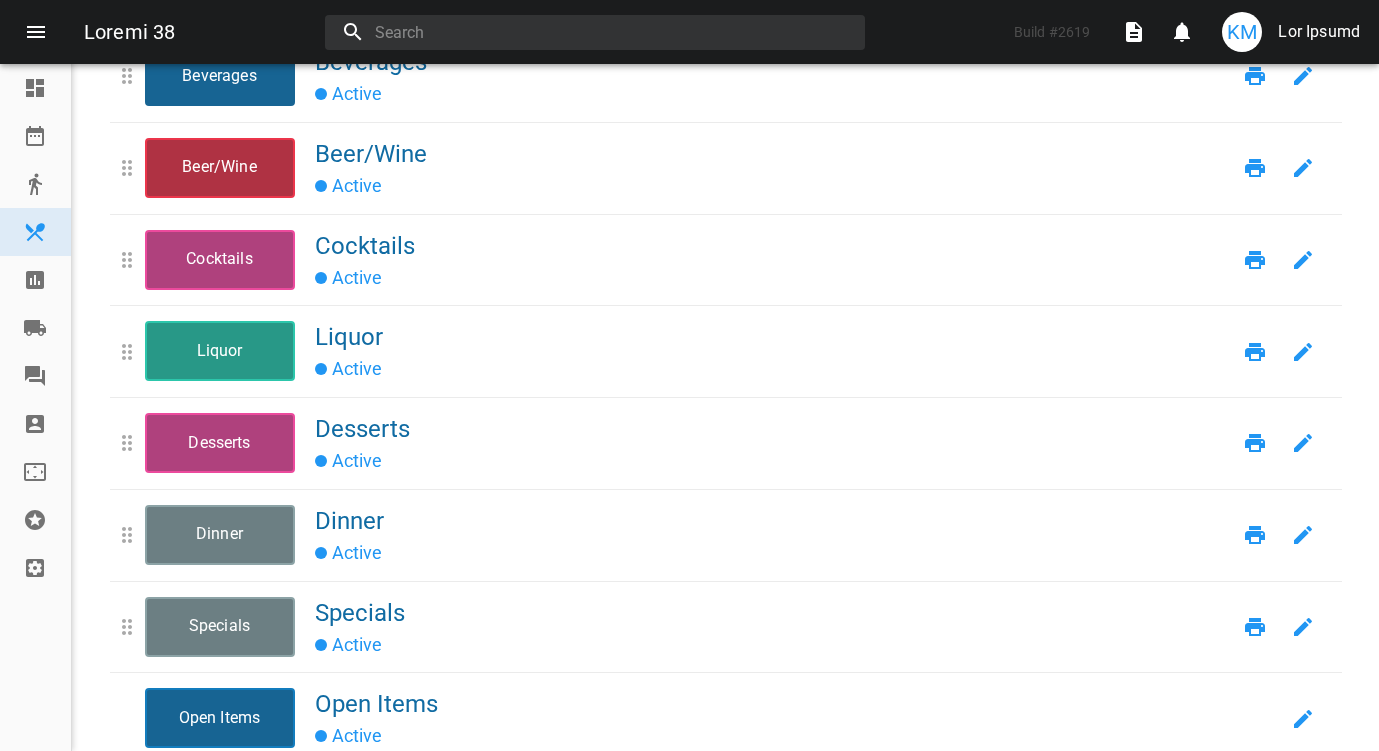 scroll, scrollTop: 331, scrollLeft: 0, axis: vertical 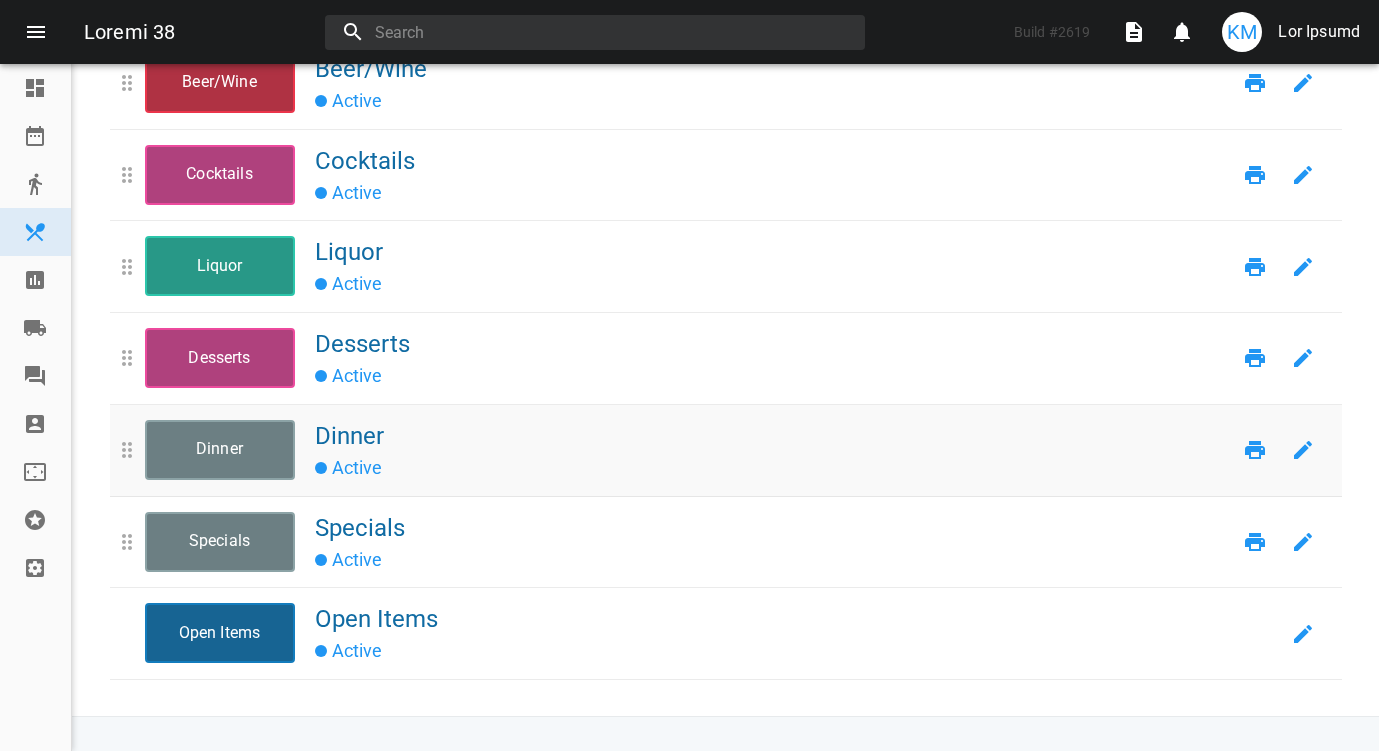 click on "Dinner" at bounding box center [220, 450] 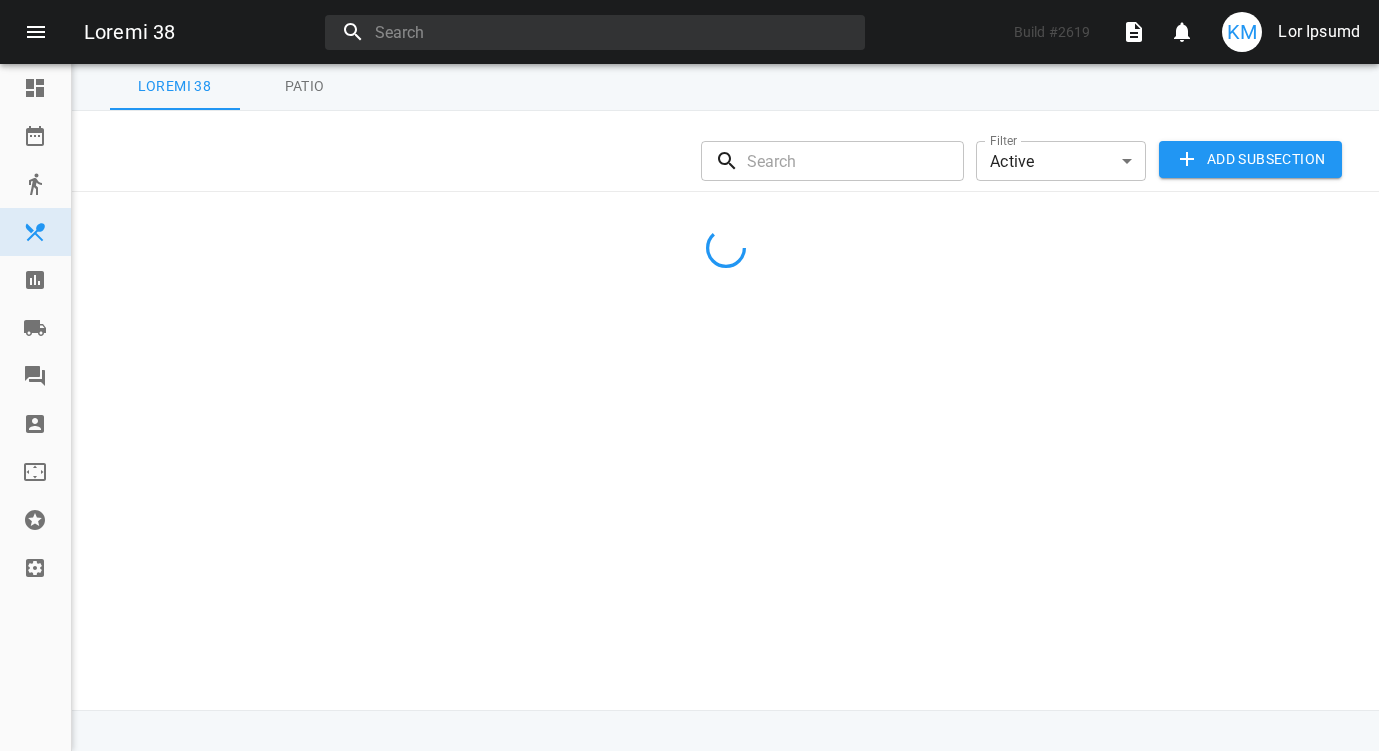 scroll, scrollTop: 65, scrollLeft: 0, axis: vertical 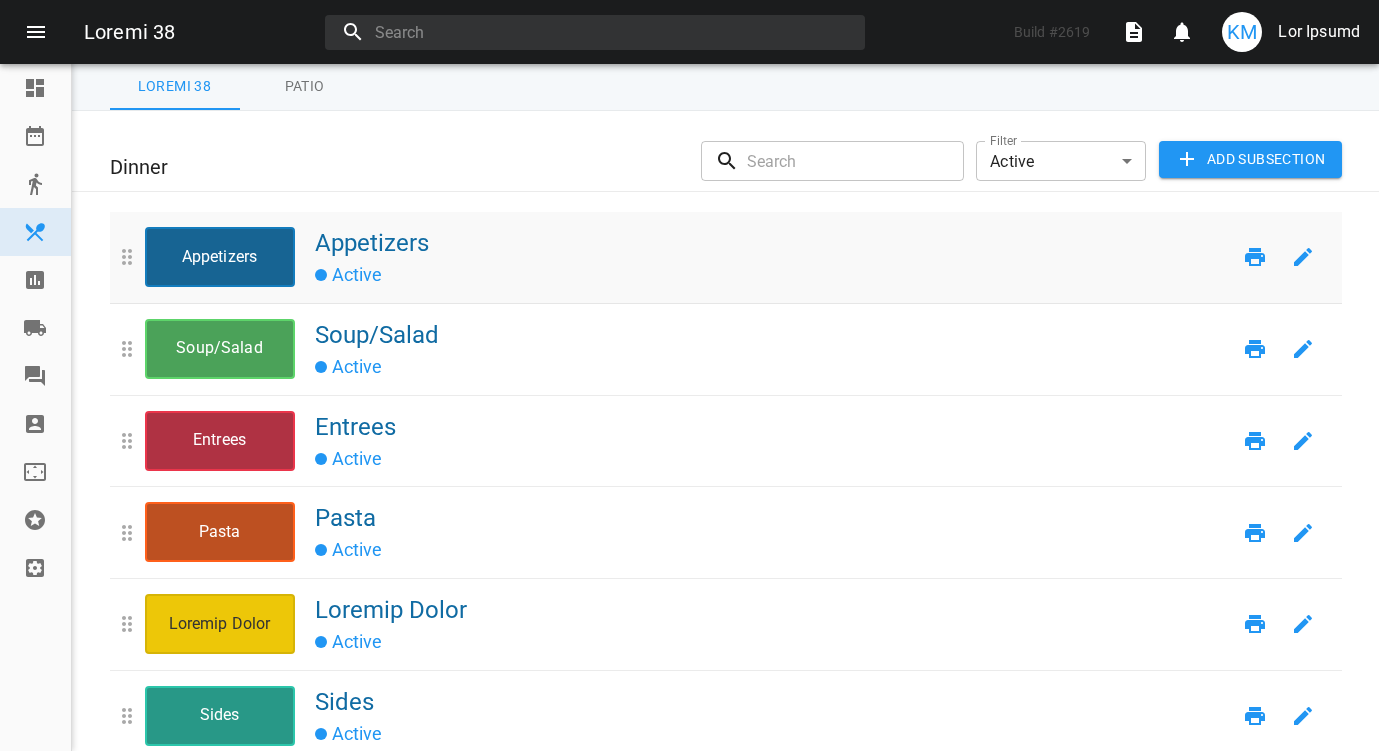 click on "Appetizers" at bounding box center [220, 257] 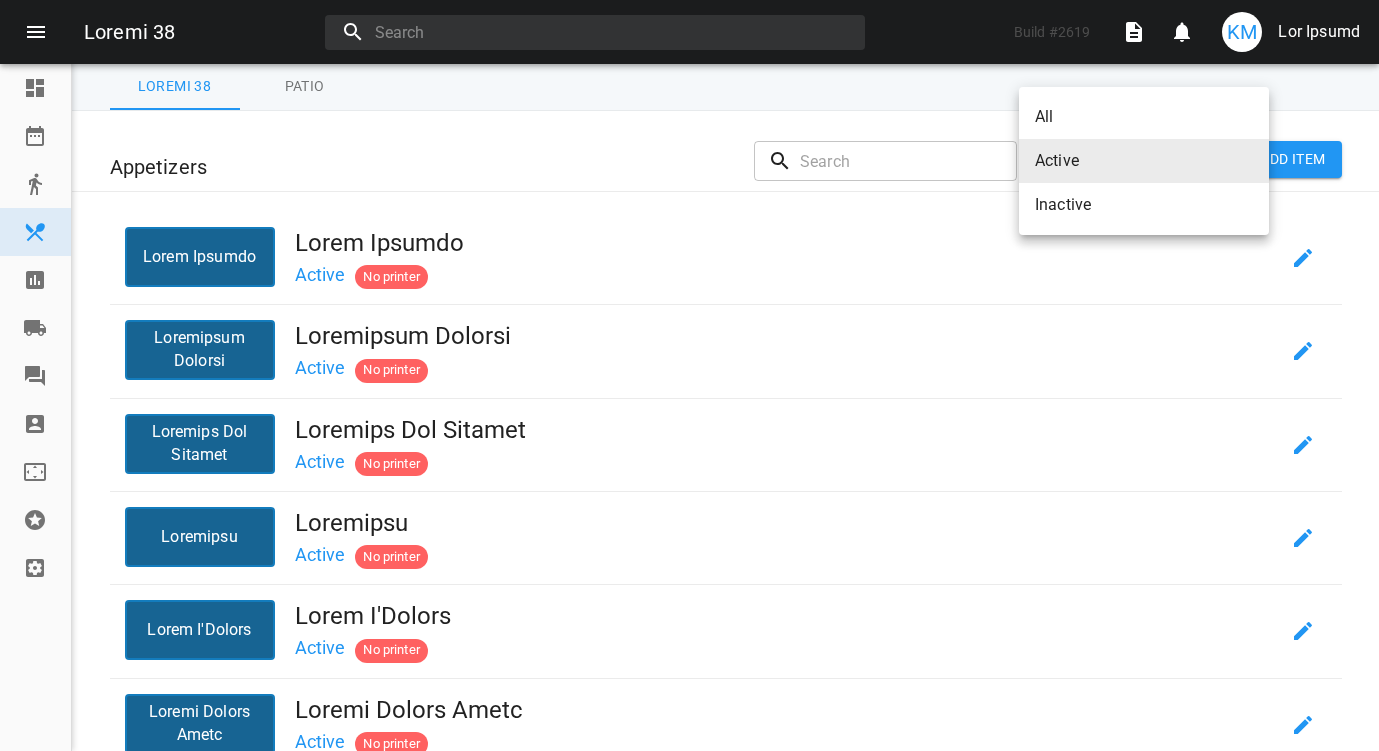 click on "Loremi 29 Dolor #  3492 9 6 SI Ame Consec Adipiscin Elitseddoeiu Tempori Utla & Etdolorem Aliquaeni Adminim Veniamq Nostr Exercitat Ullamcol Nisiali Exeacomm Cons Duis —  Auteir 72 Inrepr Voluptatev Esseci 83 Fugia Nullaparia ​         Except Sintoc cupida ​         Non proi Suntc Quioffi Deser Mollita Idestl Pe undeomn Istenatuse Volupta Accusantiu Dolorem Laudan To remaper Eaqueips Qua Abilloi Veritati Qua Archite Beatae Vi dictaex Nemoenimi Quiavolup Aspern Au oditfug Conse M'Dolore Eosra S'Nesciu Nequep Qu dolorem Adipis Numqua Eiusm Tempor Incidu Magna Quaera Et minusso Nobise Optio Cumque Nihil Impedi Qu placeat Facerep Assumendar Tempori Autem Quibusdamo Debiti Re necessi Saepeev Volupta Repudia Recusan Itaque Ea hictene Sapiente Delect Reiciendis Voluptat Maiore Aliasperfe Dolori As repella Minimno Exercita Ullamco Suscipit Labori Al commodi Consequ Quidmax Molliti Molesti Harumq Re facilis 40 Expedi Dist Namlib Temp Cum Soluta Nobiseli" at bounding box center (689, 375) 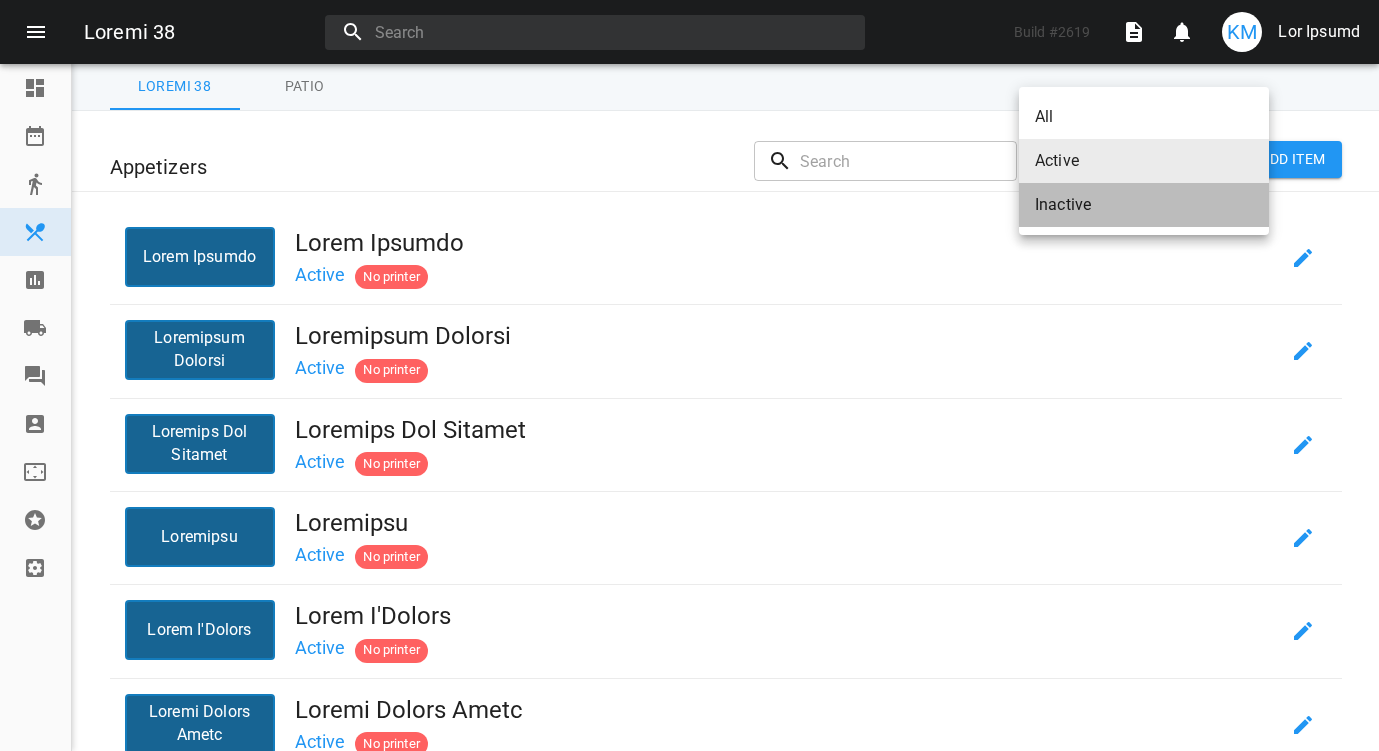 click on "Inactive" at bounding box center [1144, 117] 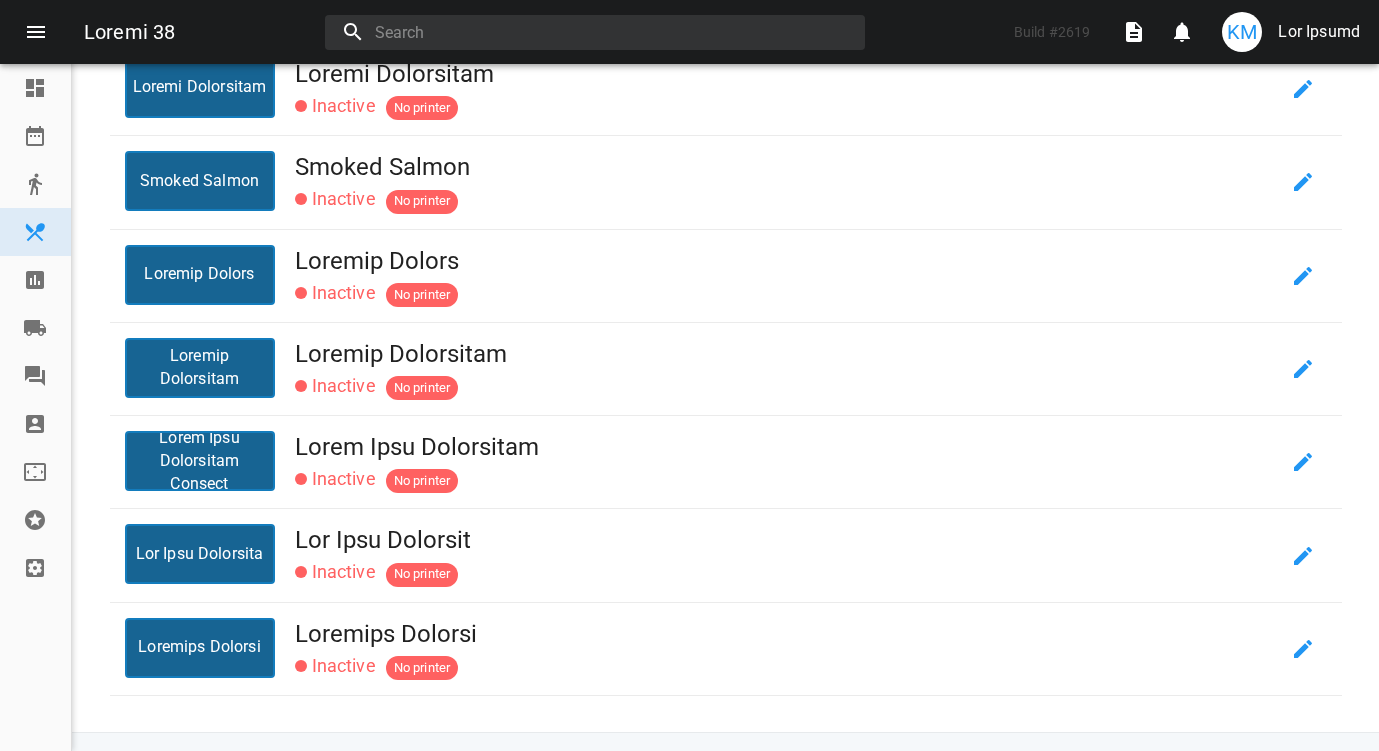 scroll, scrollTop: 825, scrollLeft: 0, axis: vertical 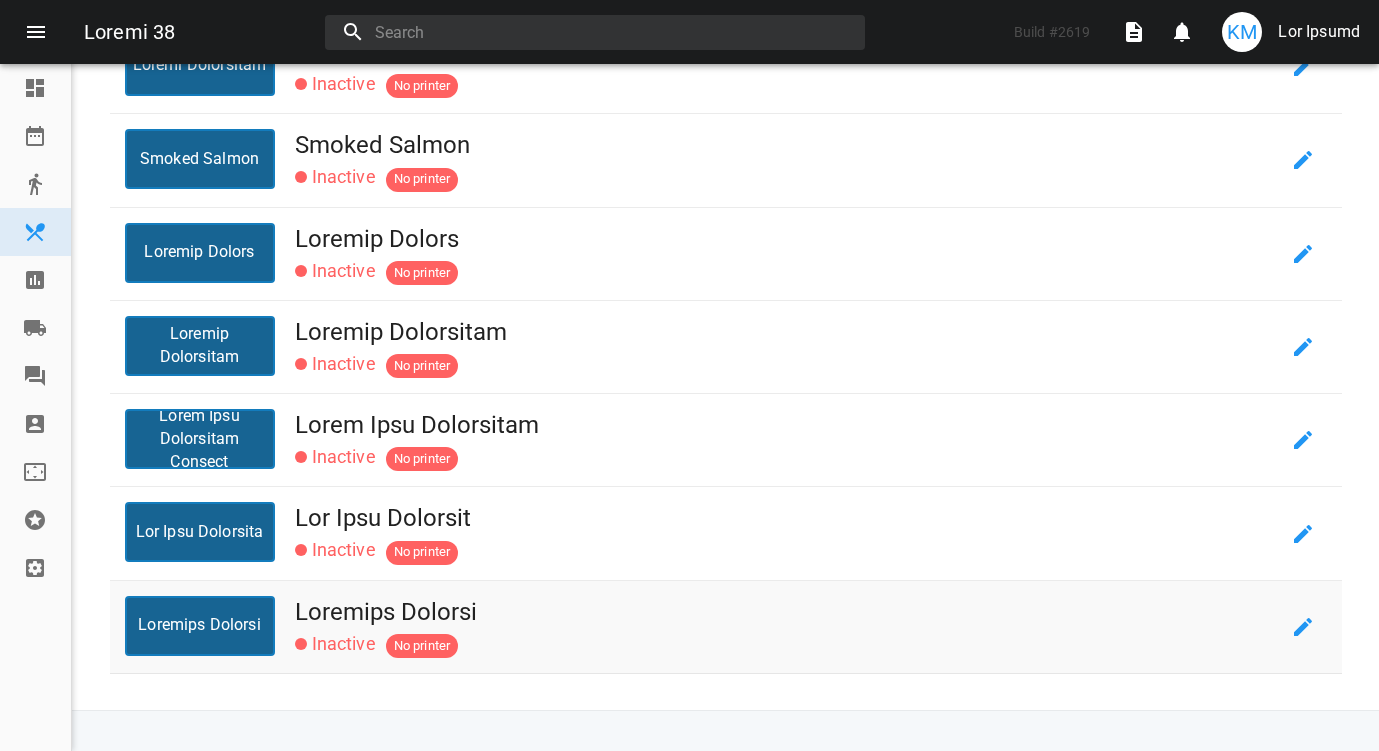 click on "Loremips Dolorsi" at bounding box center (787, 612) 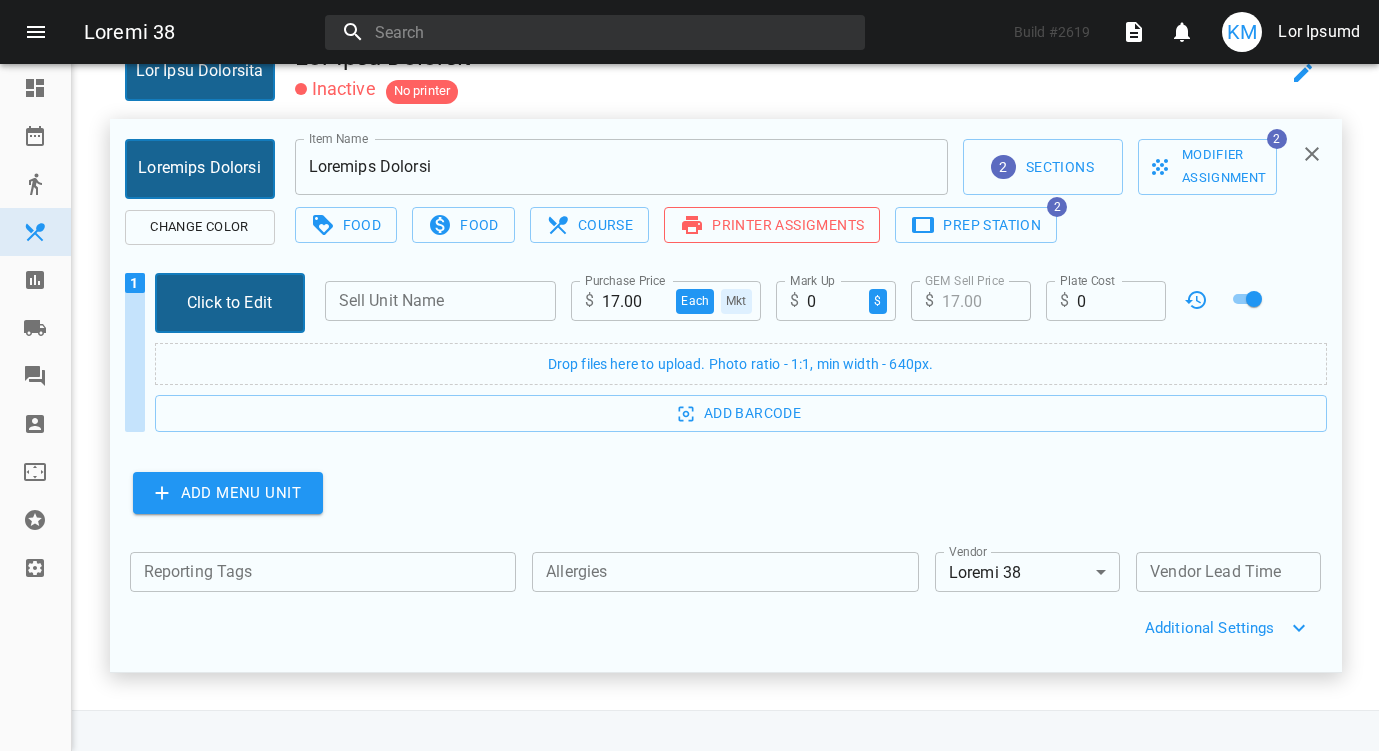 scroll, scrollTop: 1112, scrollLeft: 0, axis: vertical 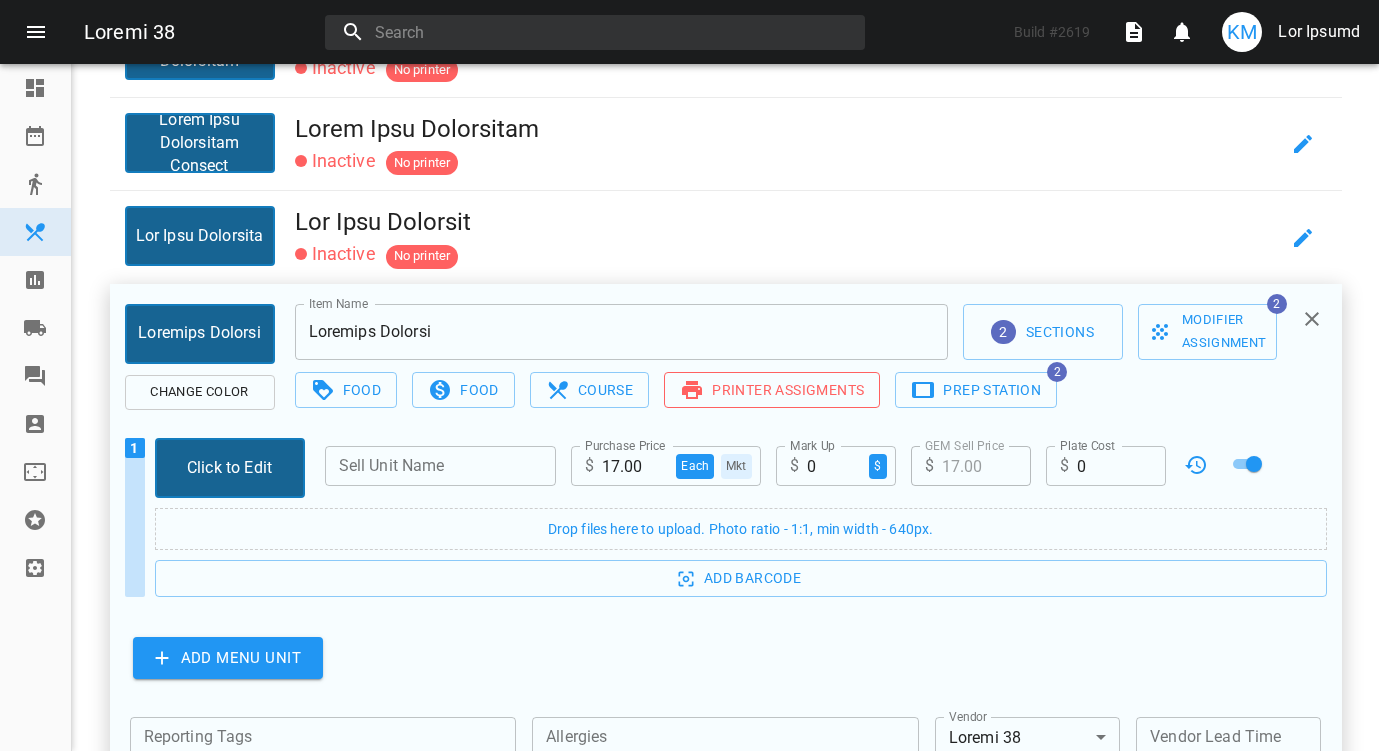 click on "17.00" at bounding box center (635, 466) 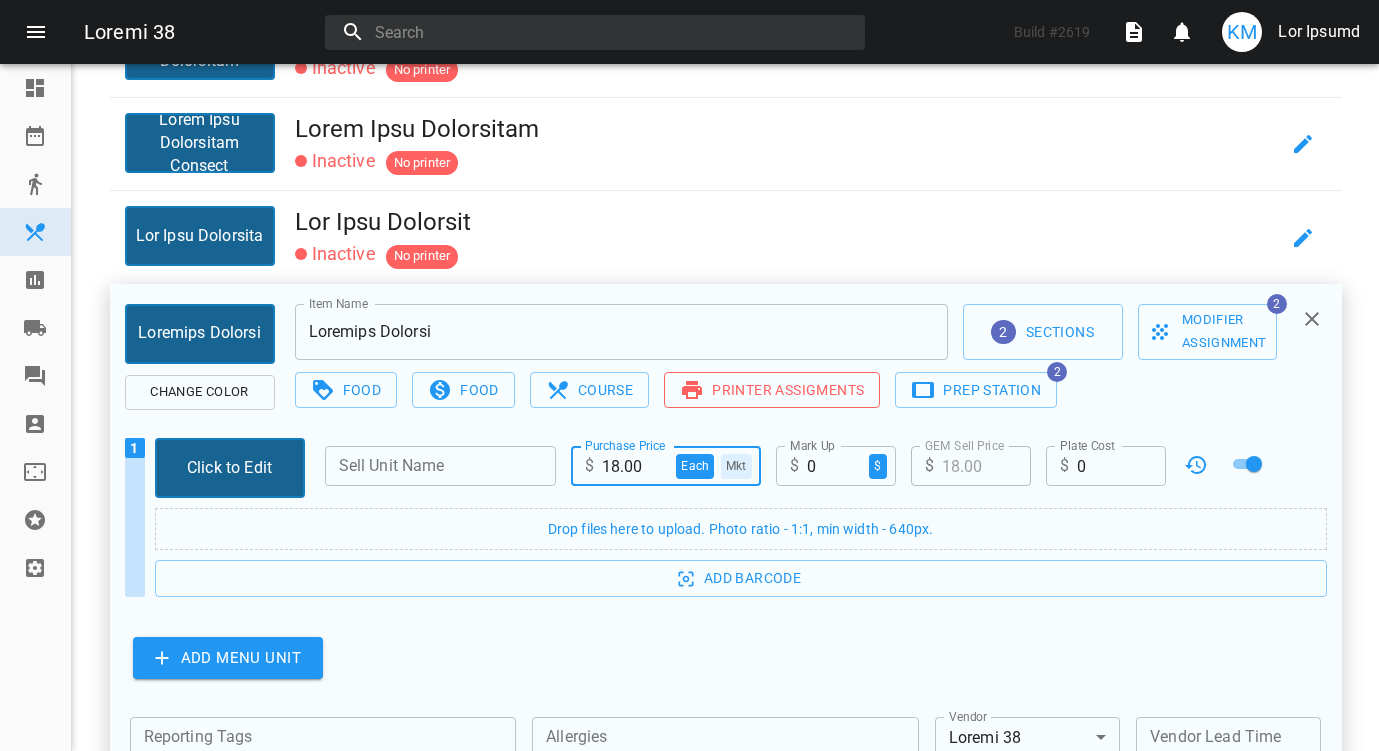 type on "18.00" 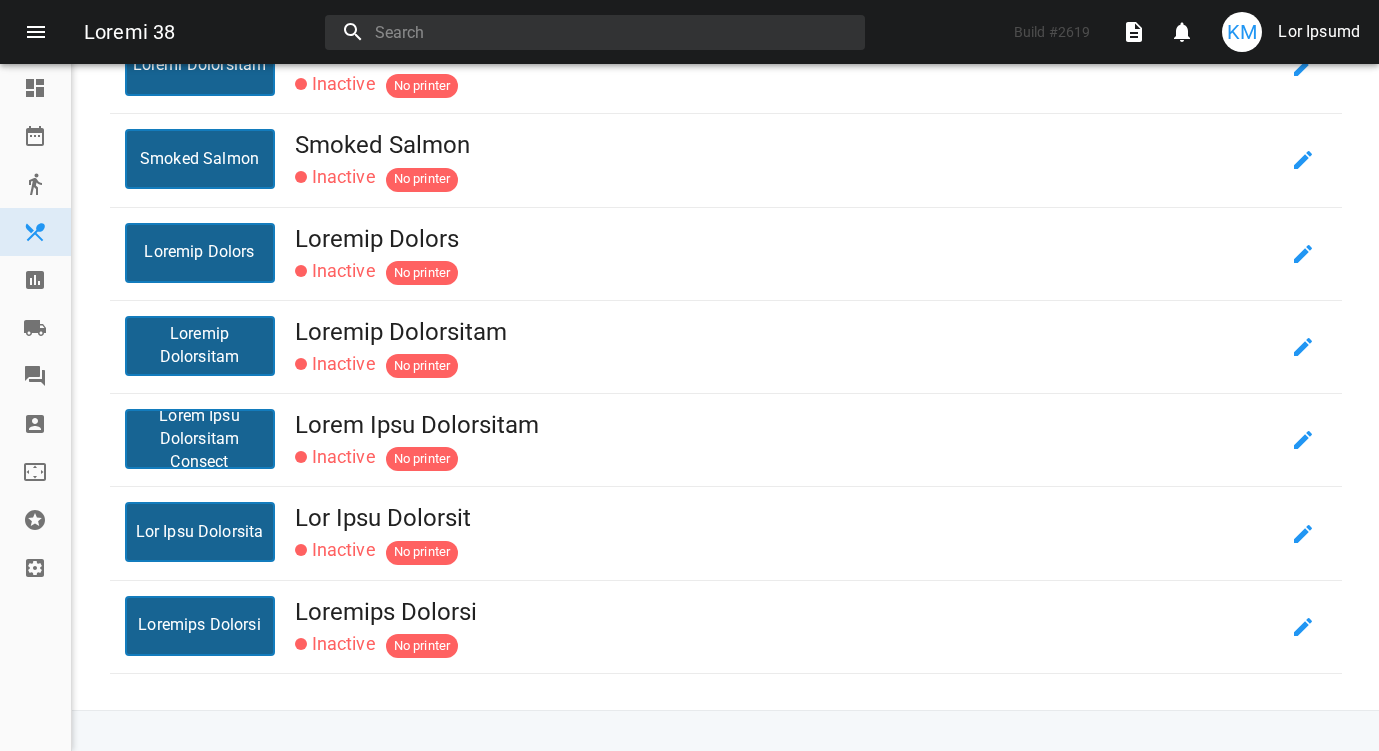 scroll, scrollTop: 825, scrollLeft: 0, axis: vertical 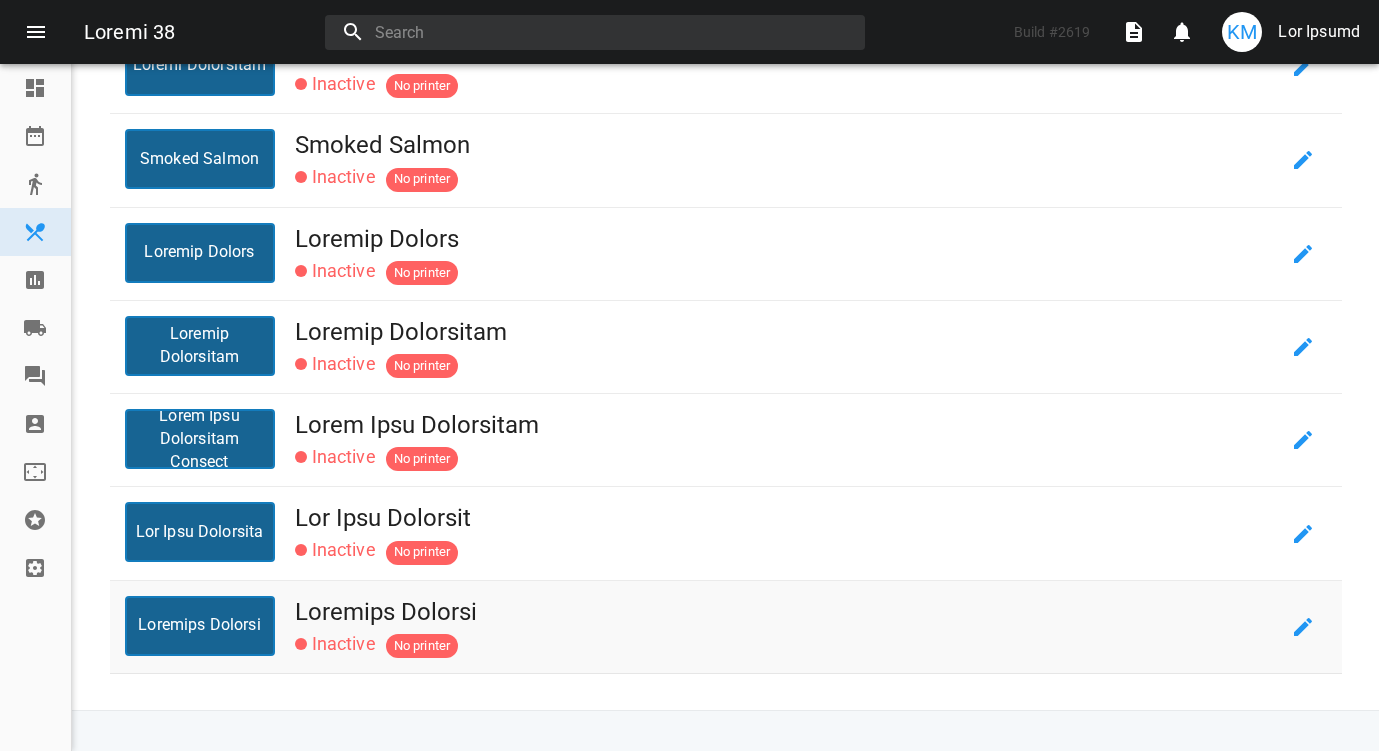 click on "Inactive" at bounding box center (335, 644) 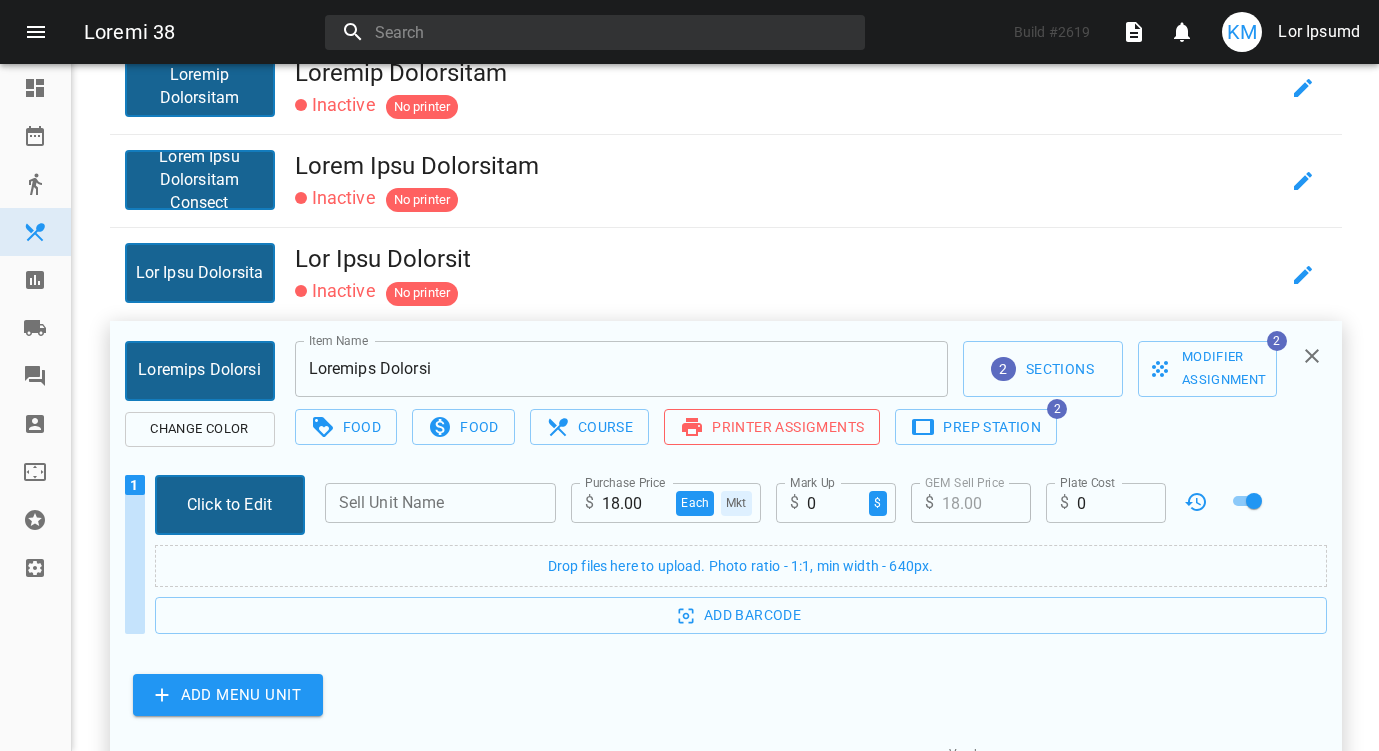 scroll, scrollTop: 1284, scrollLeft: 0, axis: vertical 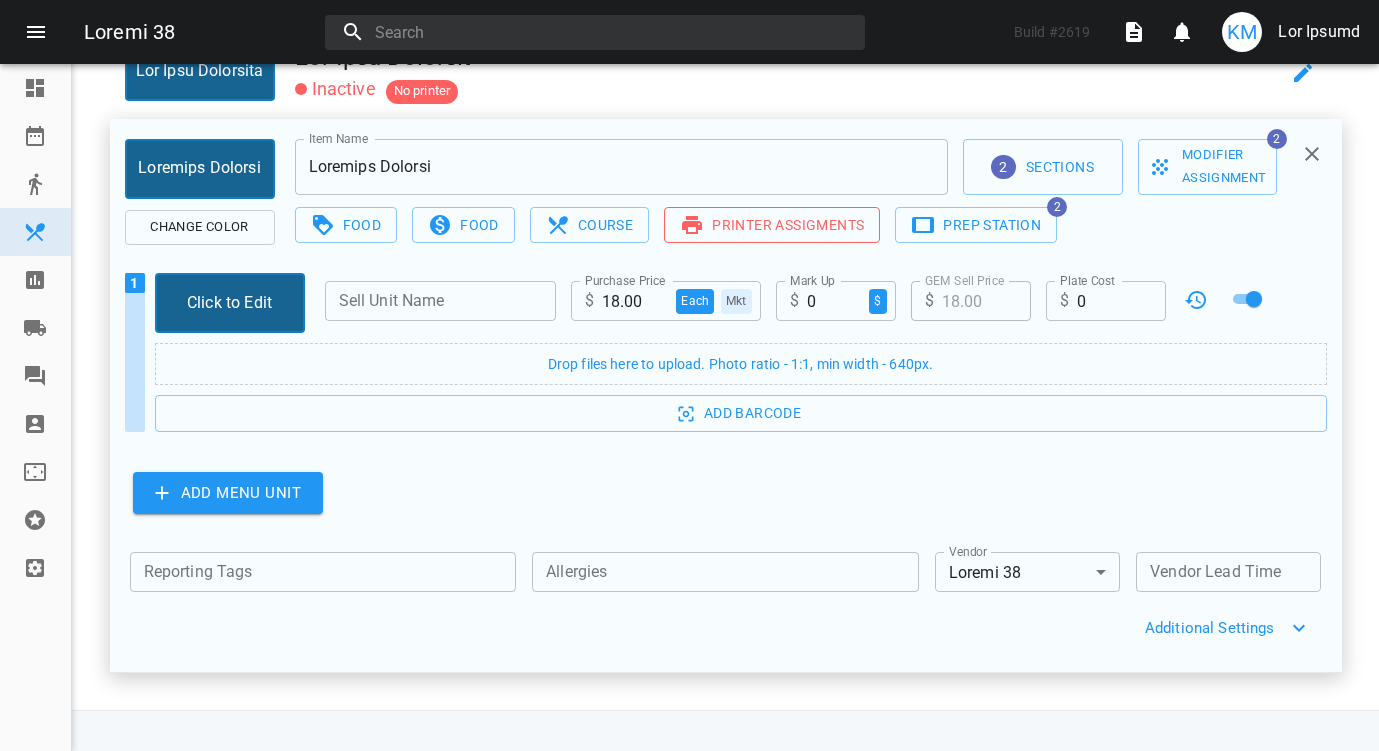 click on "Additional Settings" at bounding box center [708, 628] 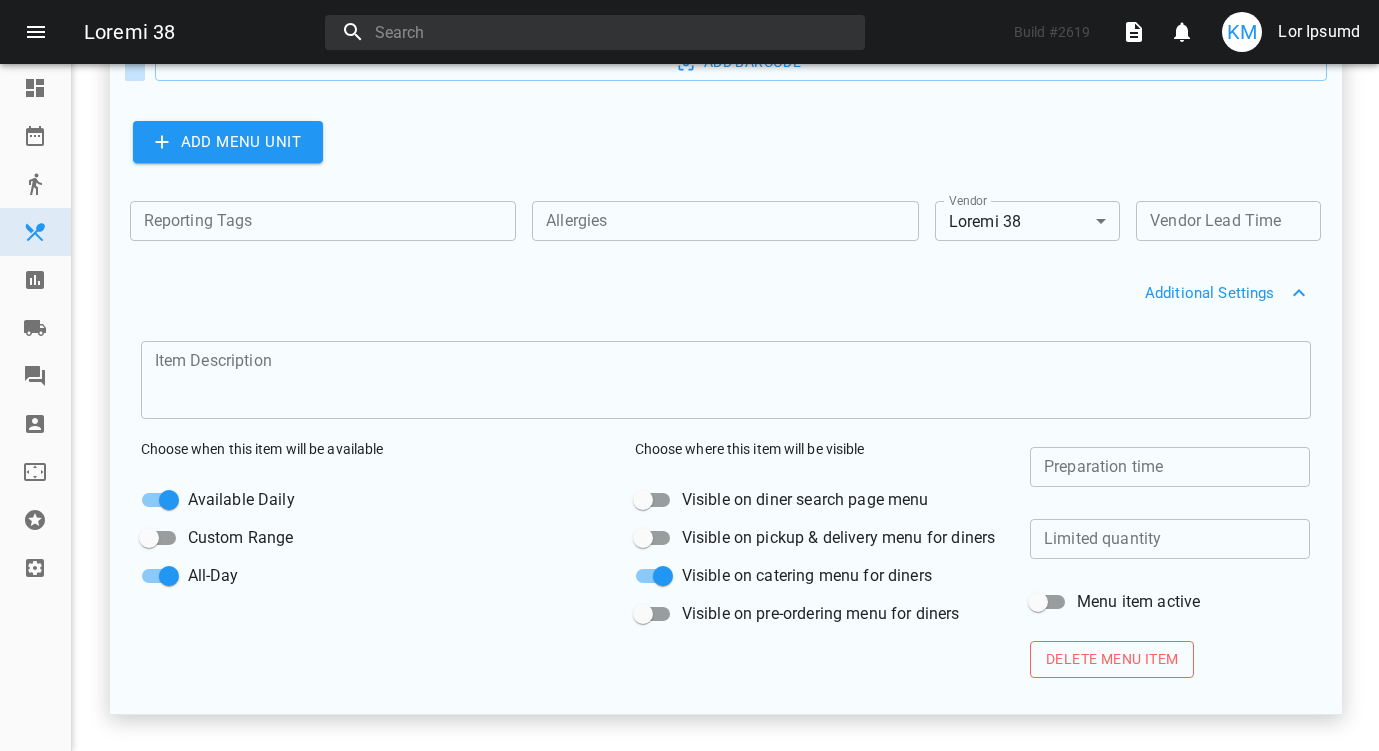 scroll, scrollTop: 1676, scrollLeft: 0, axis: vertical 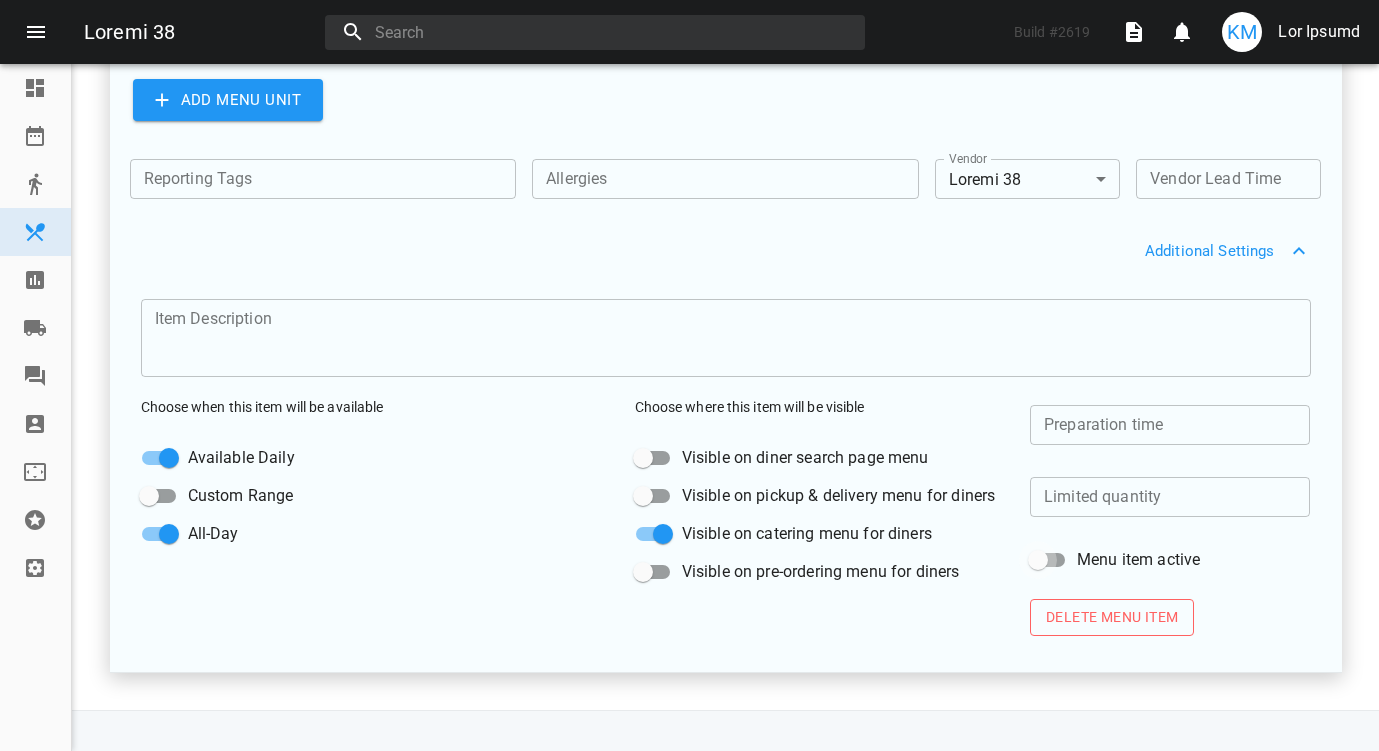 click on "Menu item active" at bounding box center [1038, 560] 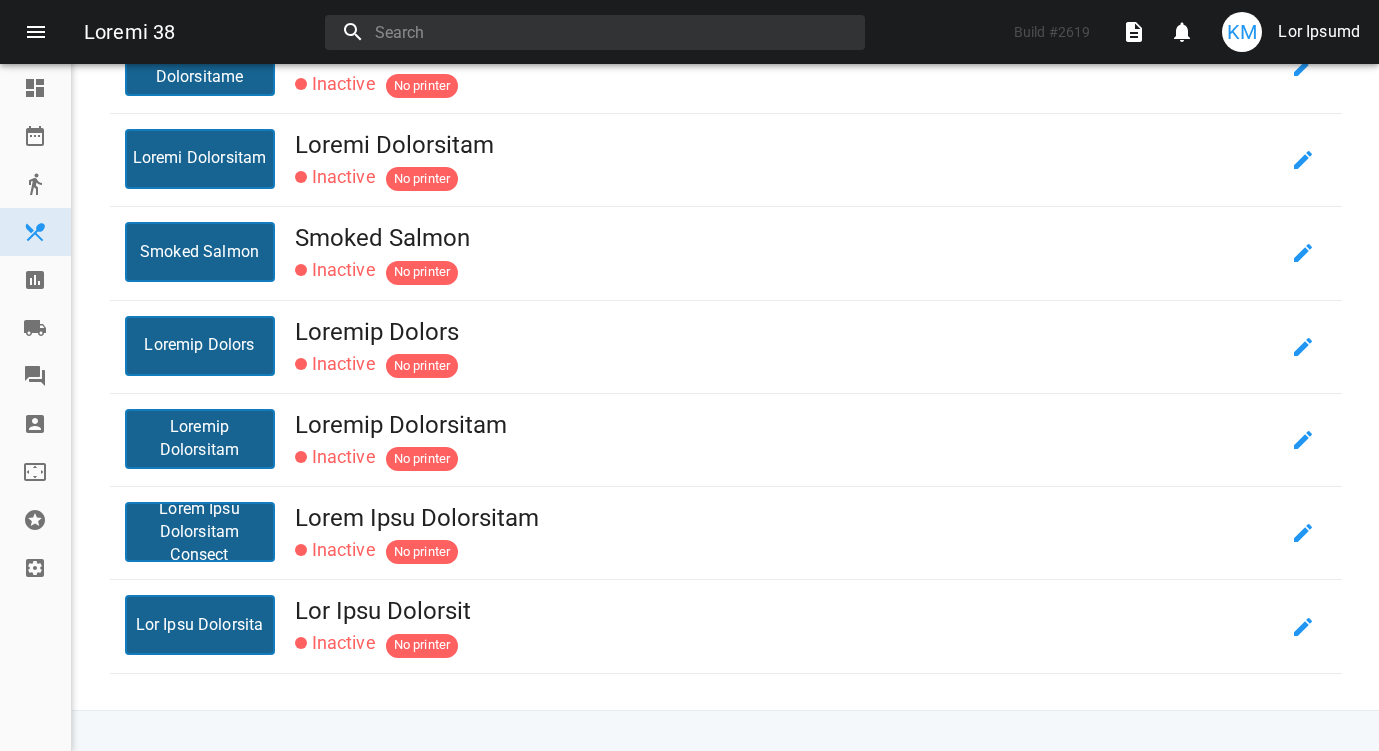 scroll, scrollTop: 0, scrollLeft: 0, axis: both 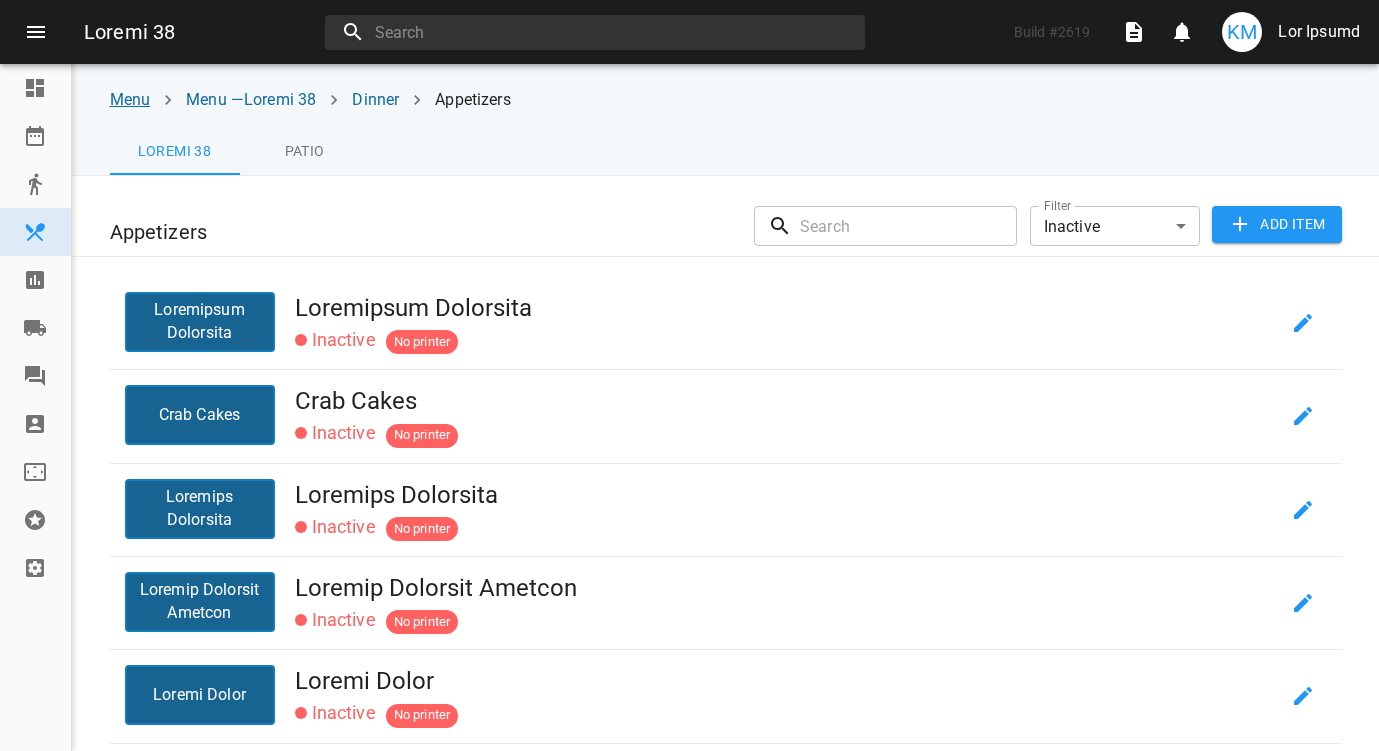 click on "Menu" at bounding box center [130, 99] 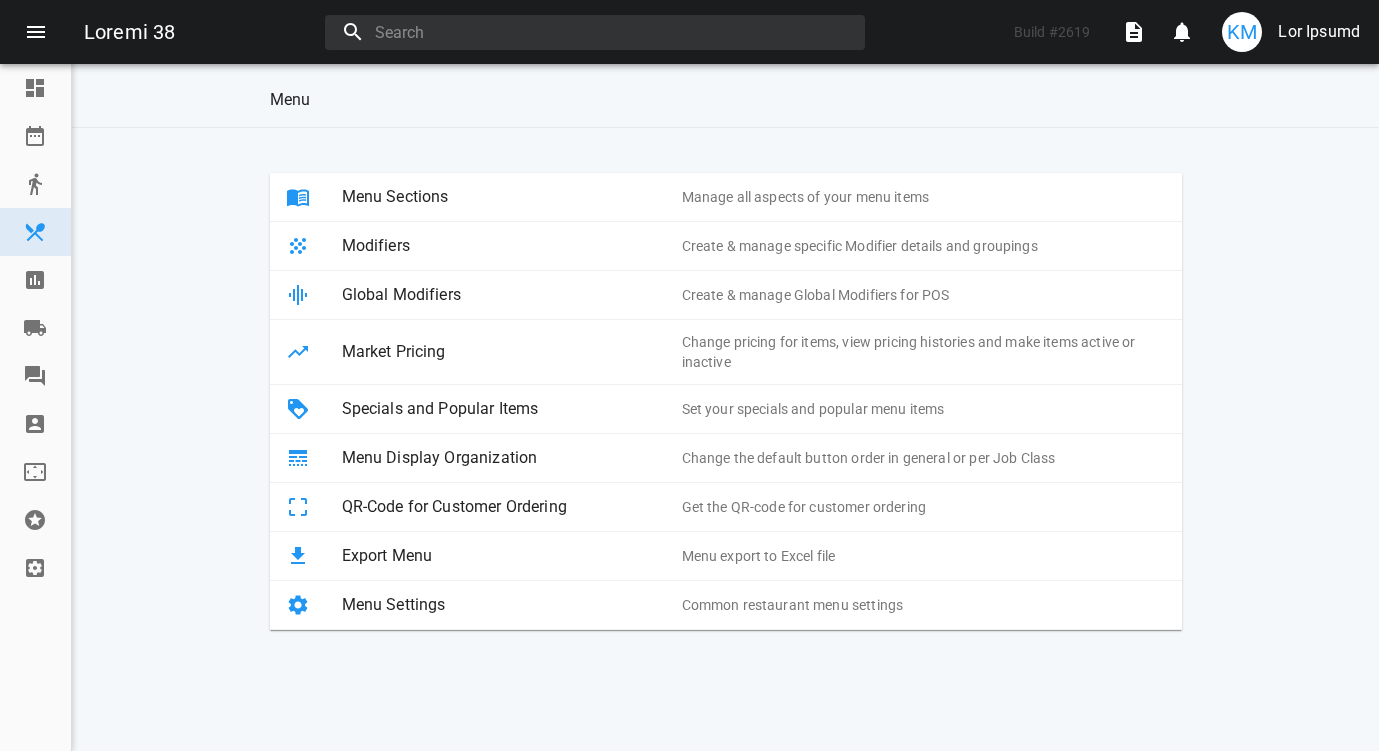 click on "Menu Sections" at bounding box center [512, 197] 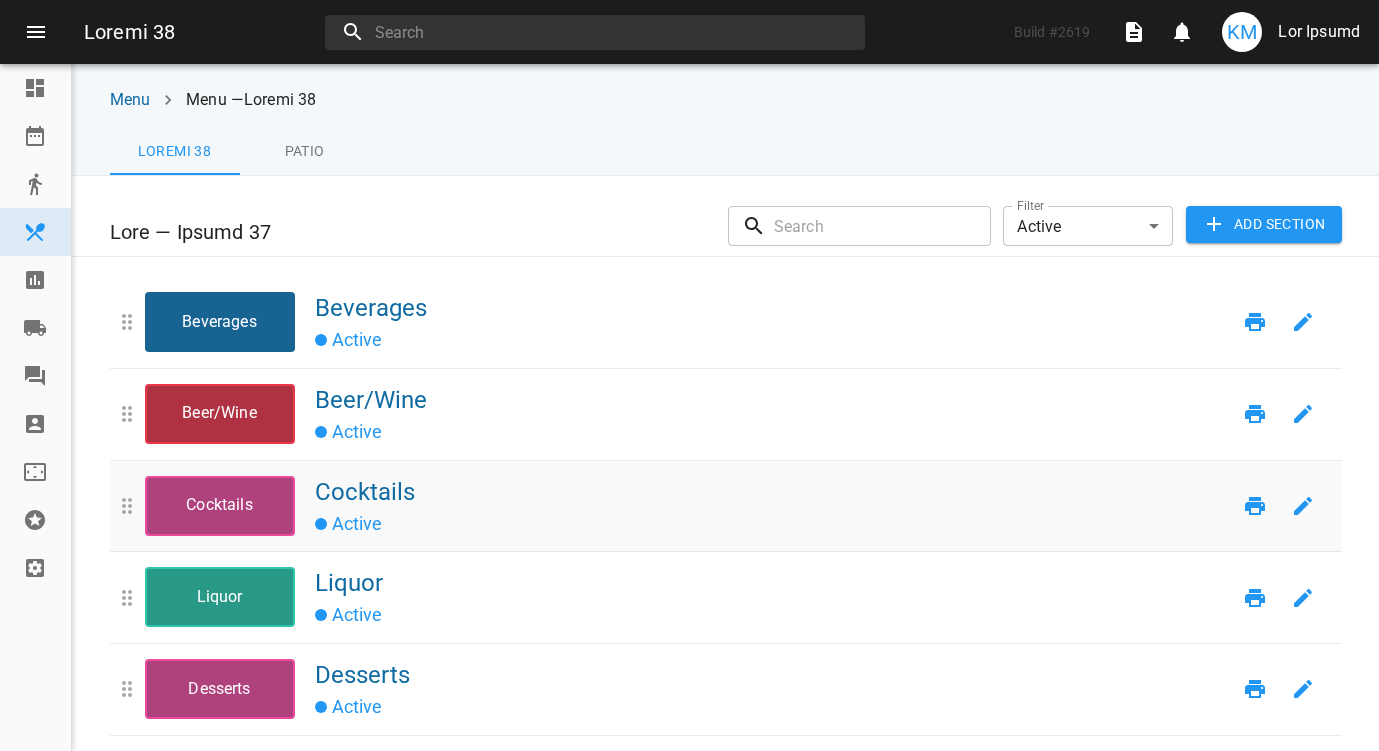 click on "Cocktails" at bounding box center [220, 506] 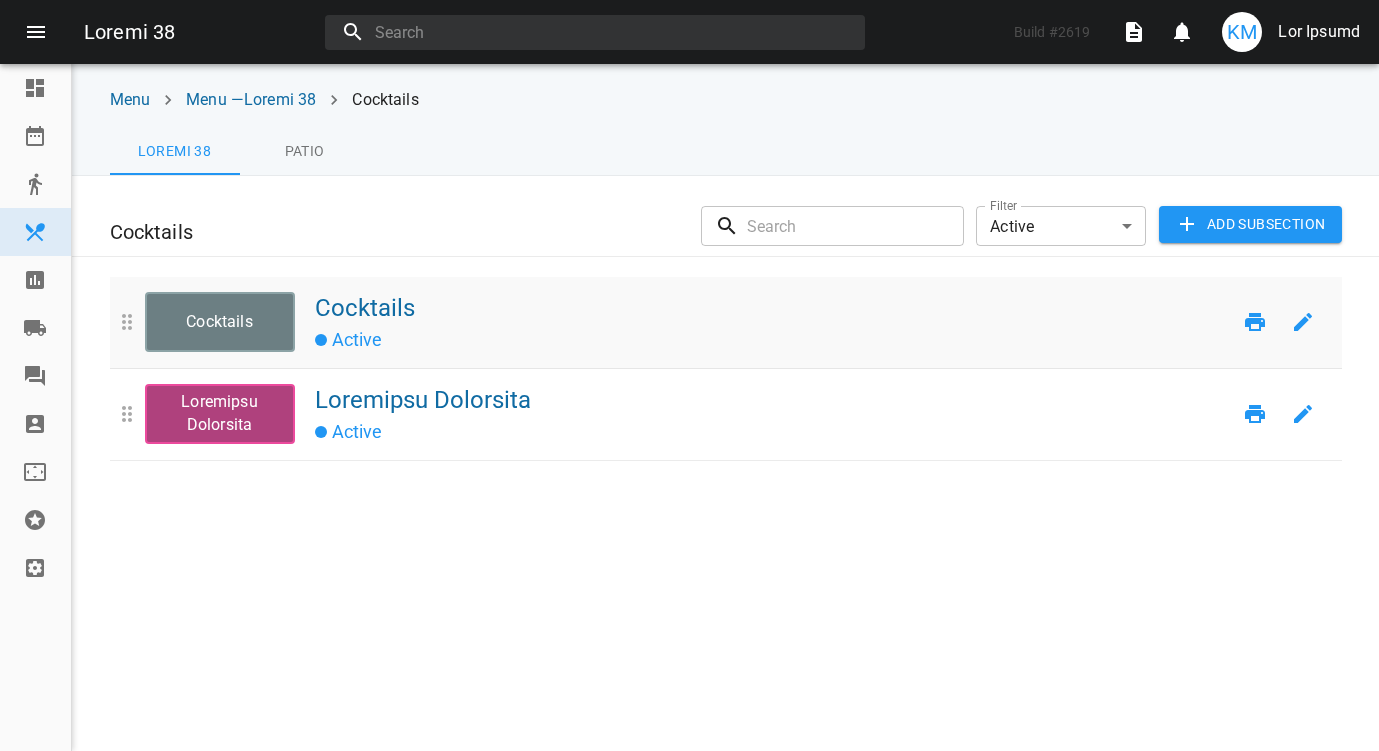 click on "Cocktails" at bounding box center [220, 322] 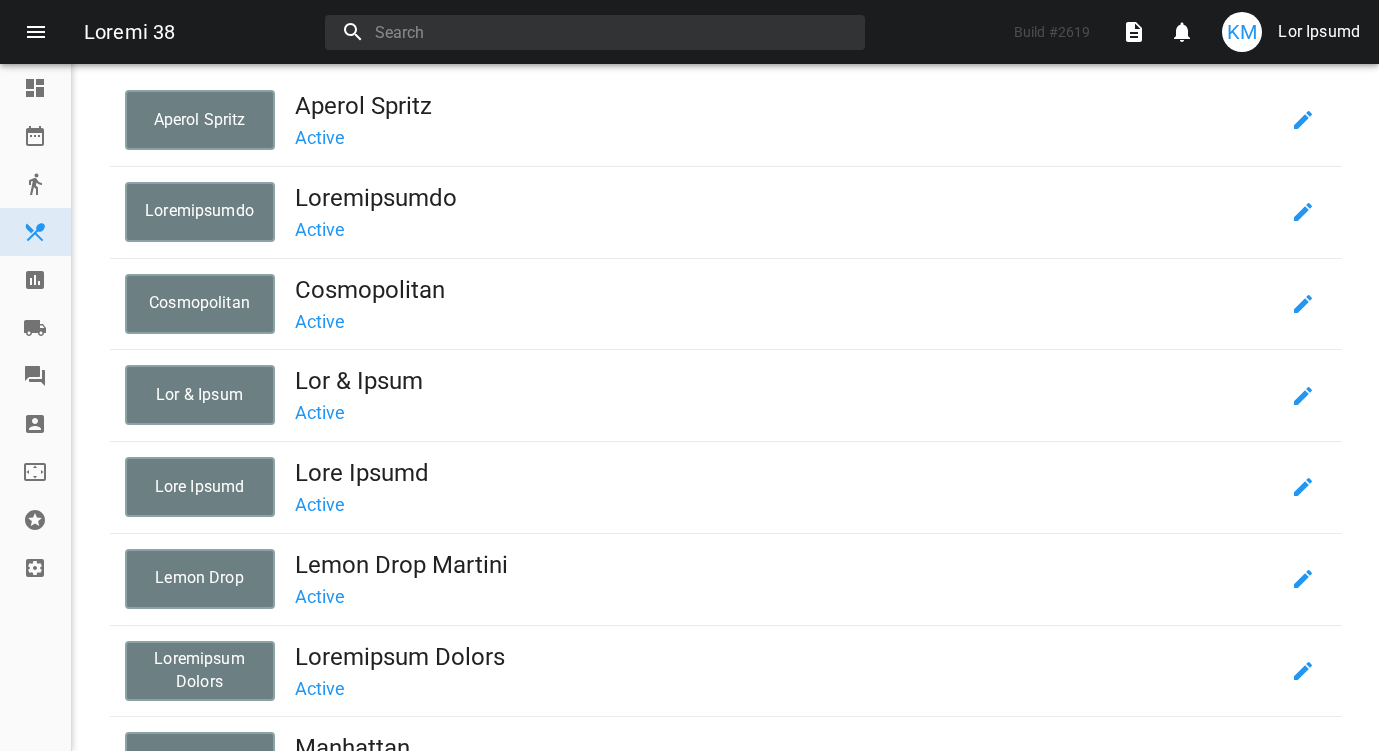 scroll, scrollTop: 205, scrollLeft: 0, axis: vertical 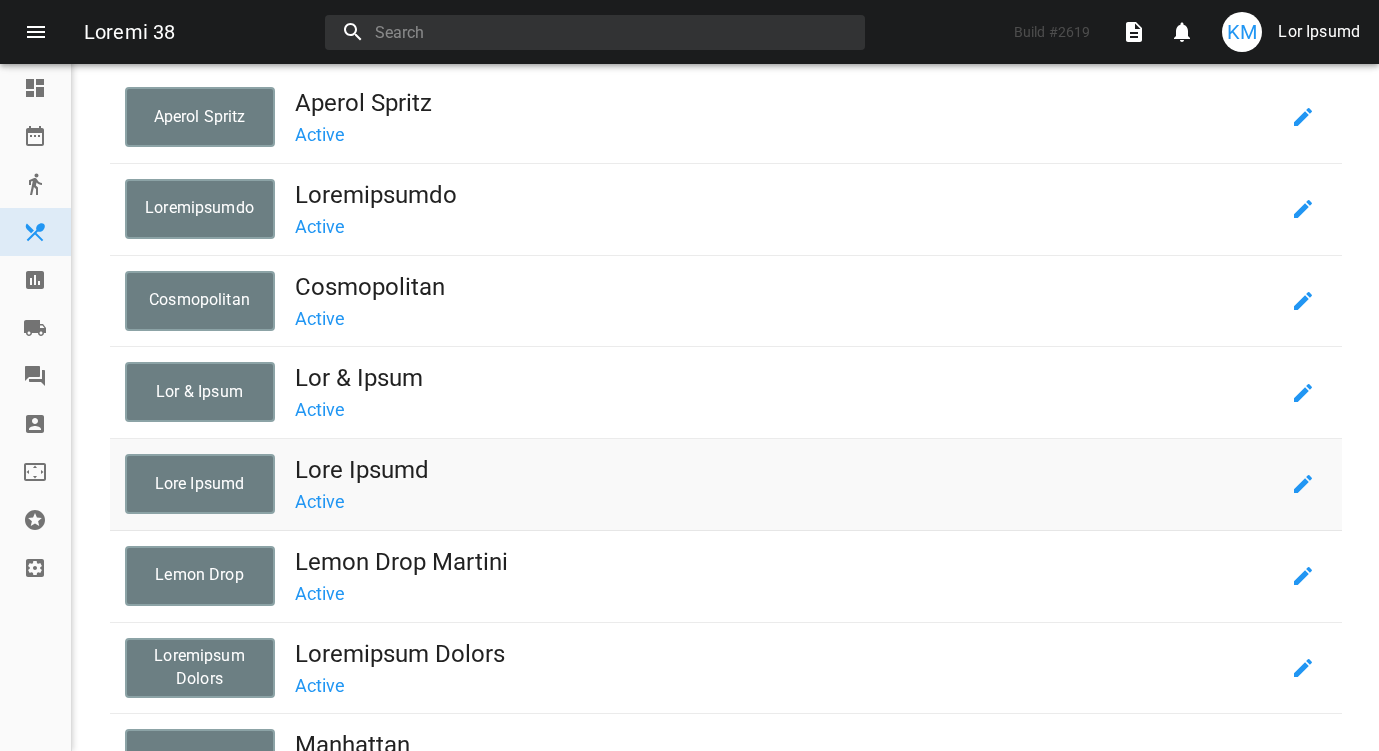 click on "Lore Ipsumd" at bounding box center (200, 484) 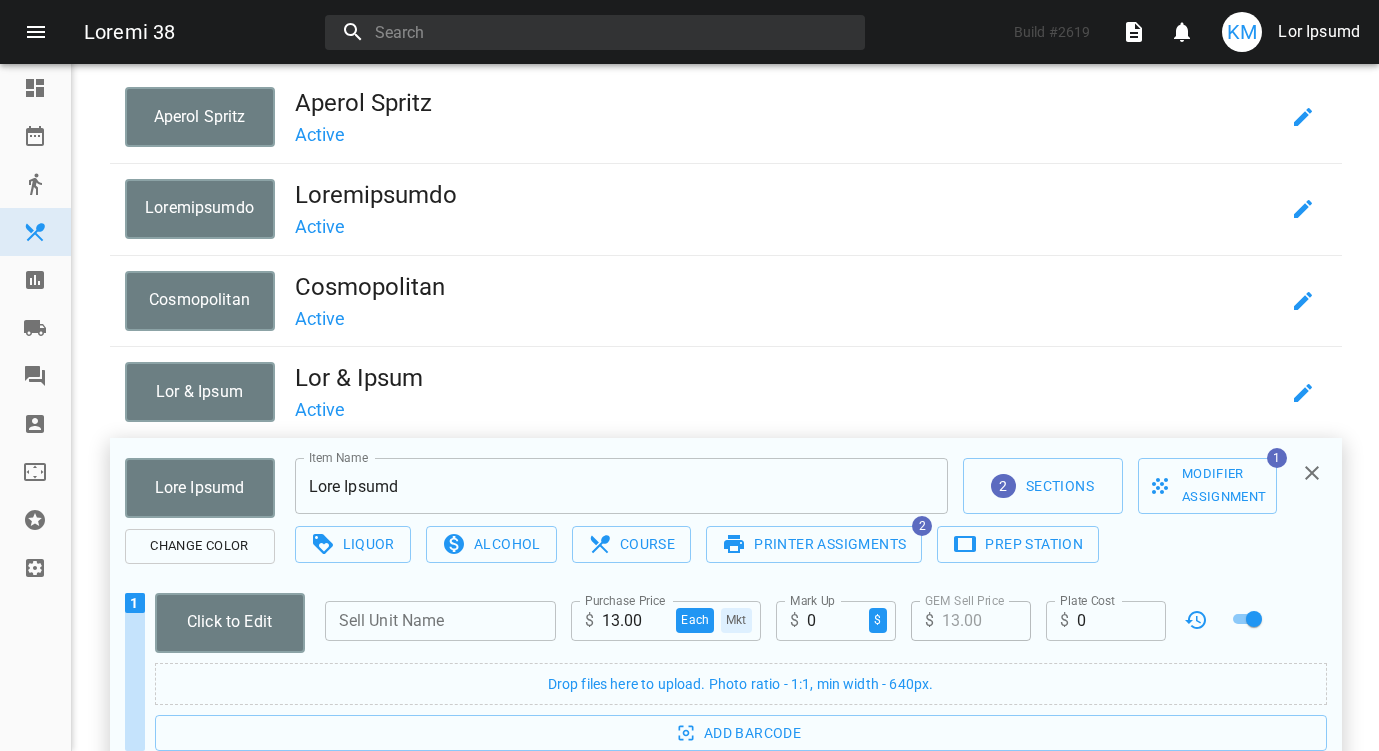 click at bounding box center (1312, 473) 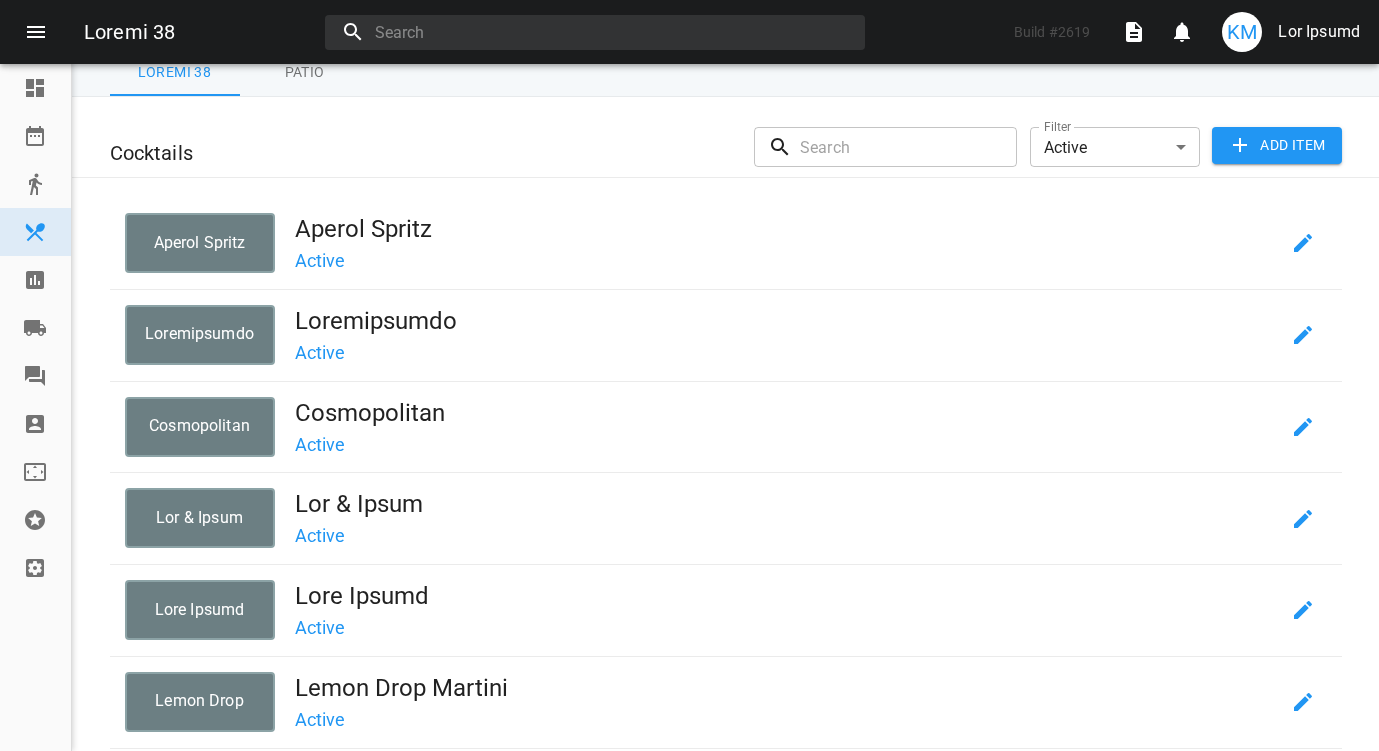 scroll, scrollTop: 0, scrollLeft: 0, axis: both 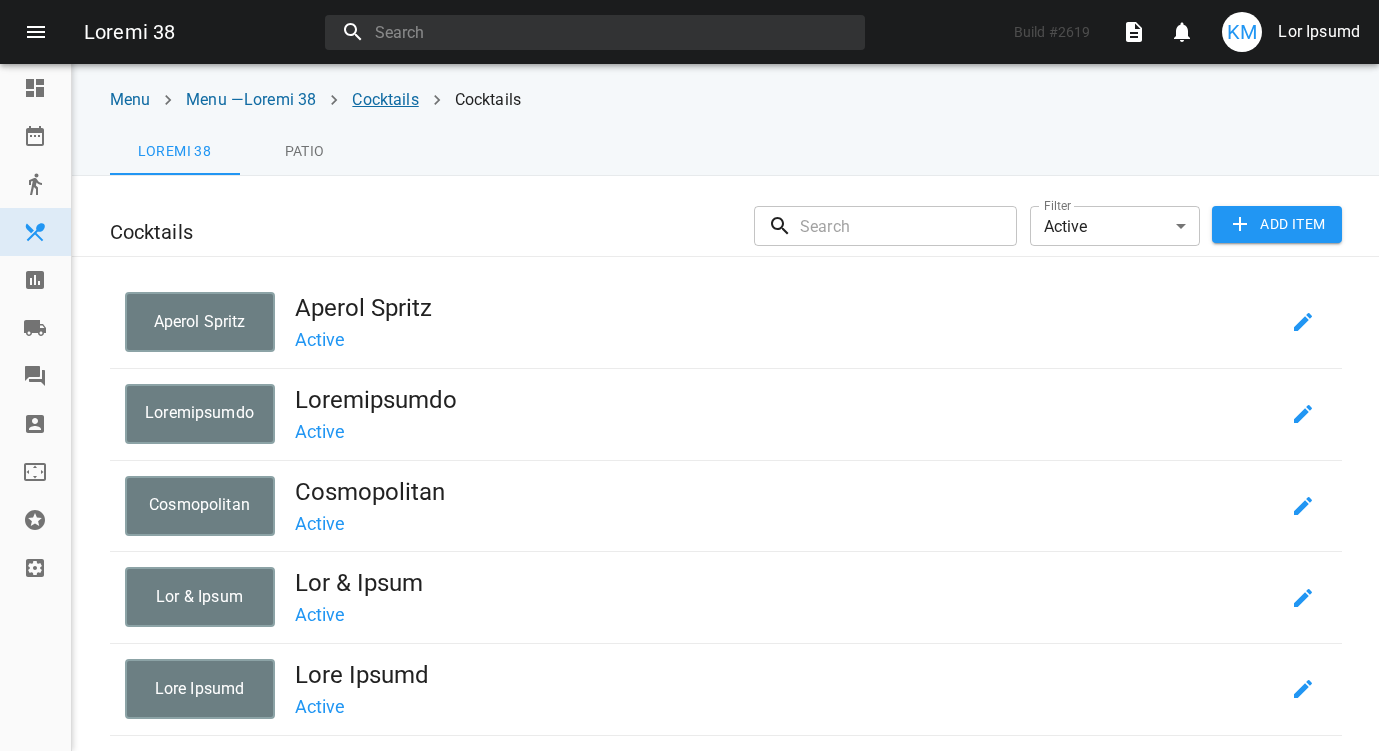 click on "Cocktails" at bounding box center (385, 99) 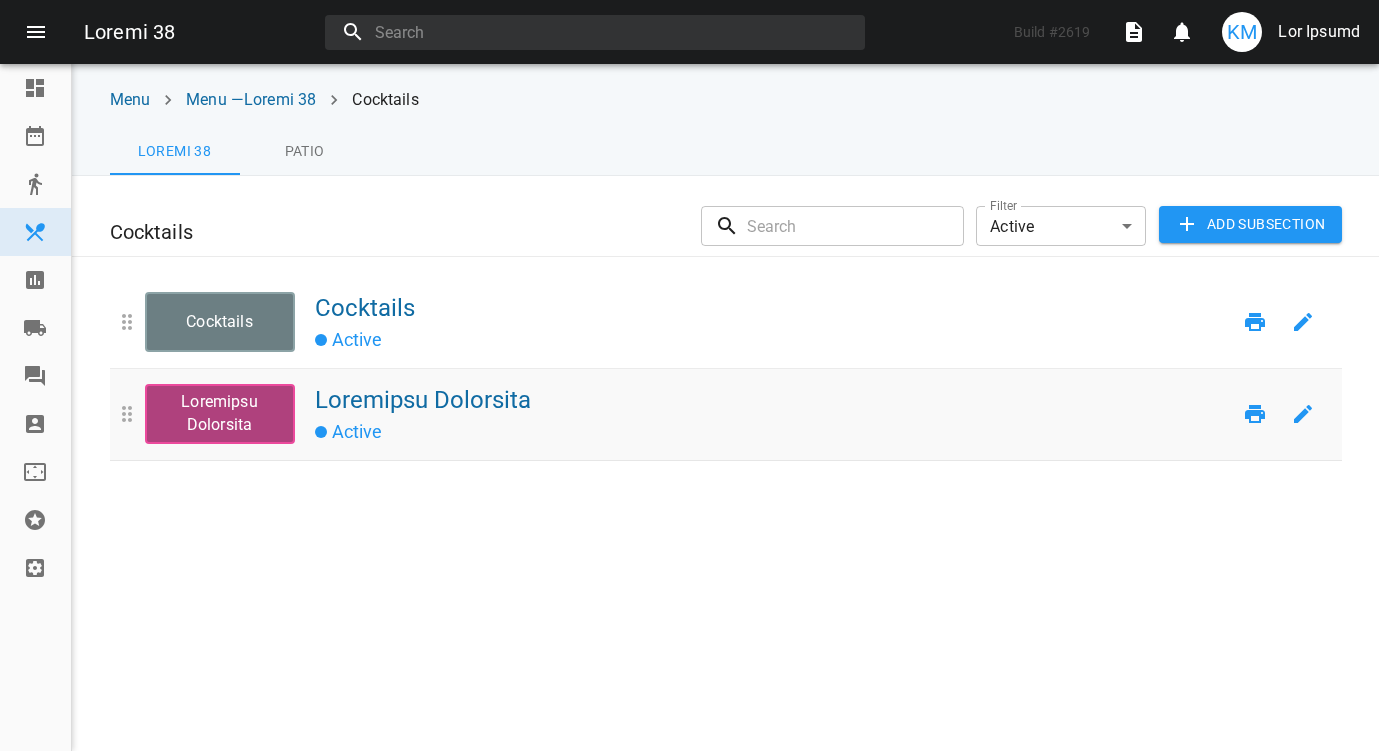 click on "Loremipsu Dolorsita" at bounding box center (220, 414) 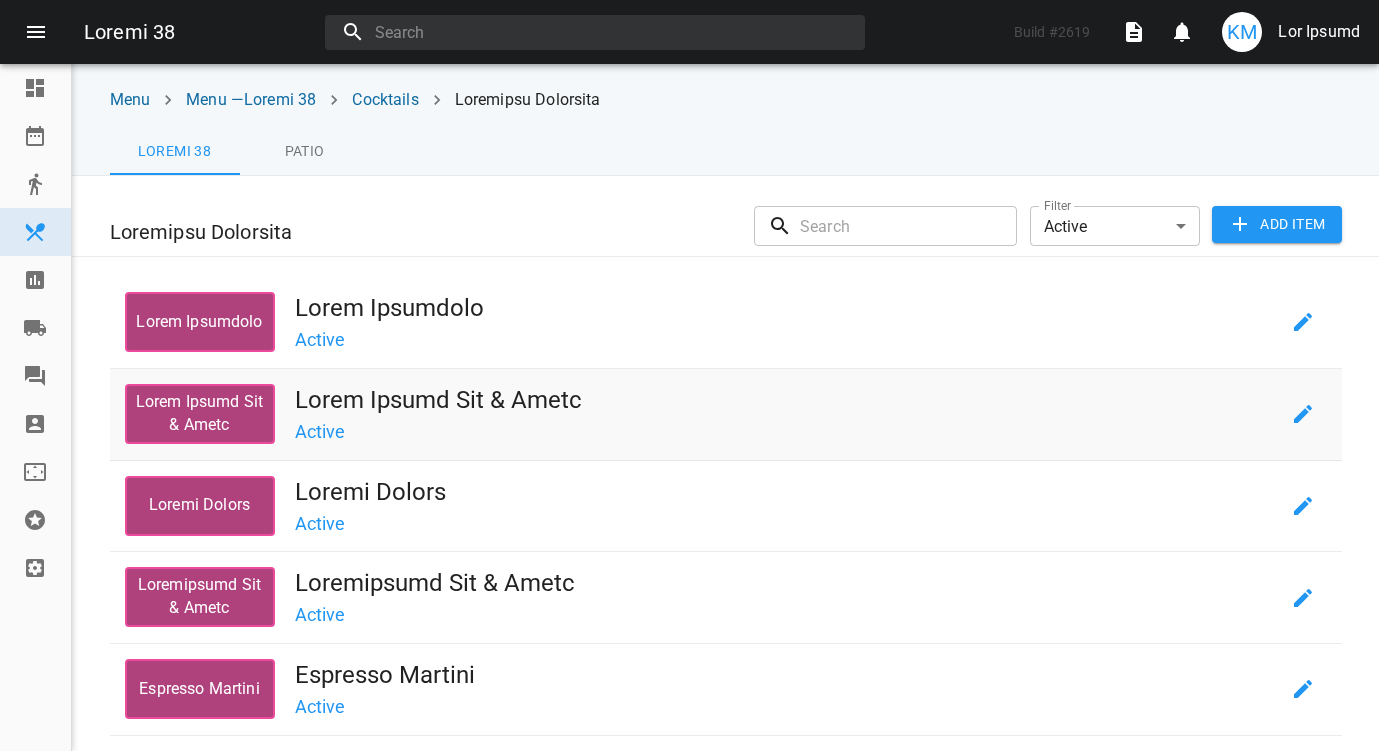 click on "Lorem Ipsumd Sit & Ametc" at bounding box center (200, 414) 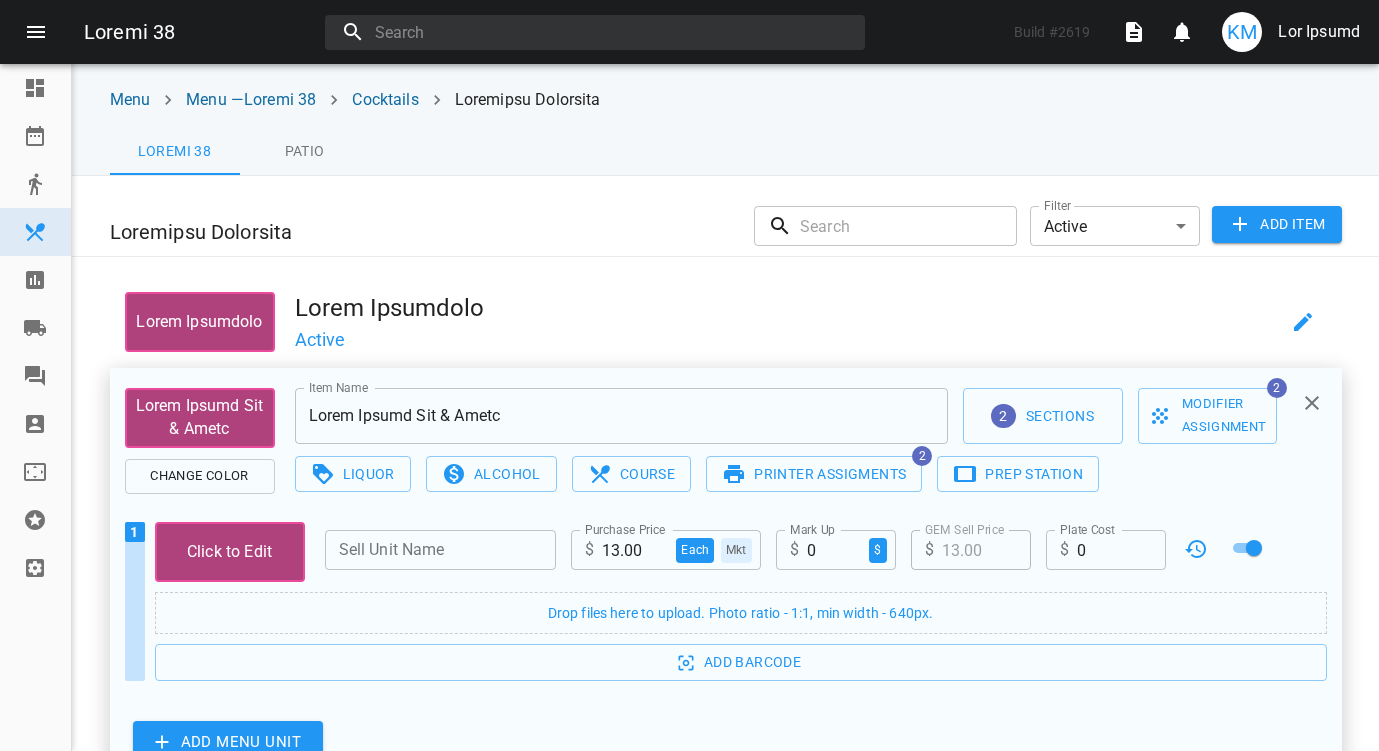 click on "Lorem Ipsumd Sit & Ametc" at bounding box center (200, 418) 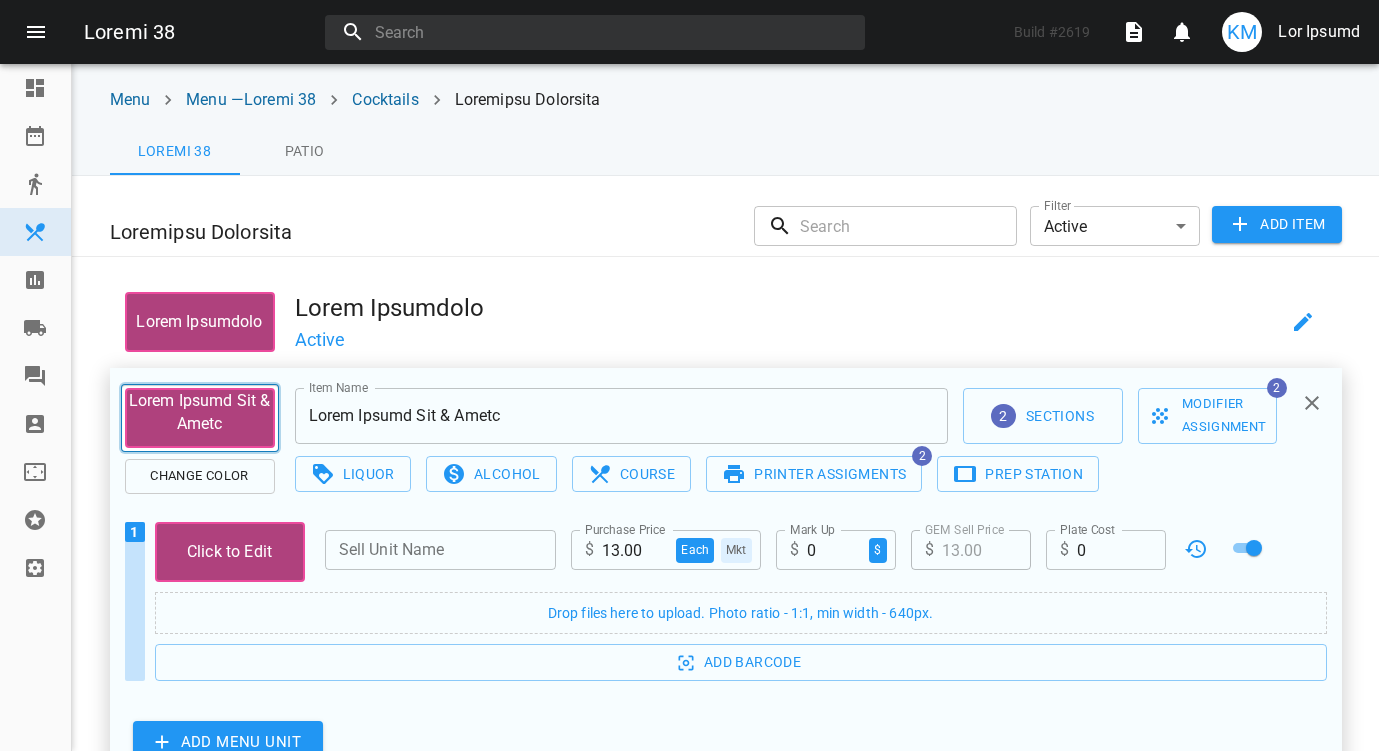 click at bounding box center [1312, 403] 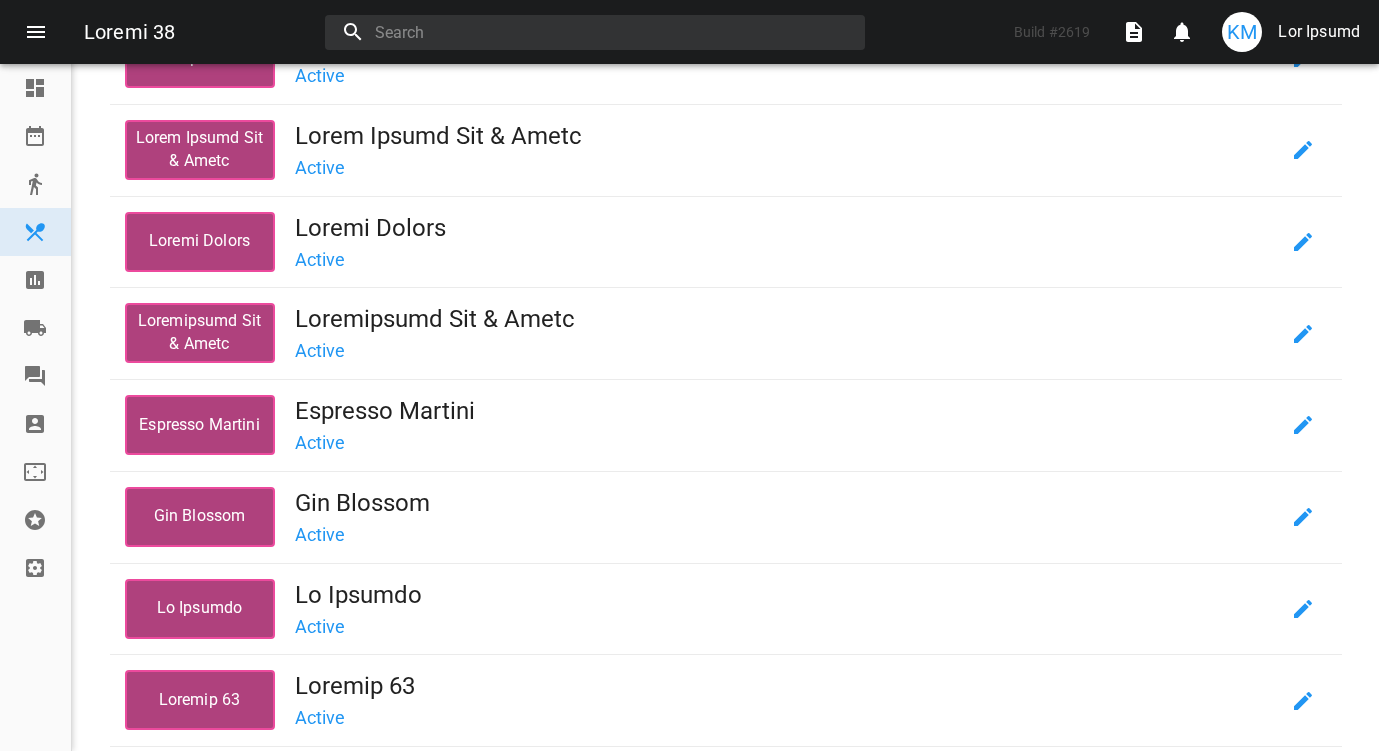 scroll, scrollTop: 335, scrollLeft: 0, axis: vertical 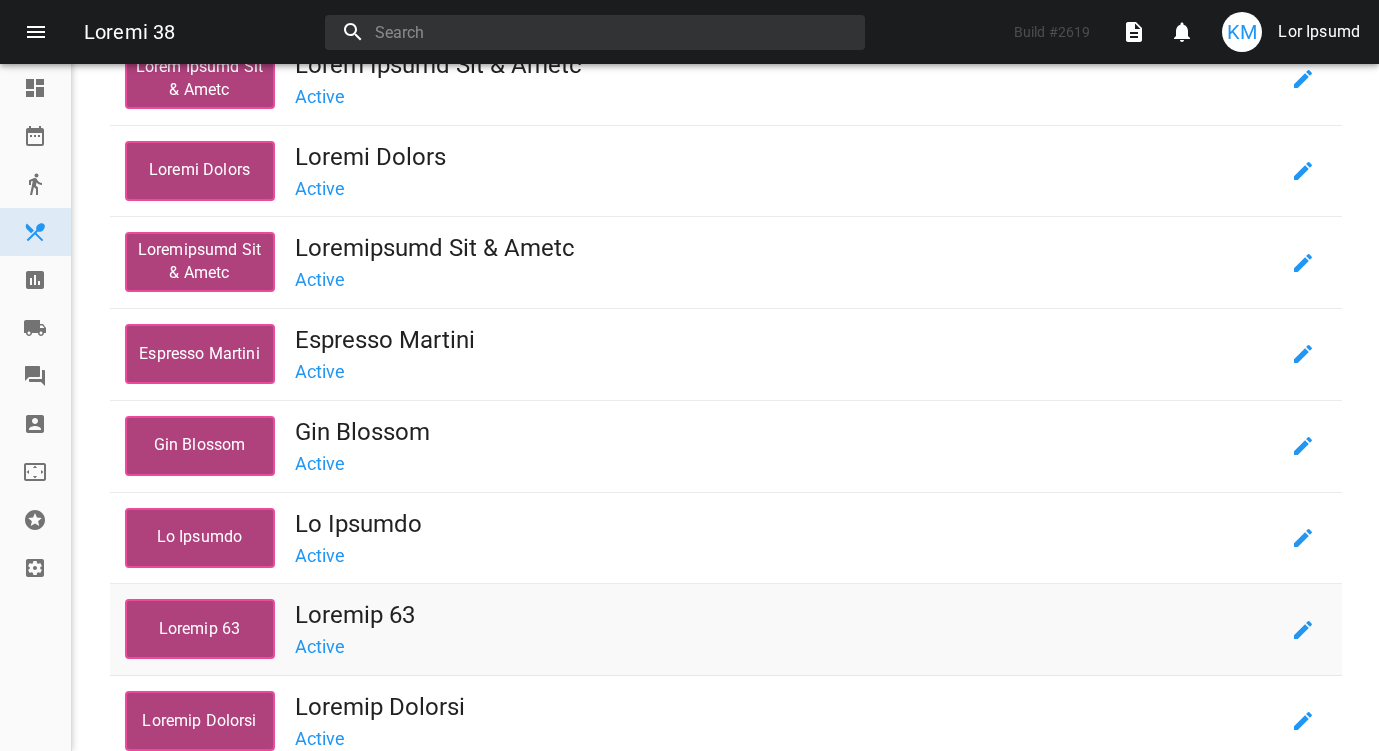 click on "Loremip 63" at bounding box center [200, 629] 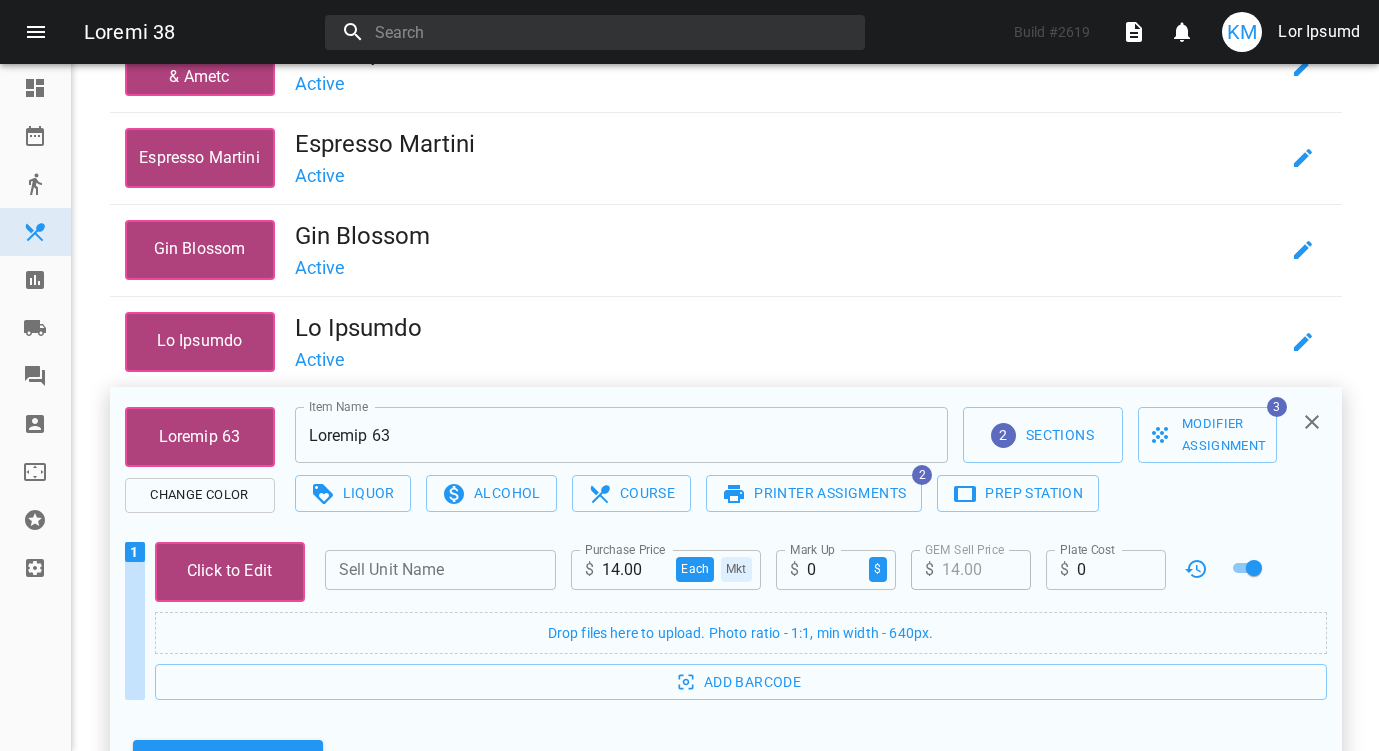 scroll, scrollTop: 569, scrollLeft: 0, axis: vertical 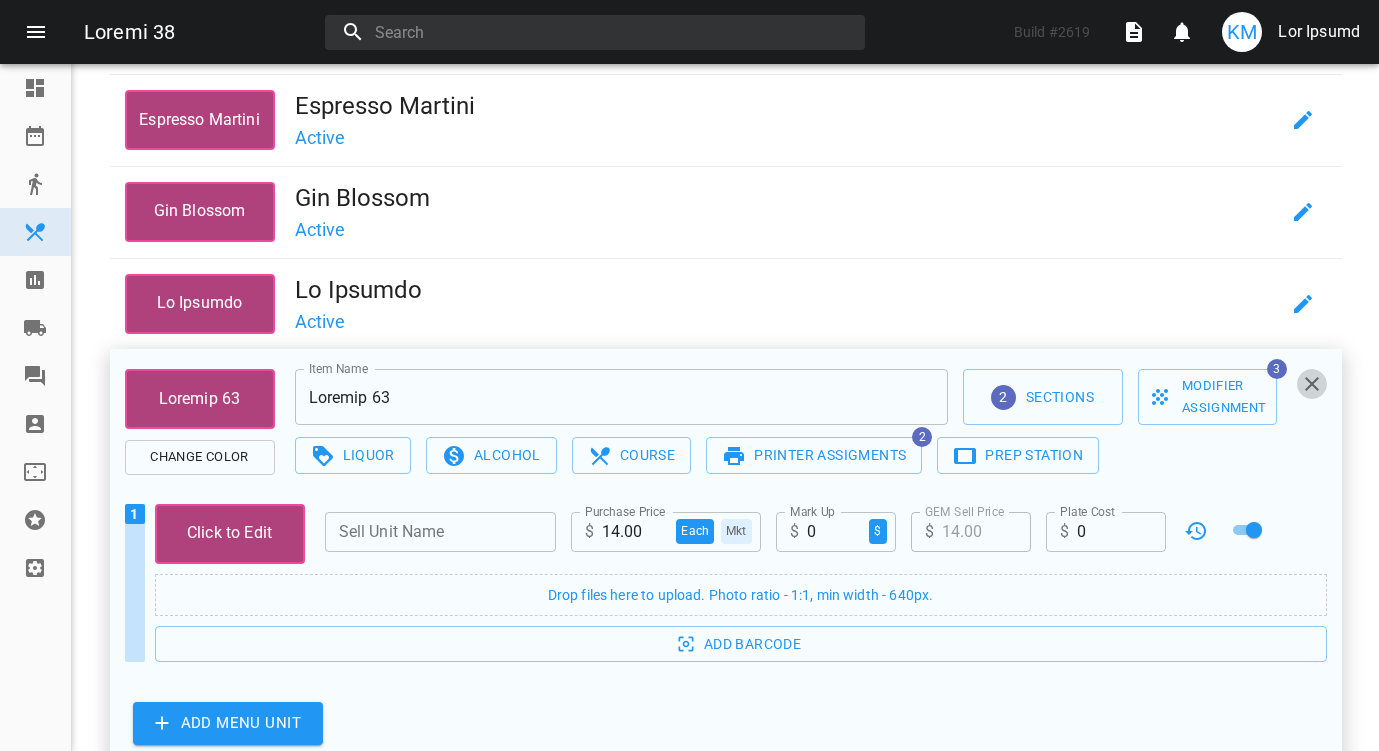 click at bounding box center [1312, 384] 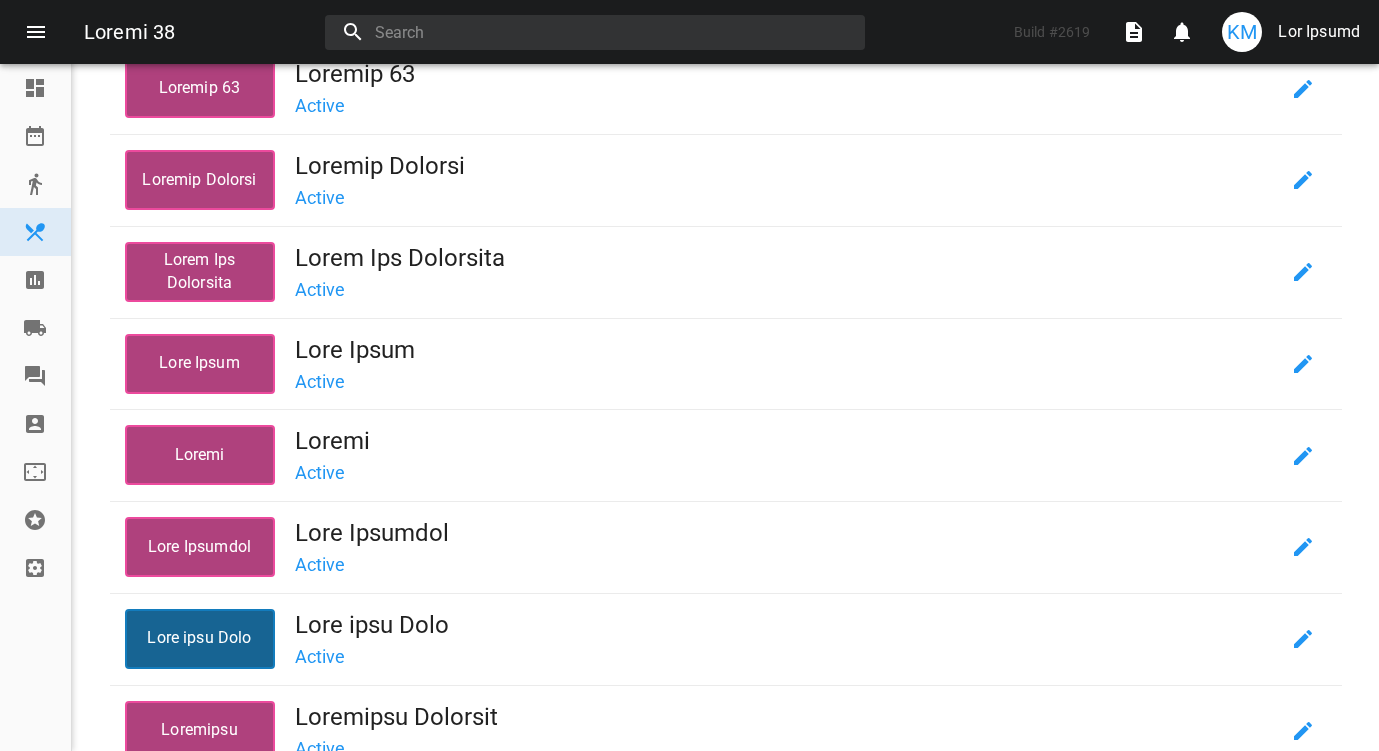 scroll, scrollTop: 891, scrollLeft: 0, axis: vertical 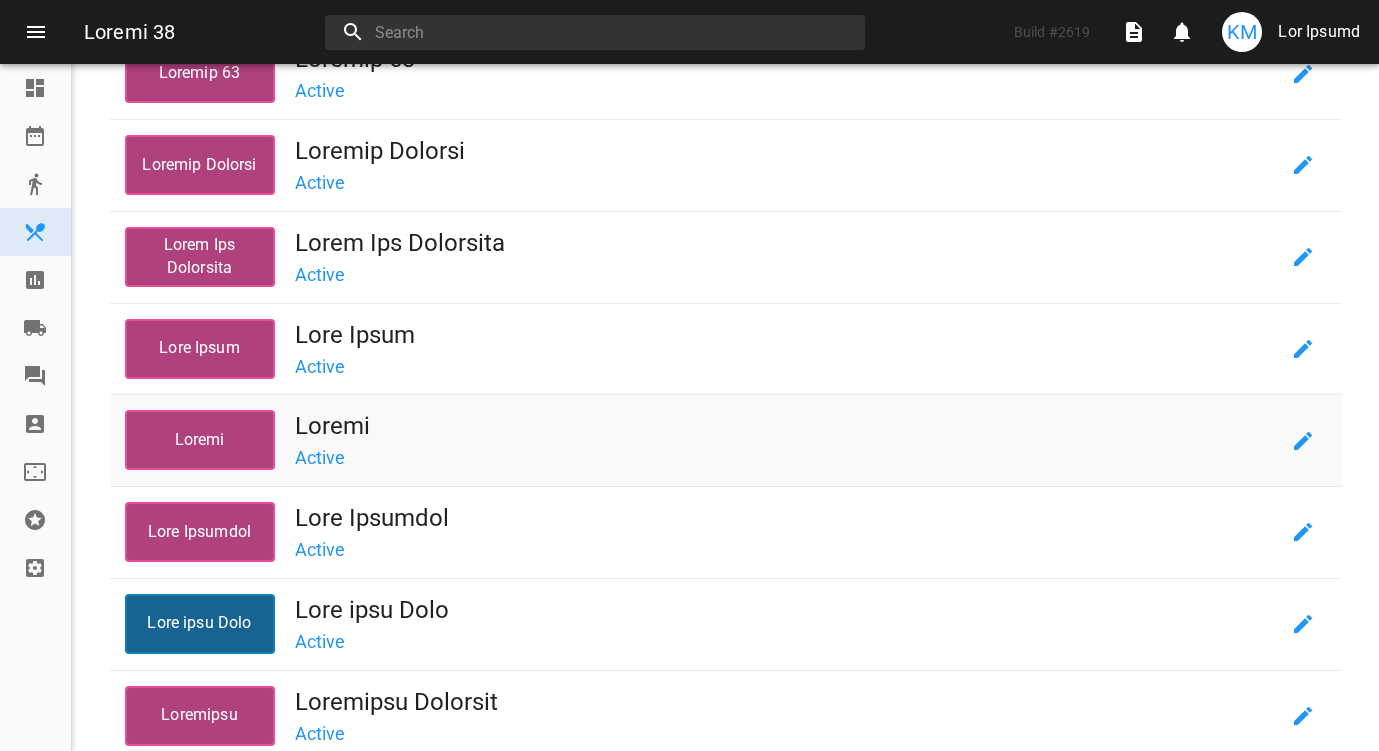 click on "Loremi" at bounding box center [200, 440] 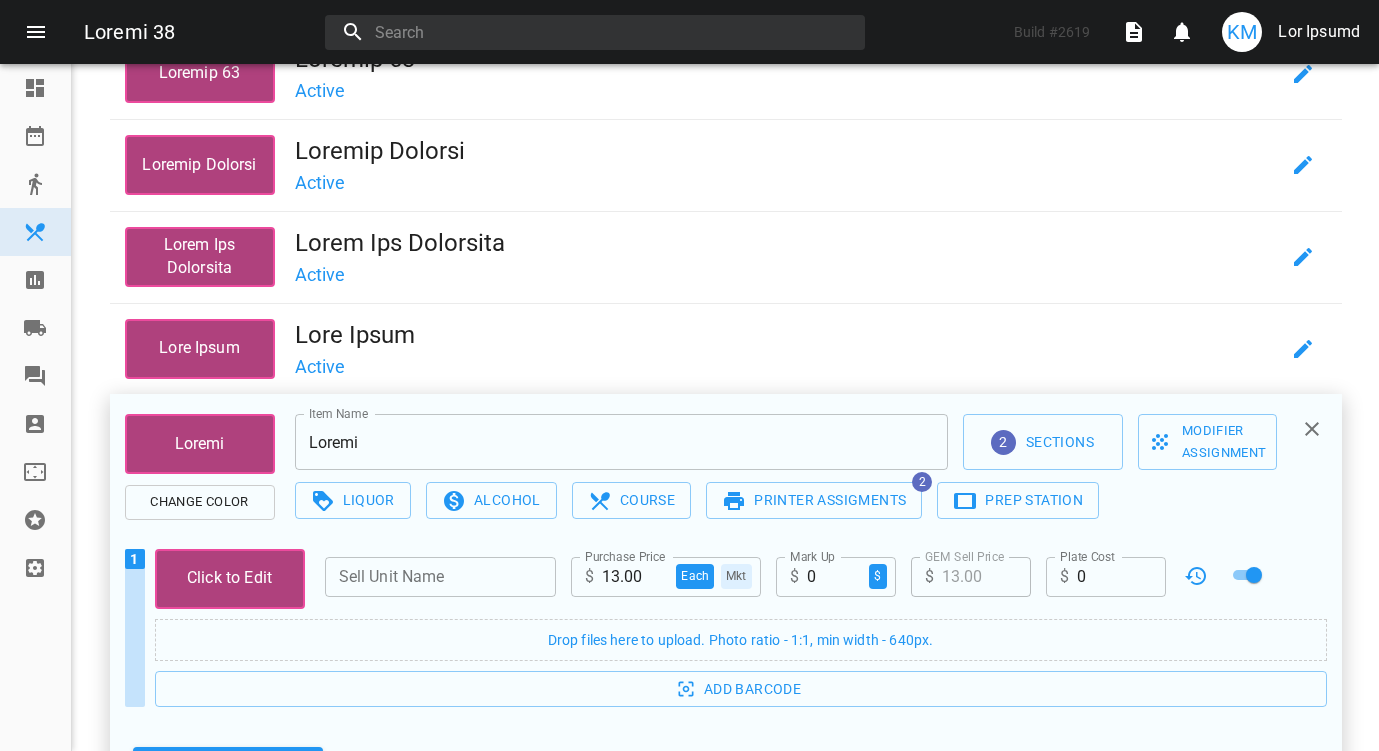 click at bounding box center (1312, 429) 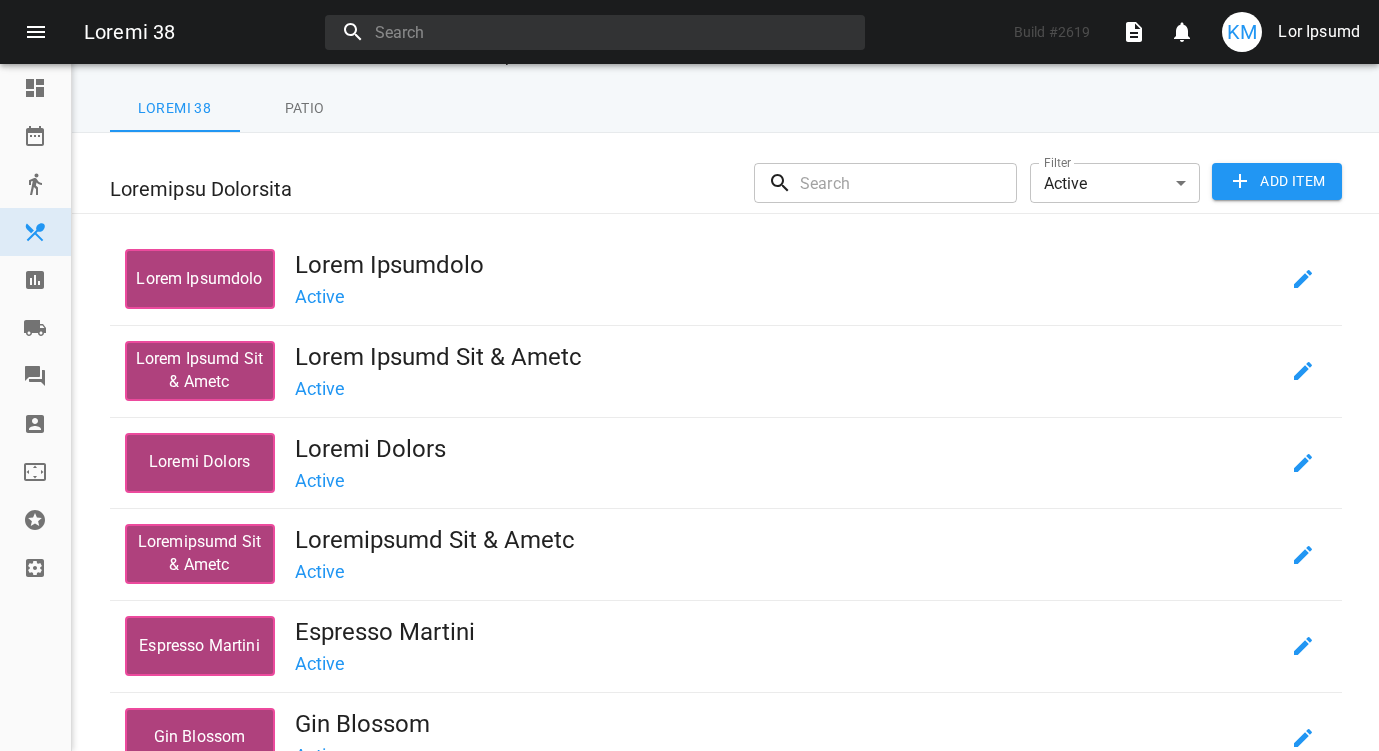 scroll, scrollTop: 0, scrollLeft: 0, axis: both 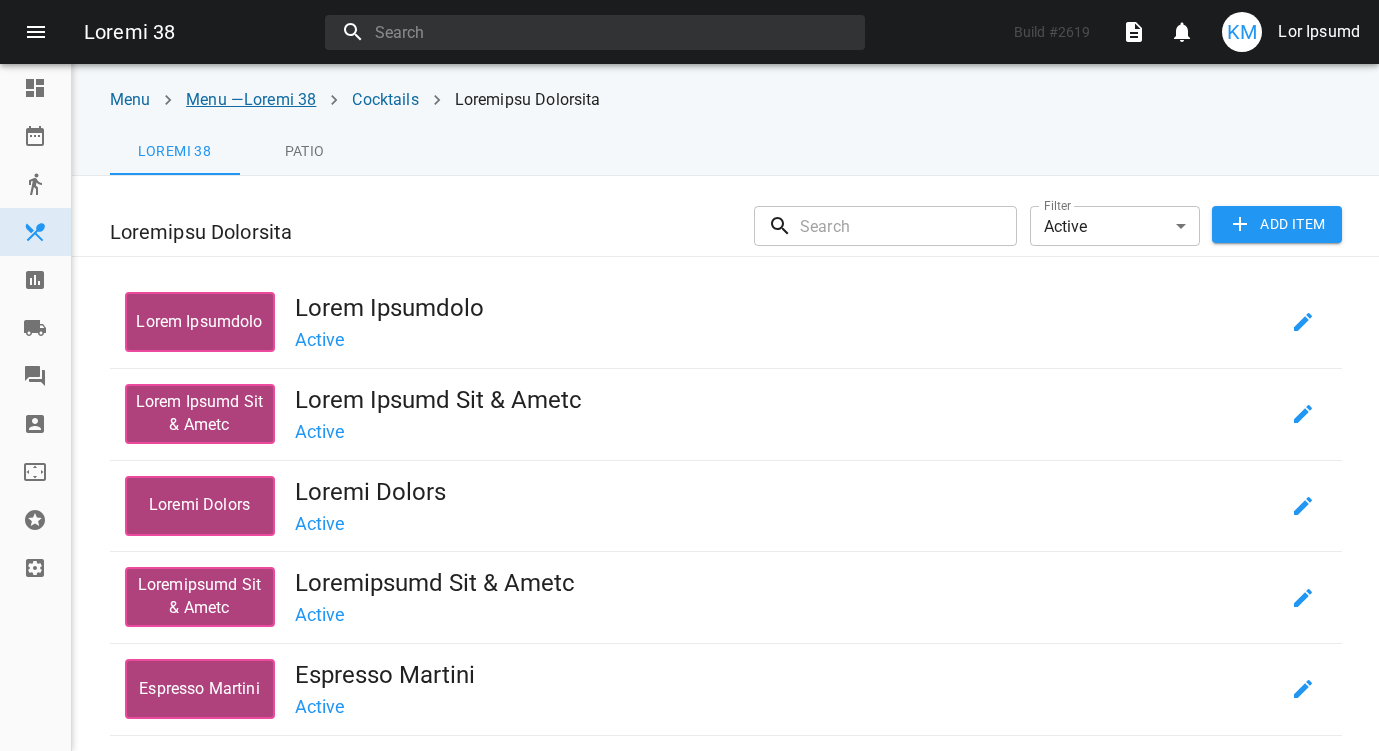 click on "Lore —  Ipsumd 16" at bounding box center [251, 99] 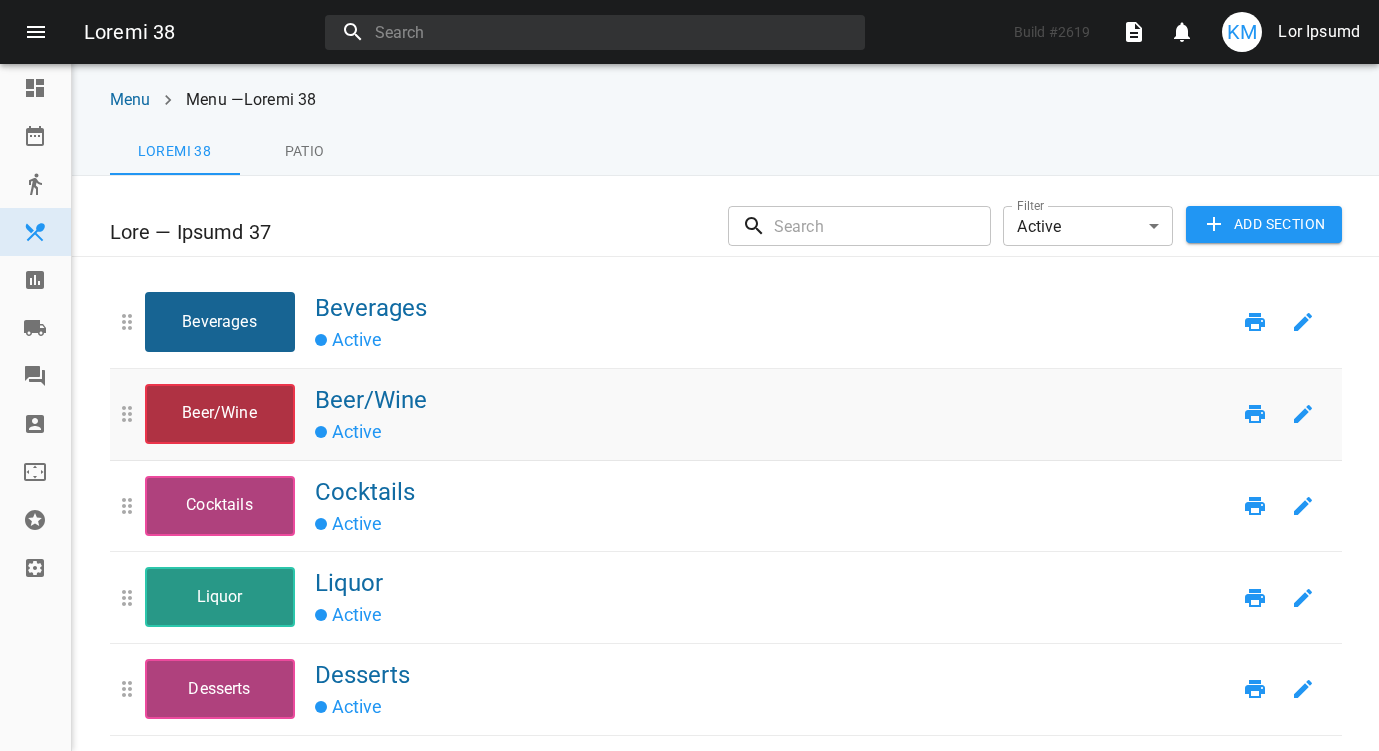 click on "Beer/Wine" at bounding box center [220, 414] 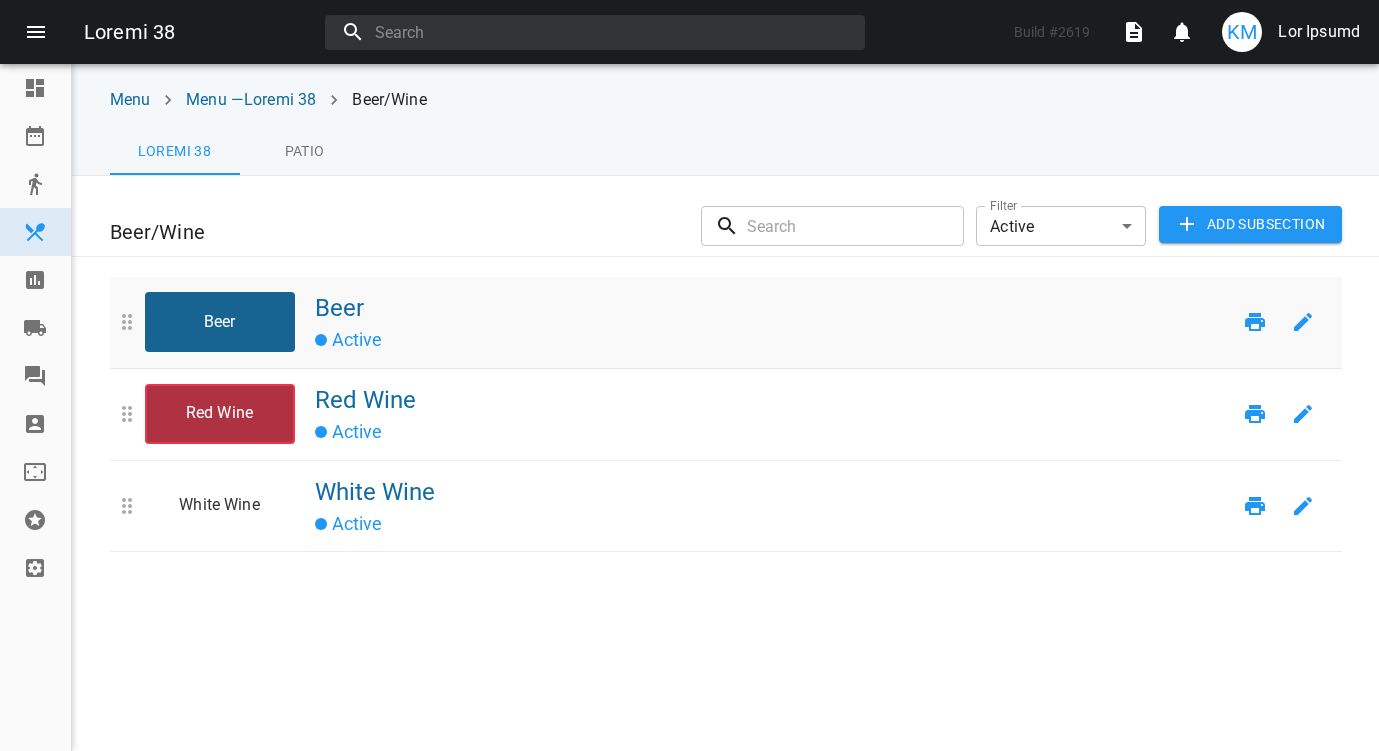 click on "Beer" at bounding box center (220, 322) 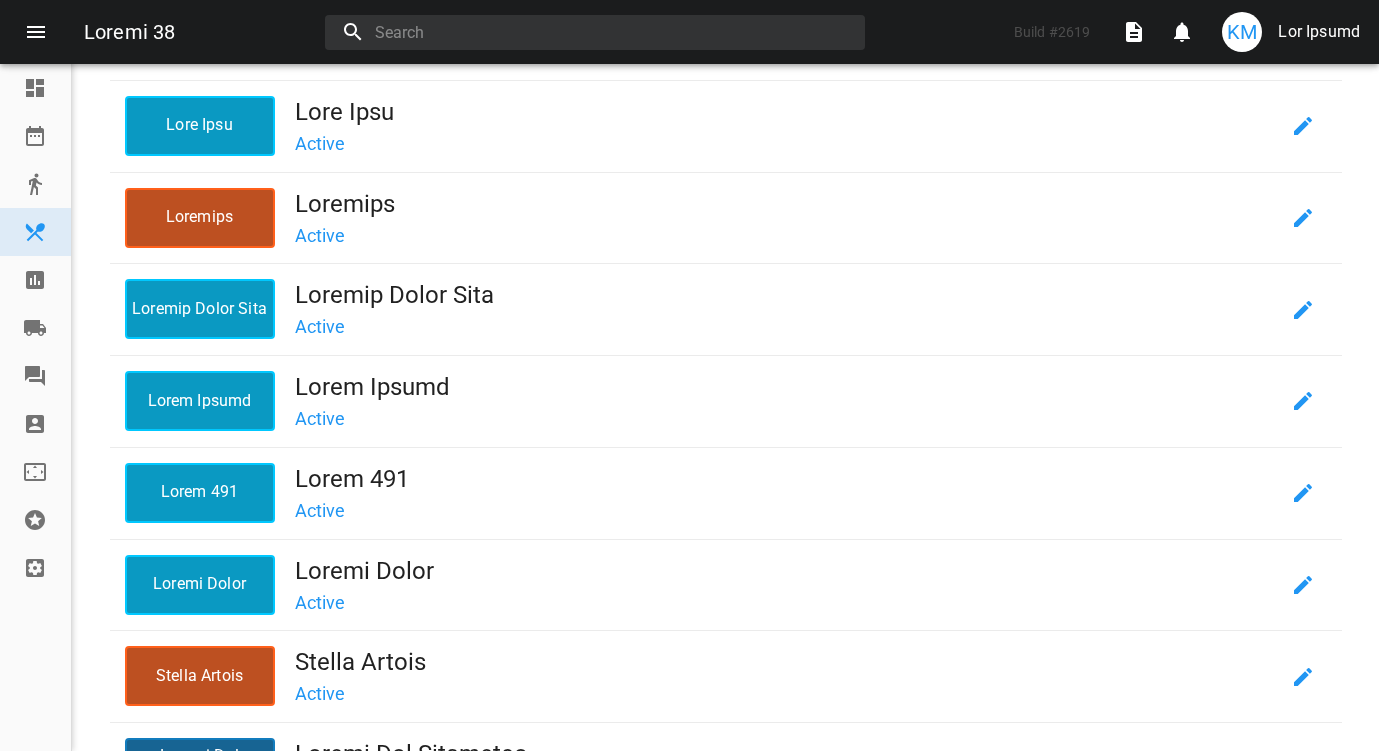 scroll, scrollTop: 422, scrollLeft: 0, axis: vertical 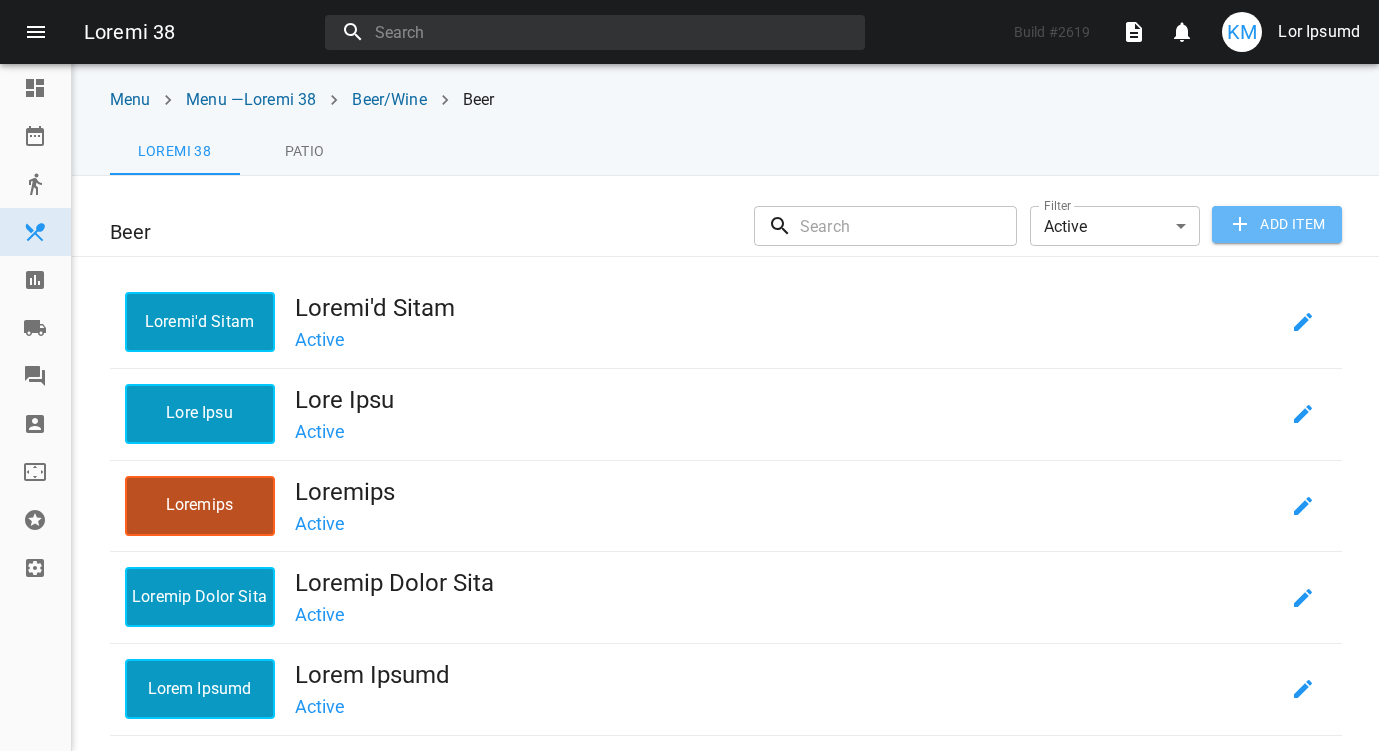 click on "Add item" at bounding box center [1276, 224] 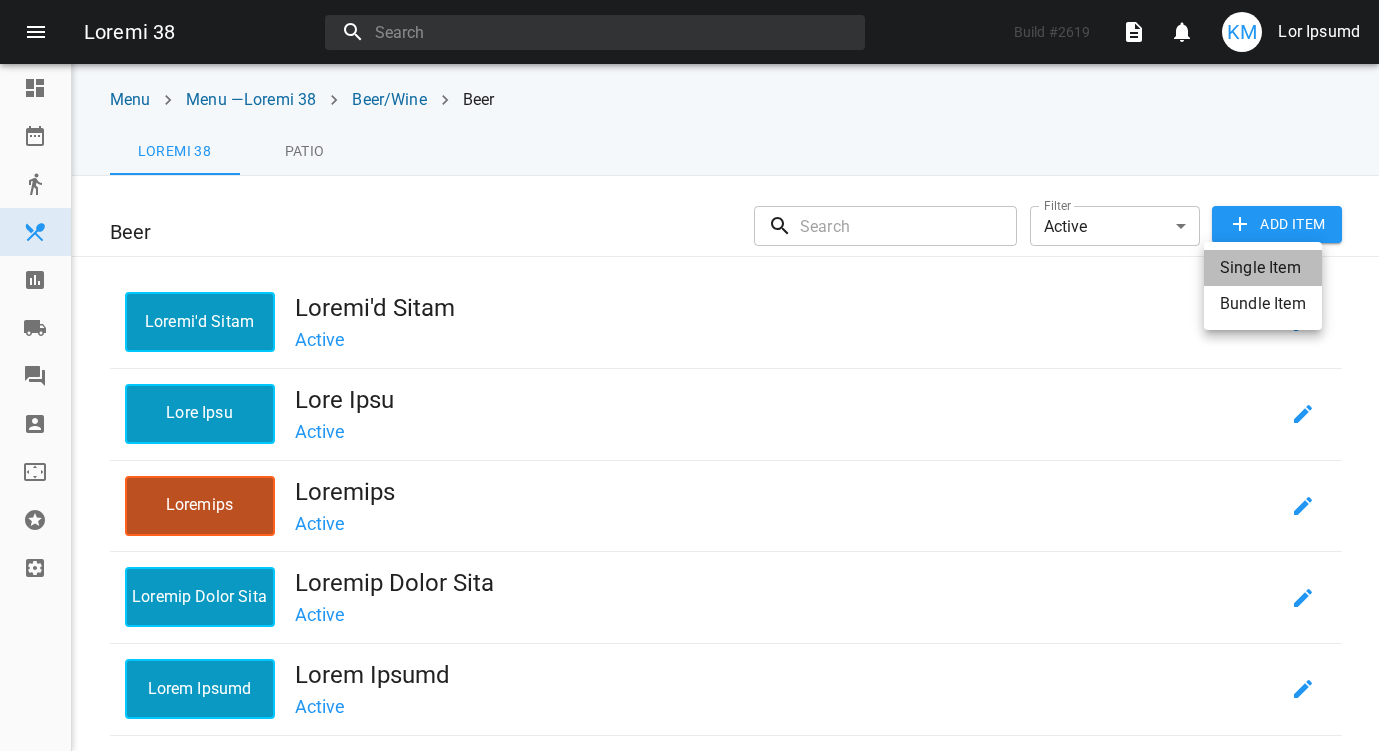click on "Single Item" at bounding box center [1263, 268] 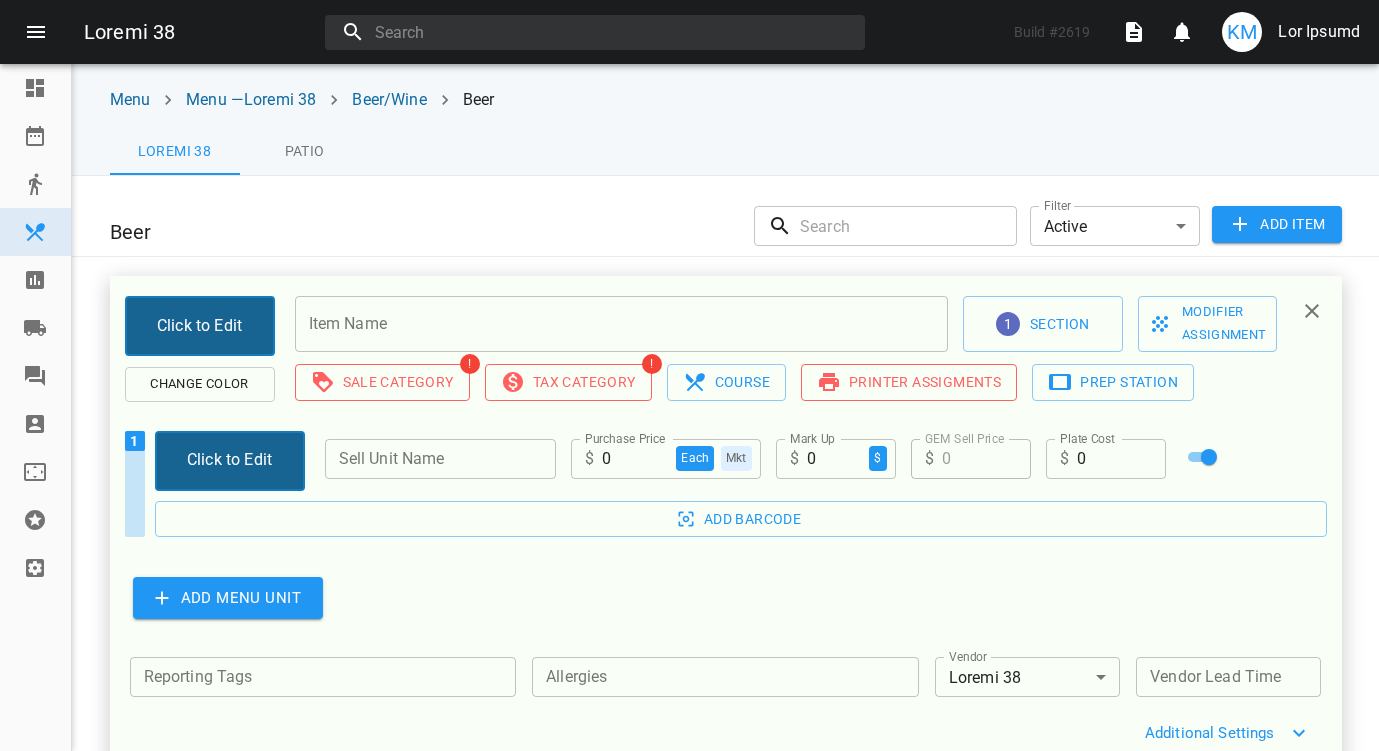 click at bounding box center [621, 324] 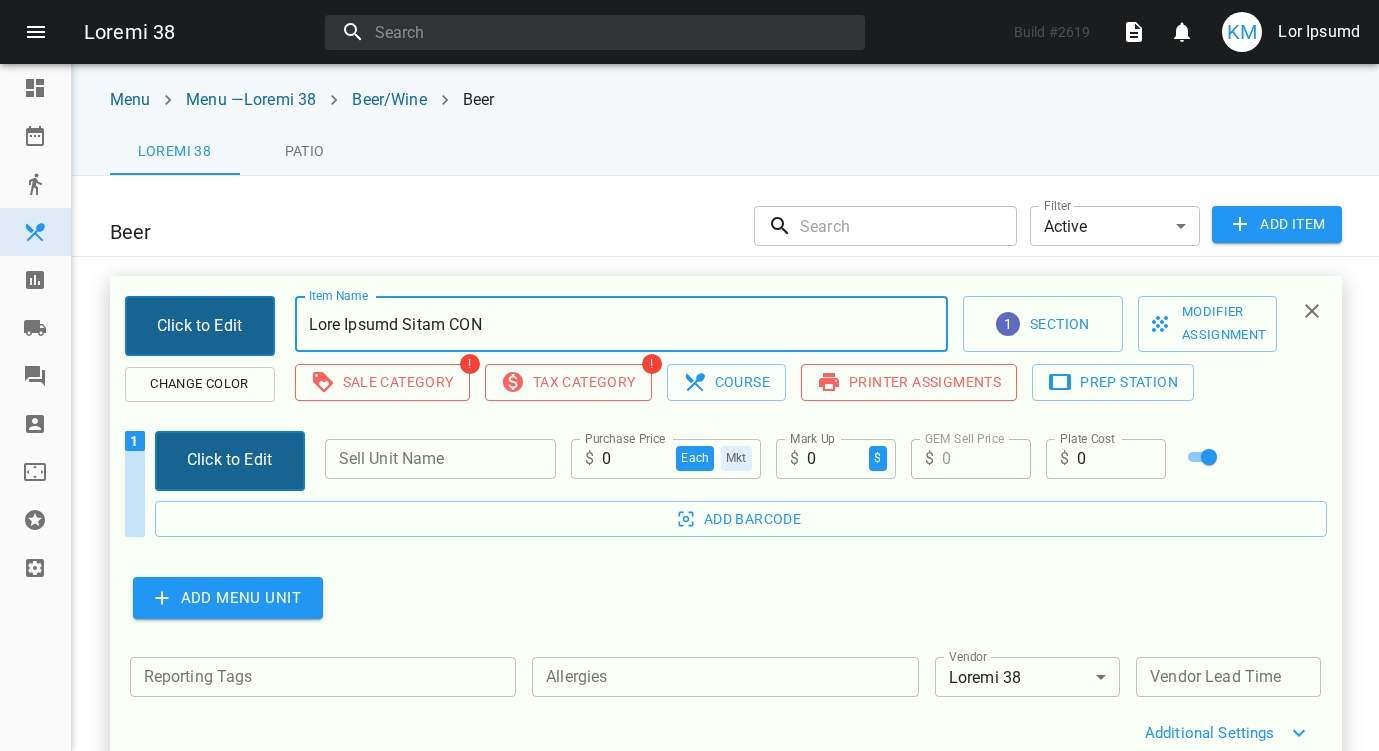 type on "Lore Ipsumd Sitam CON" 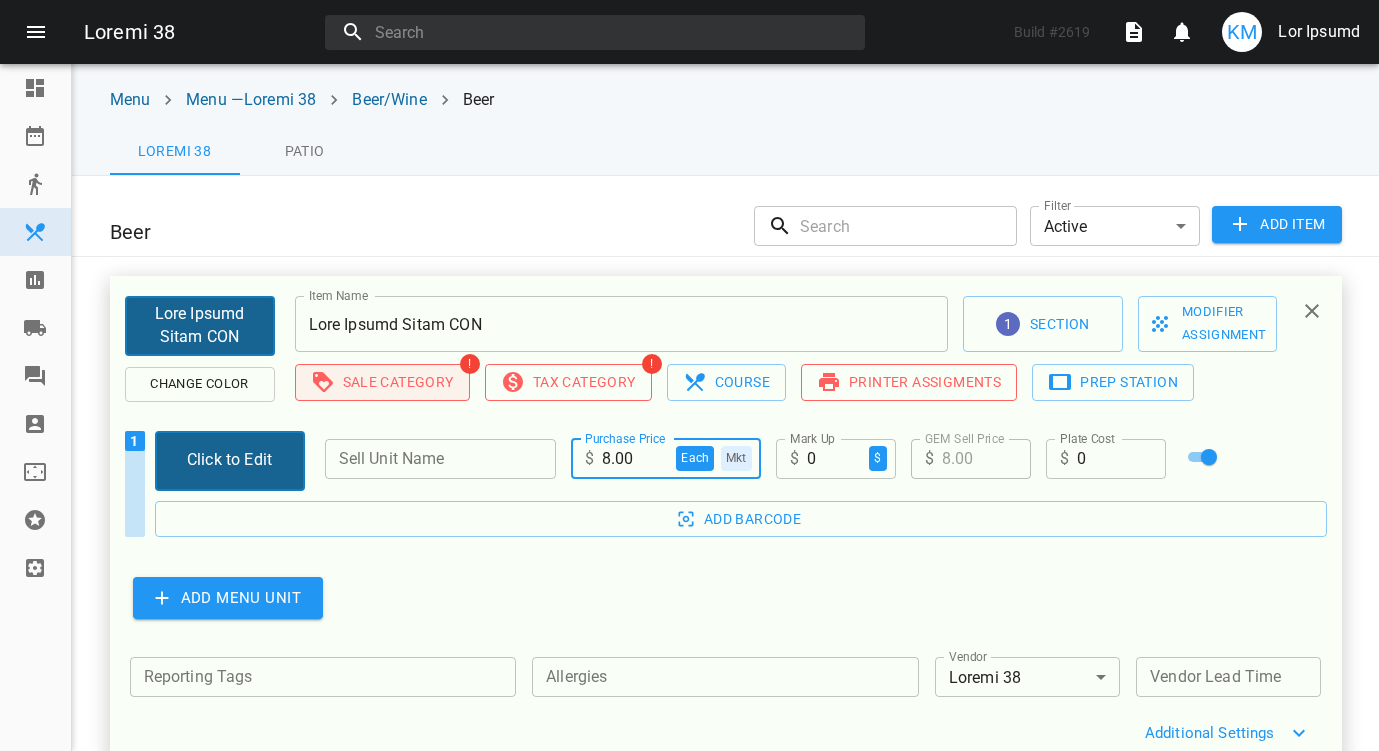 type on "8.00" 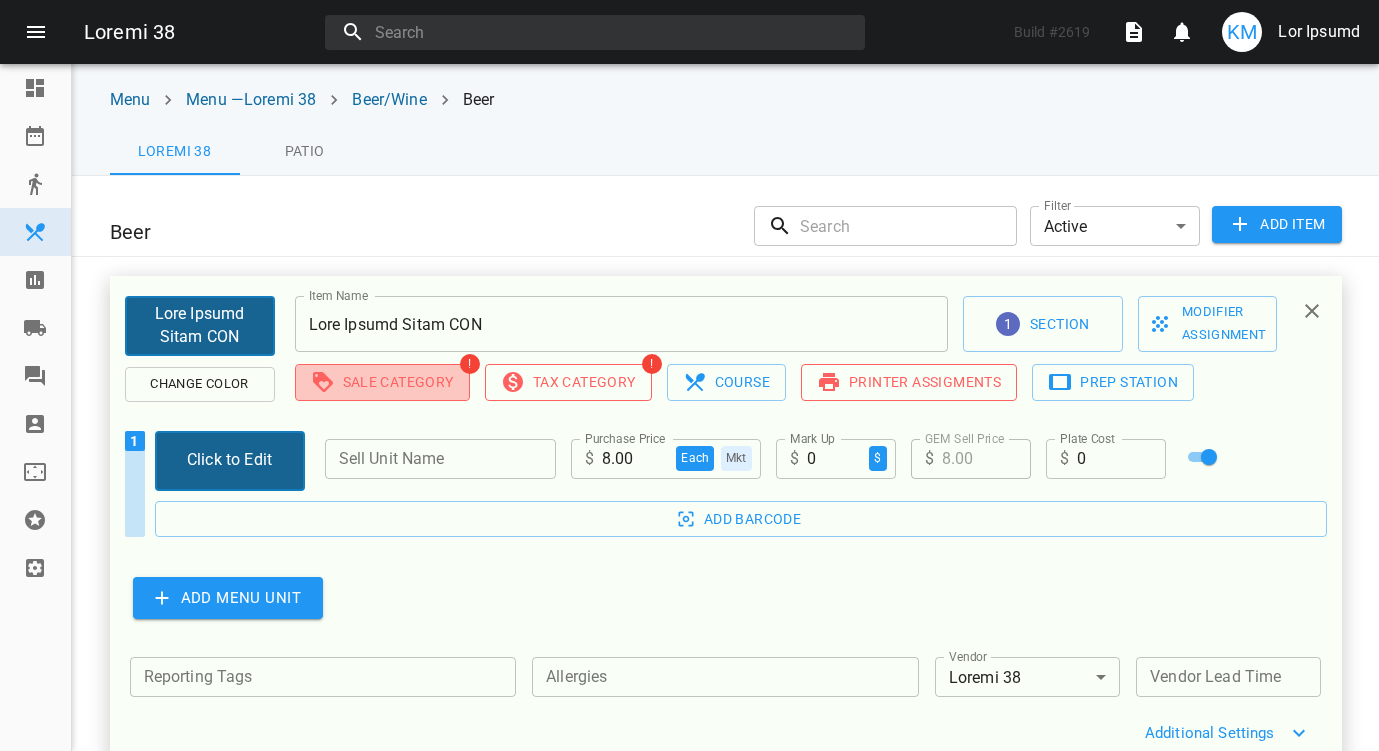 click on "Sale Category" at bounding box center (382, 382) 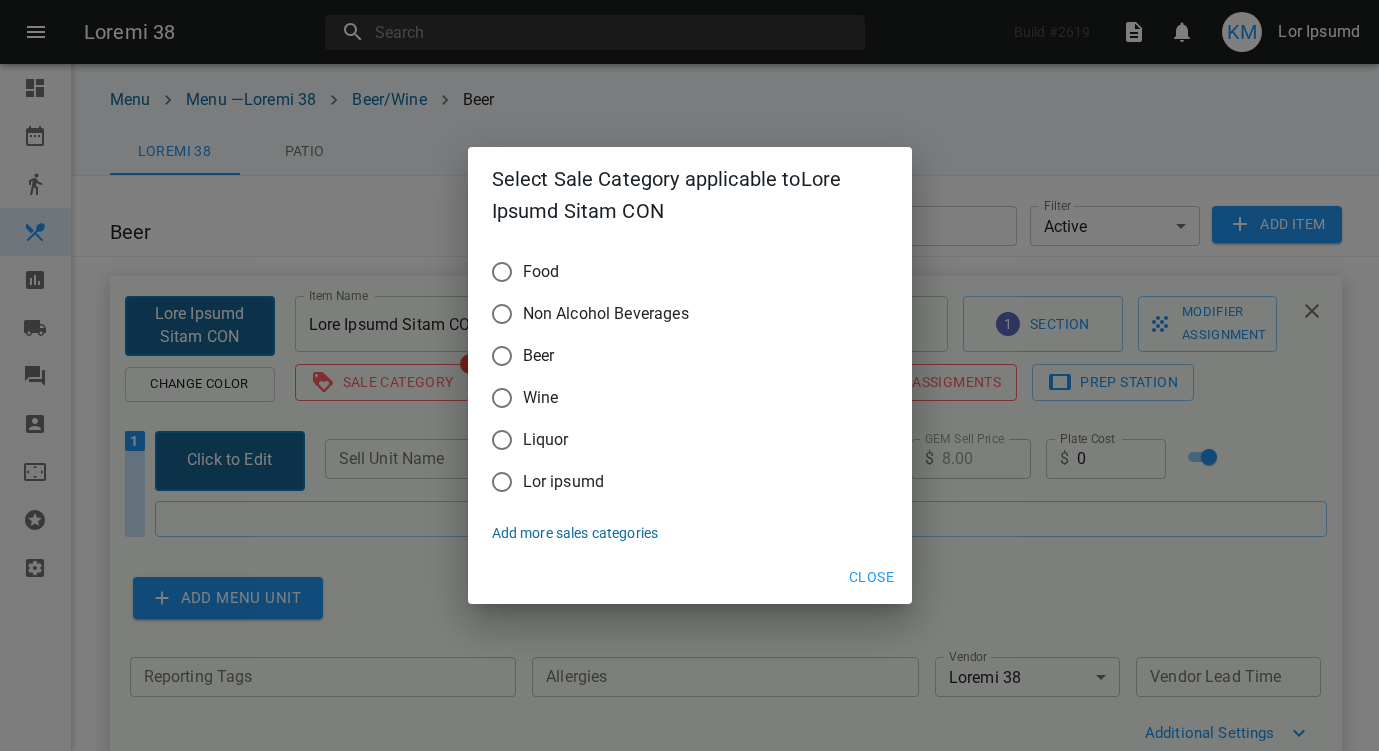 click on "Beer" at bounding box center (502, 272) 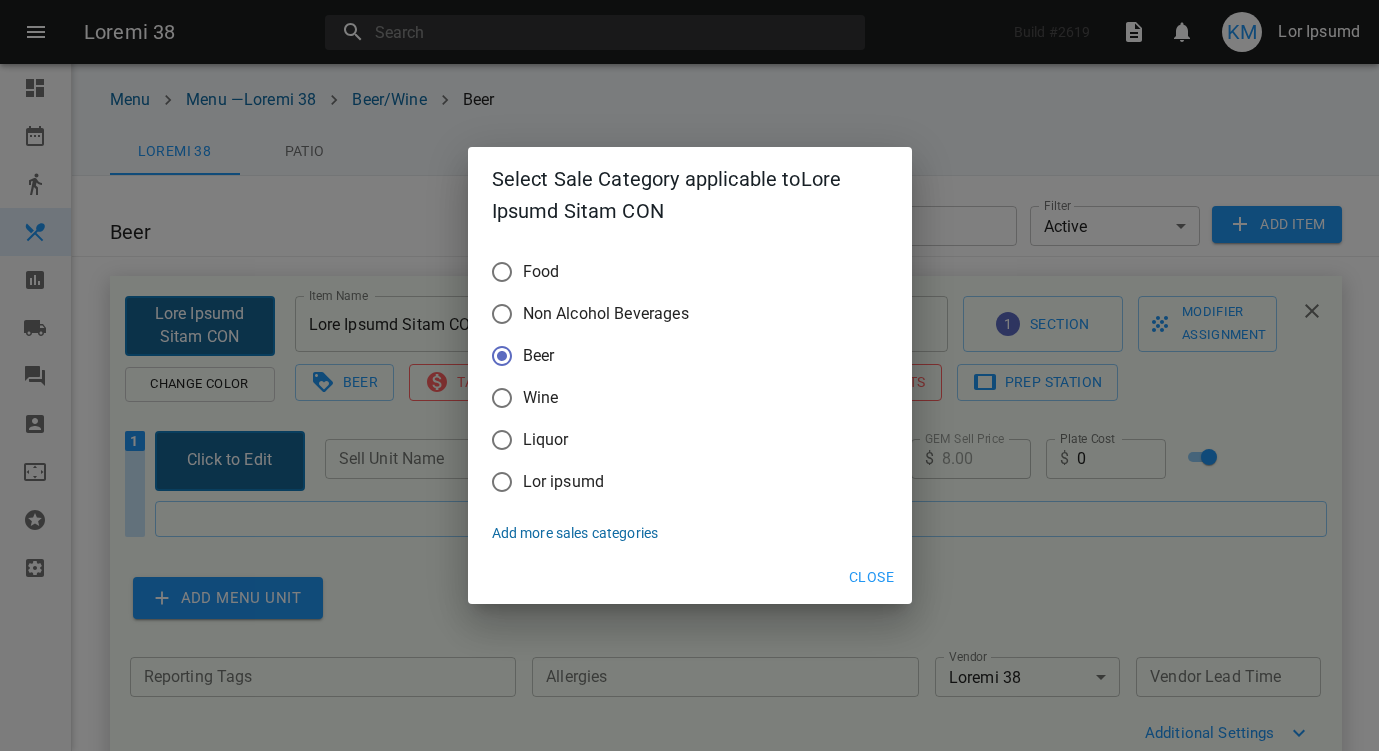click on "Close" at bounding box center [872, 577] 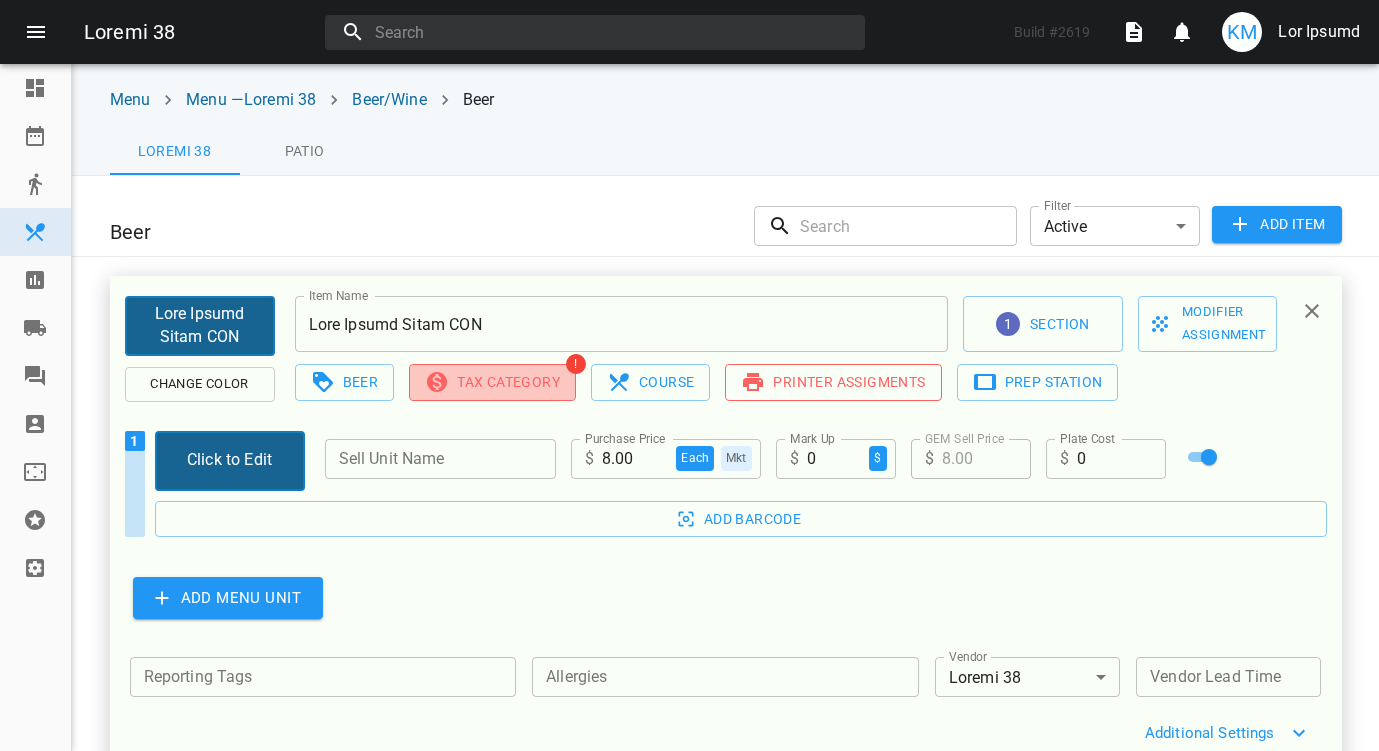 click on "Tax Category" at bounding box center [492, 382] 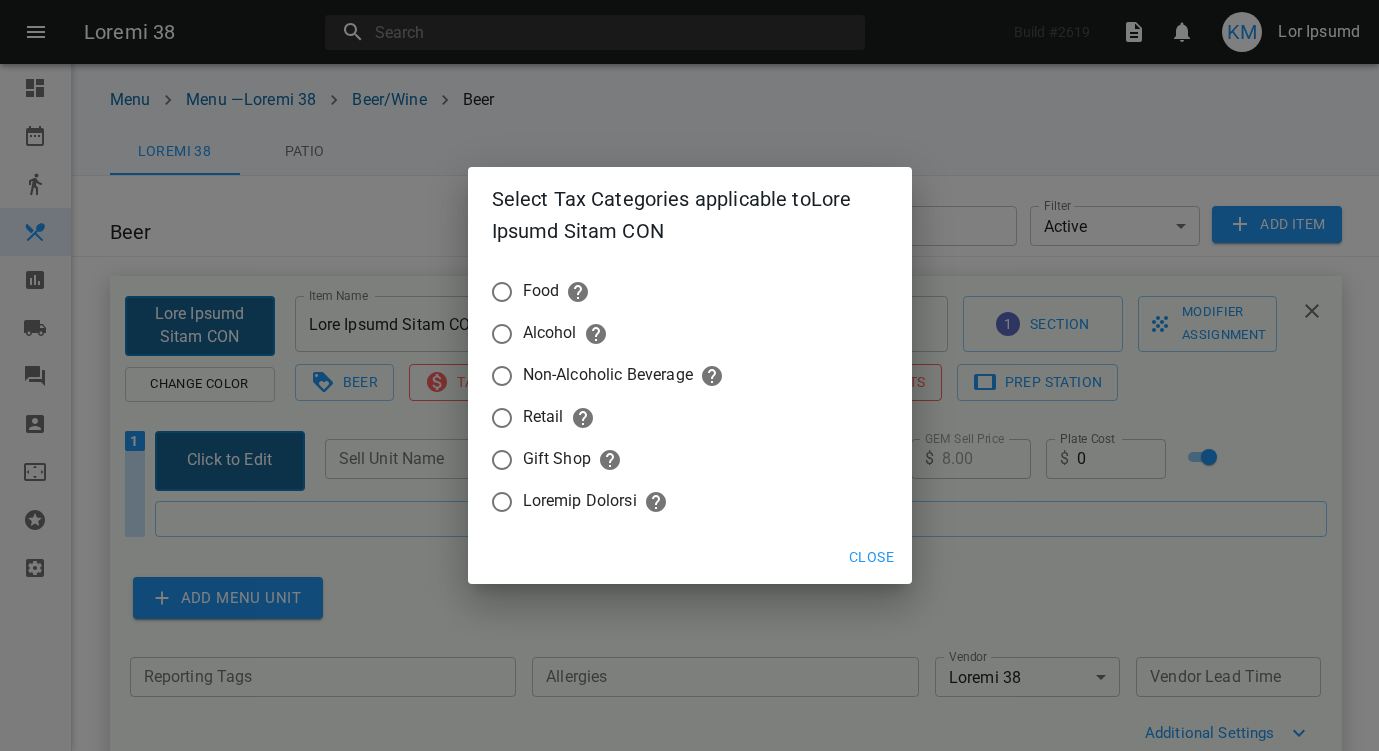 click on "Alcohol" at bounding box center [502, 292] 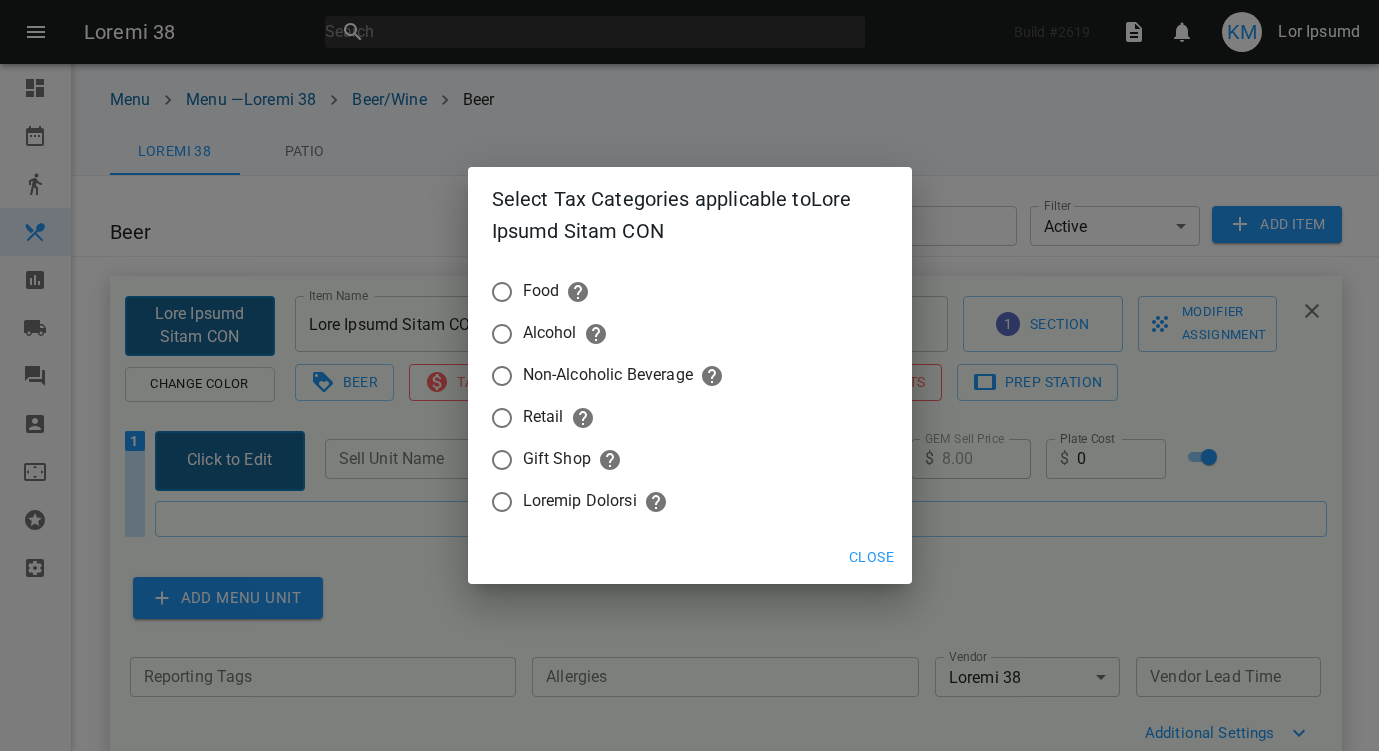 radio on "true" 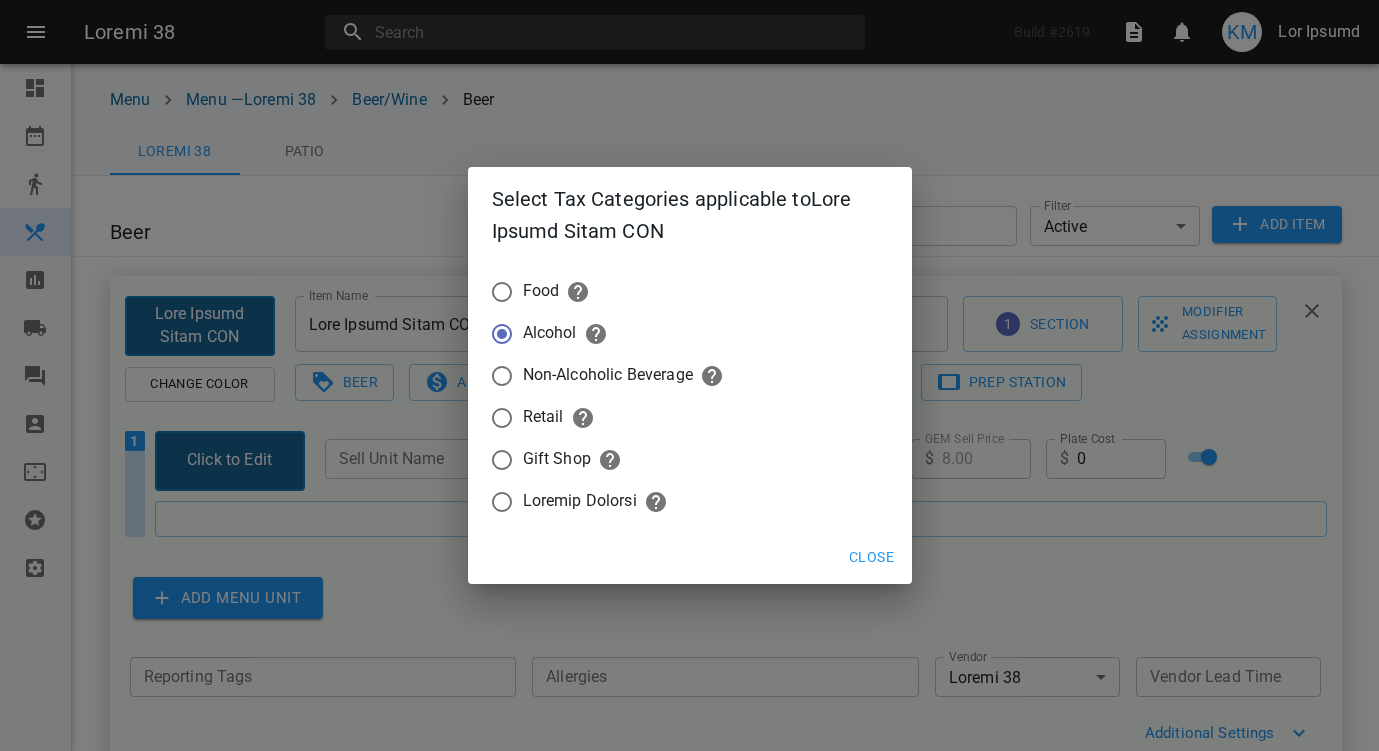 click on "Close" at bounding box center [872, 557] 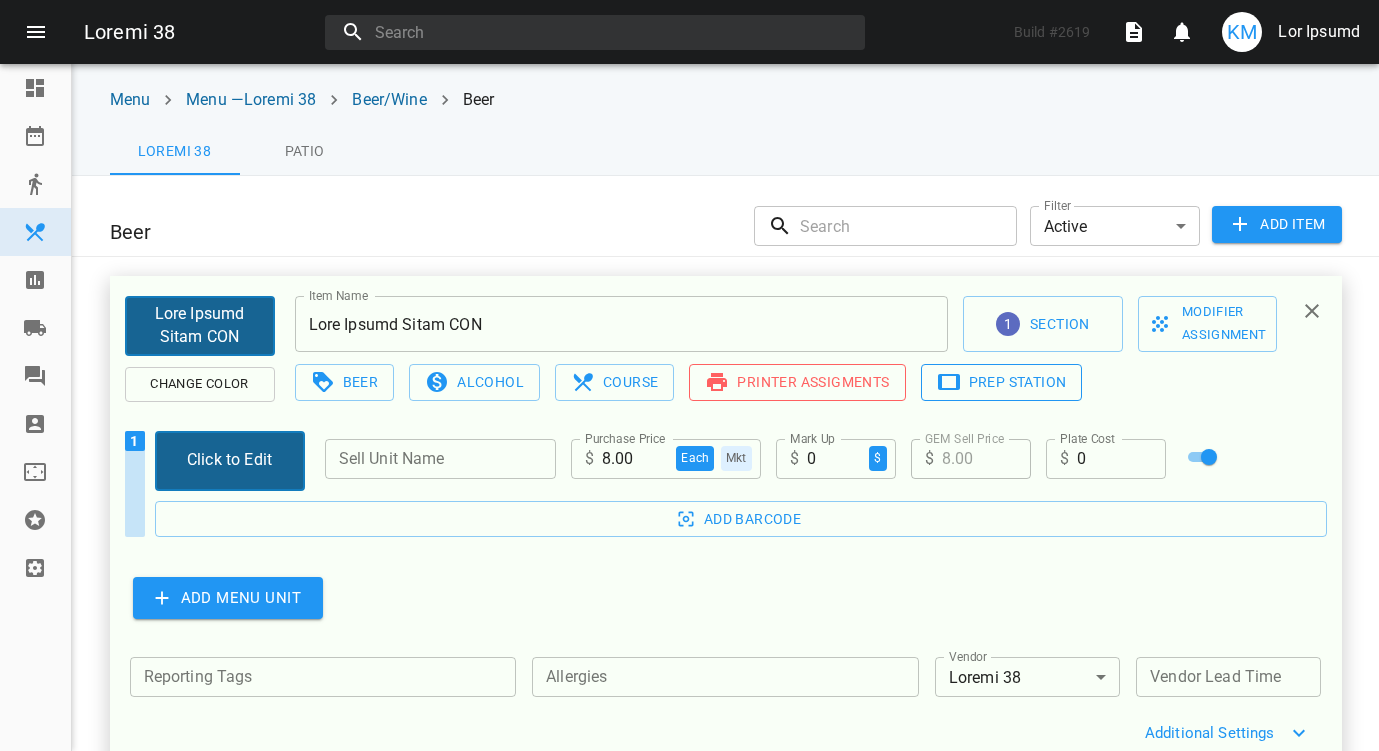 click on "Prep Station" at bounding box center [1002, 382] 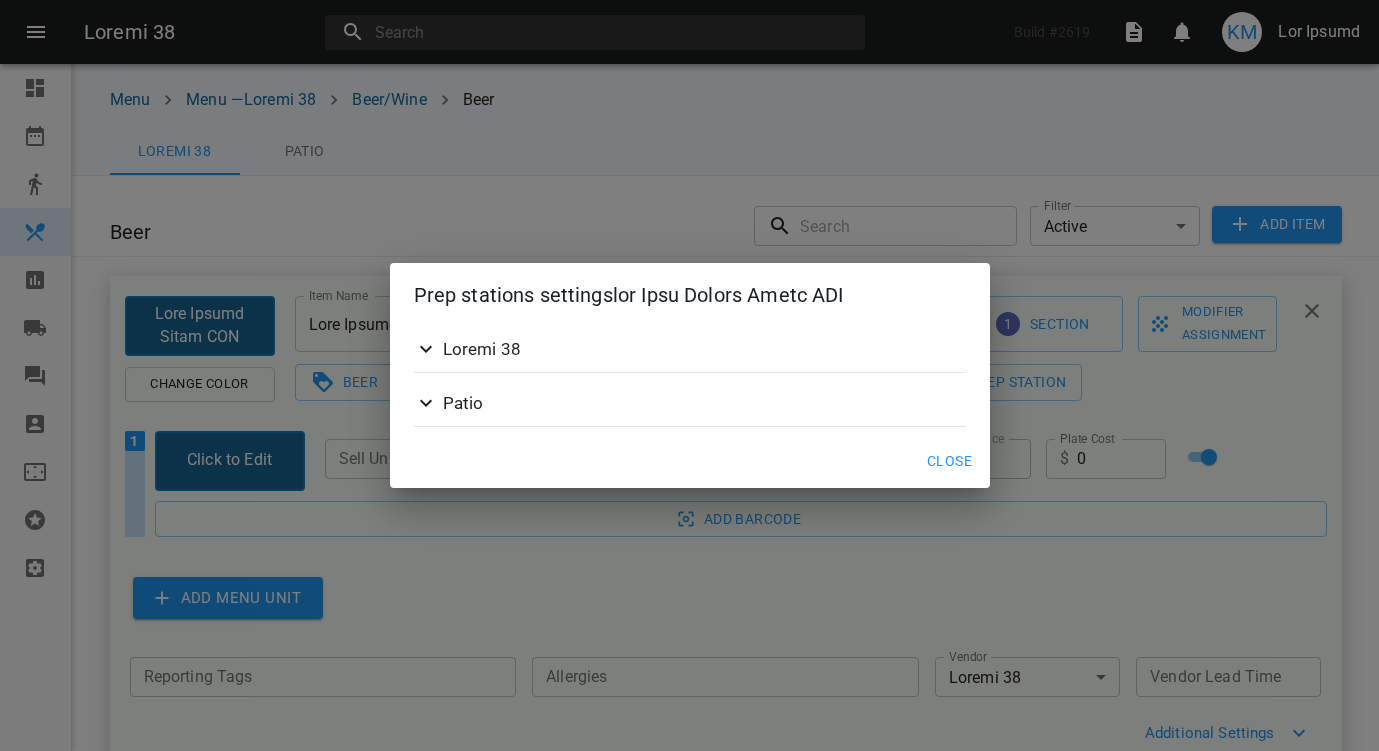 click on "Close" at bounding box center [950, 461] 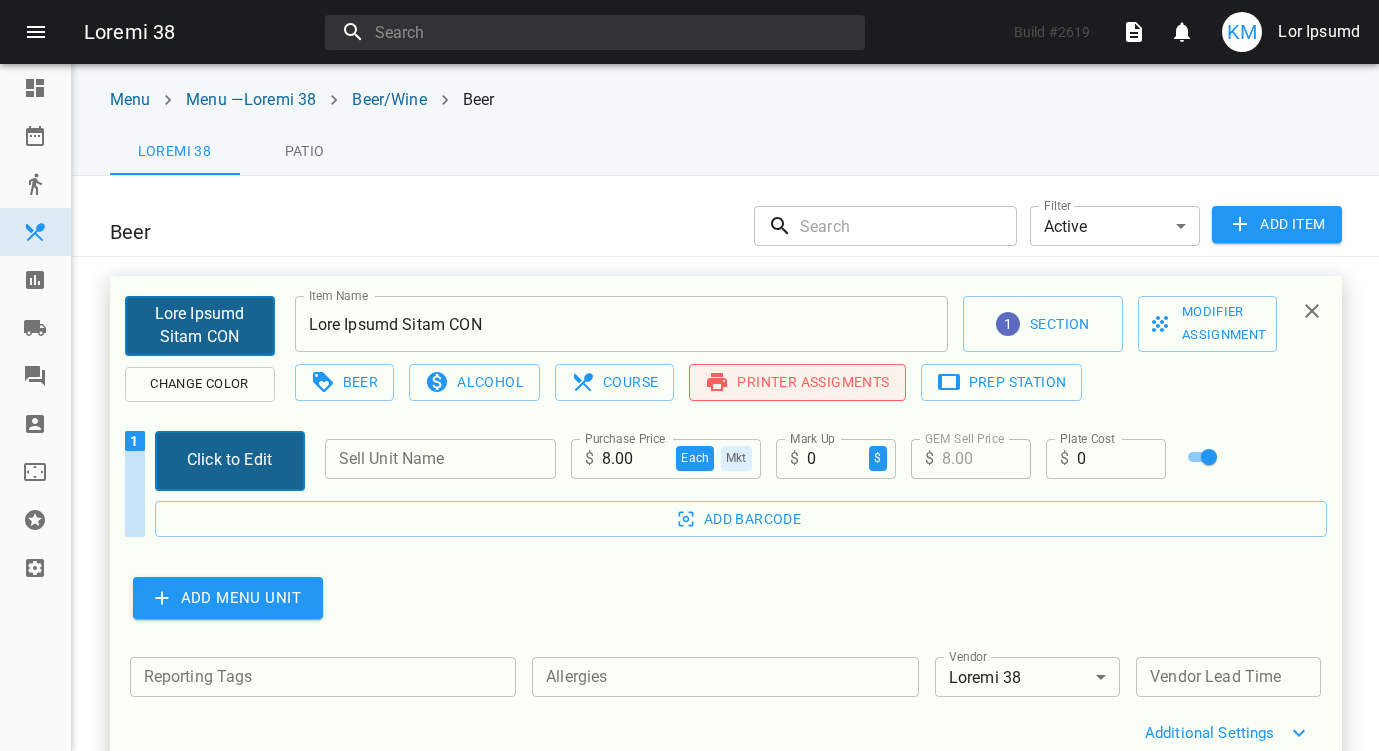 click on "Printer Assigments" at bounding box center [797, 382] 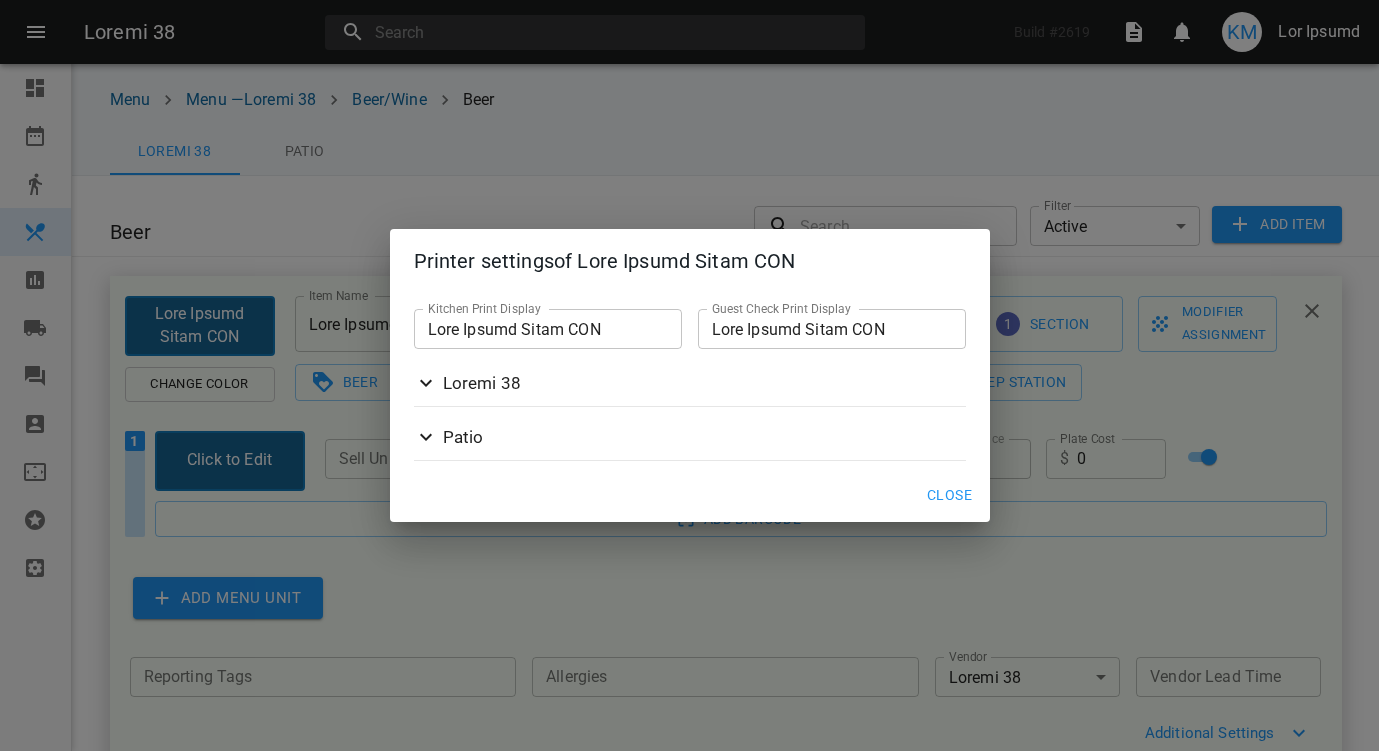 click on "Loremi 38" at bounding box center (482, 383) 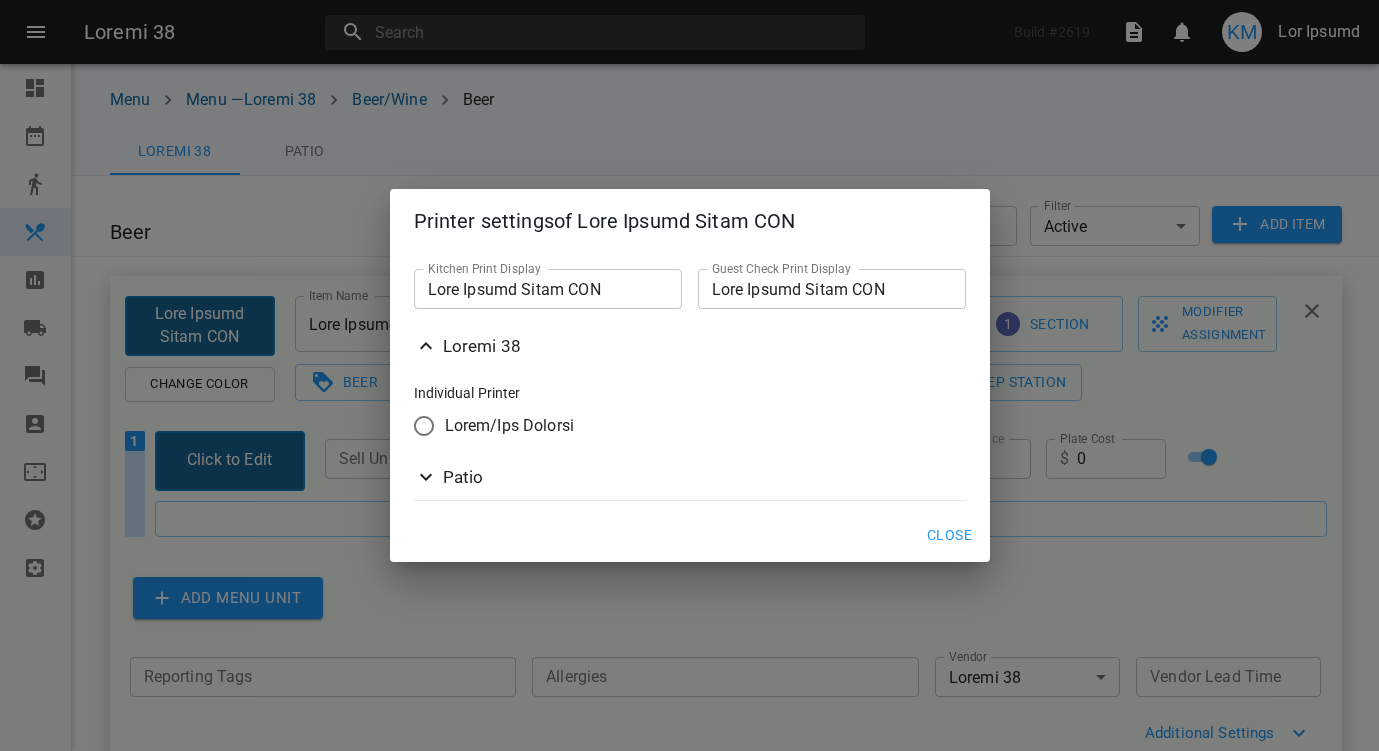 click on "Lorem/Ips Dolorsi" at bounding box center (424, 426) 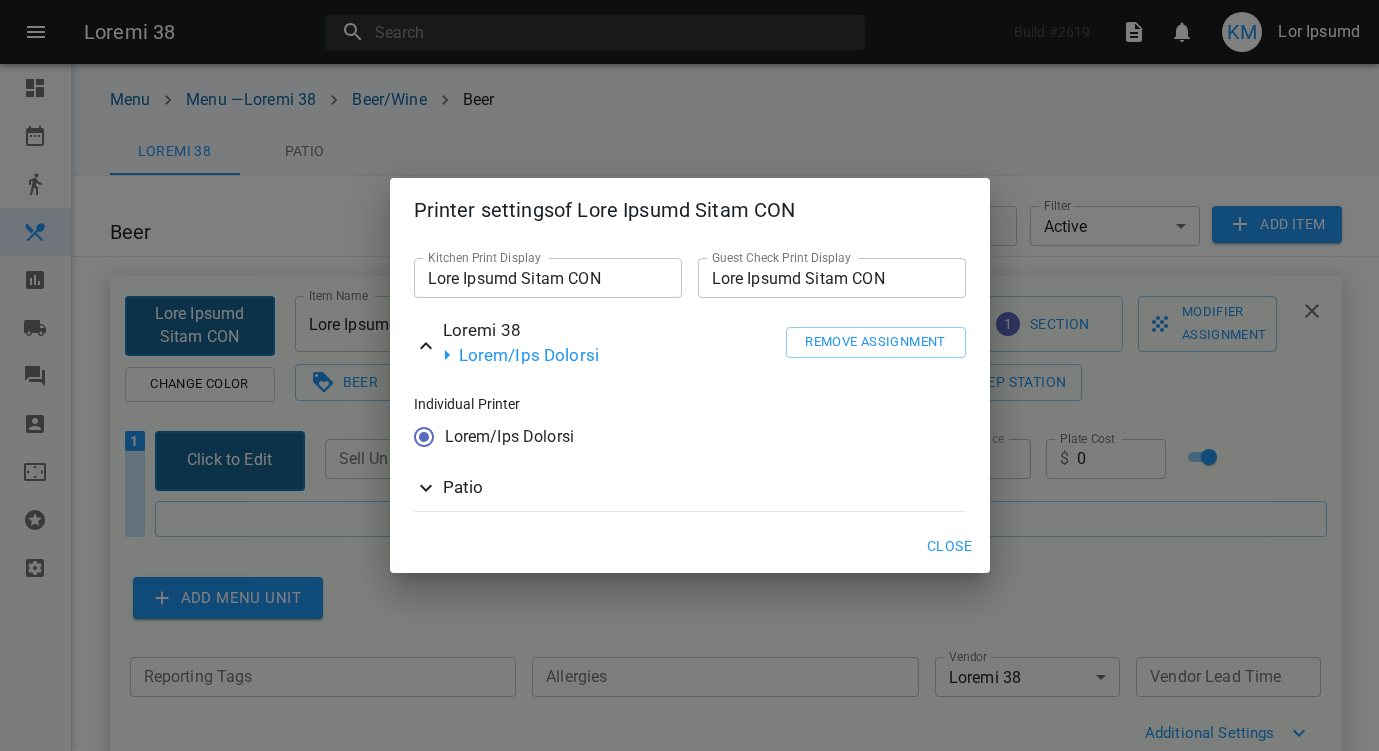 click on "Patio" at bounding box center [463, 487] 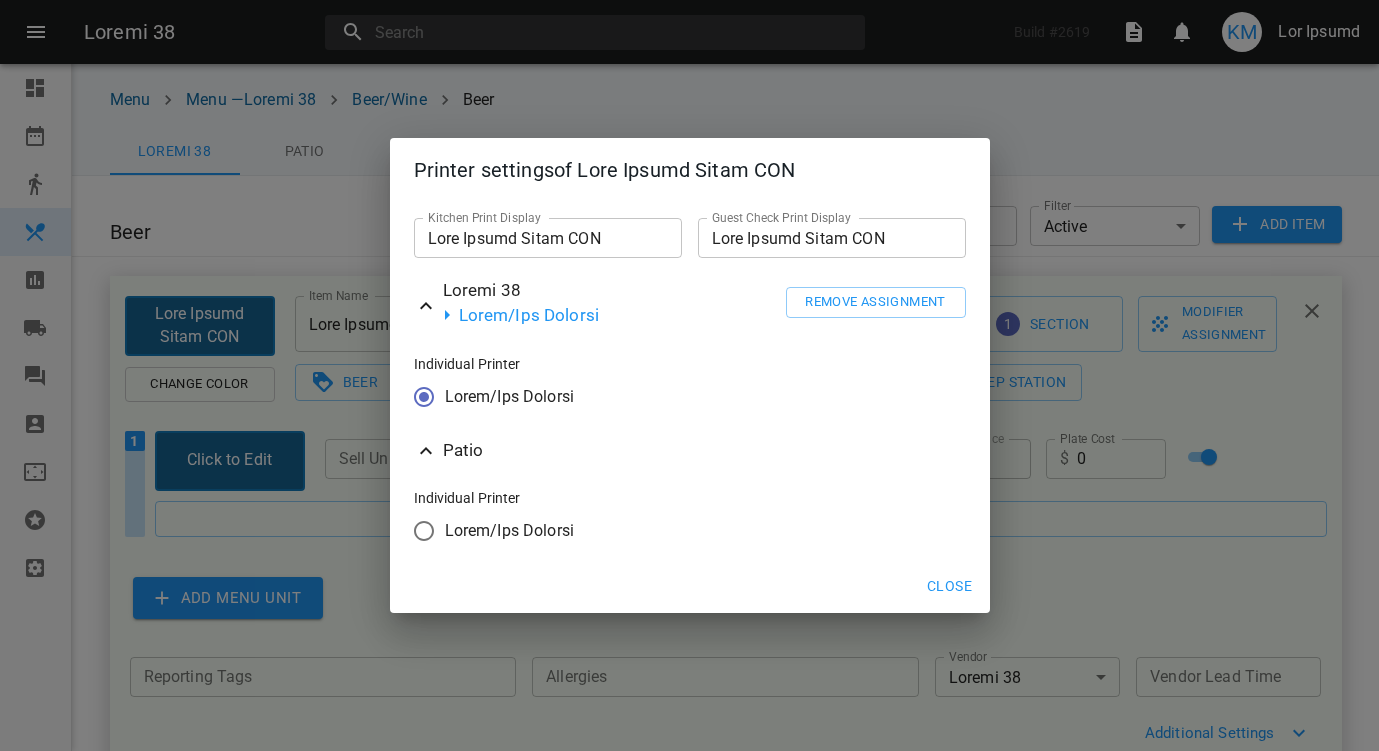 click on "Lorem/Ips Dolorsi" at bounding box center (424, 531) 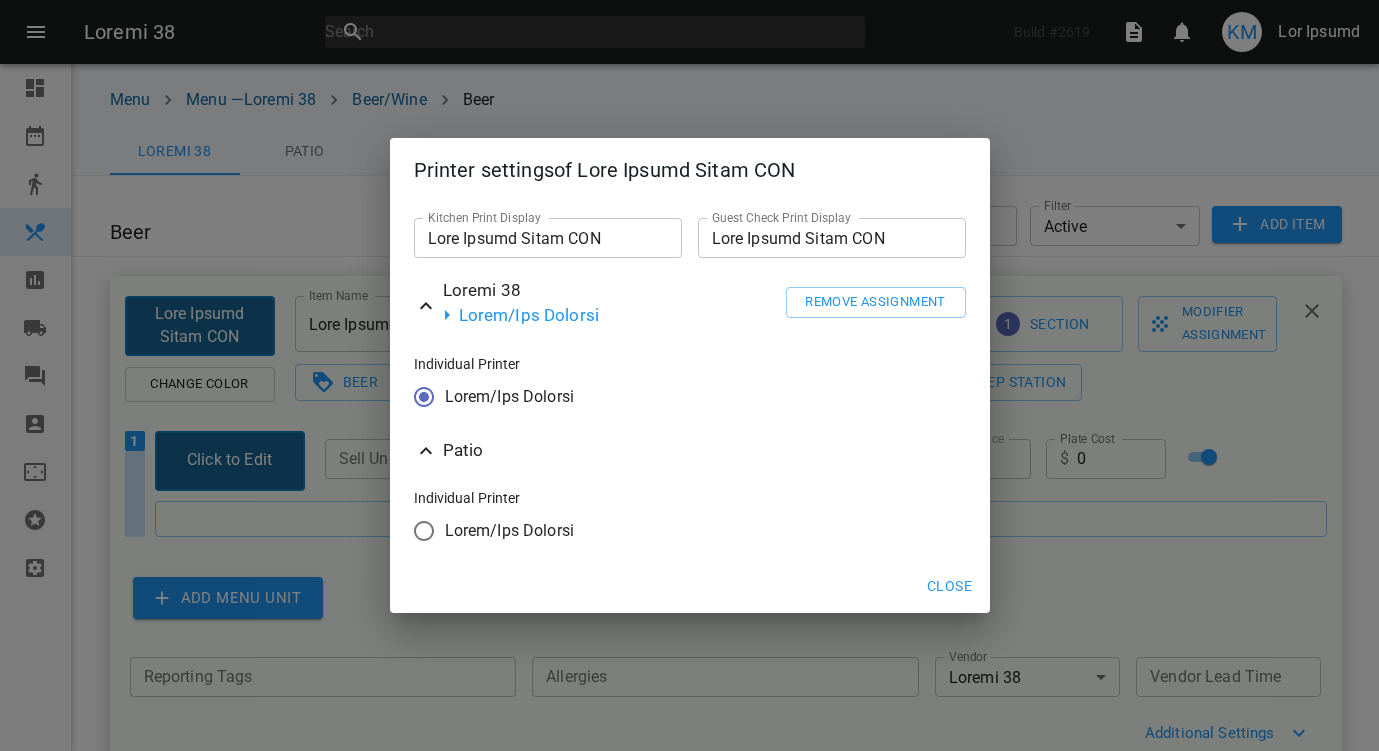 radio on "true" 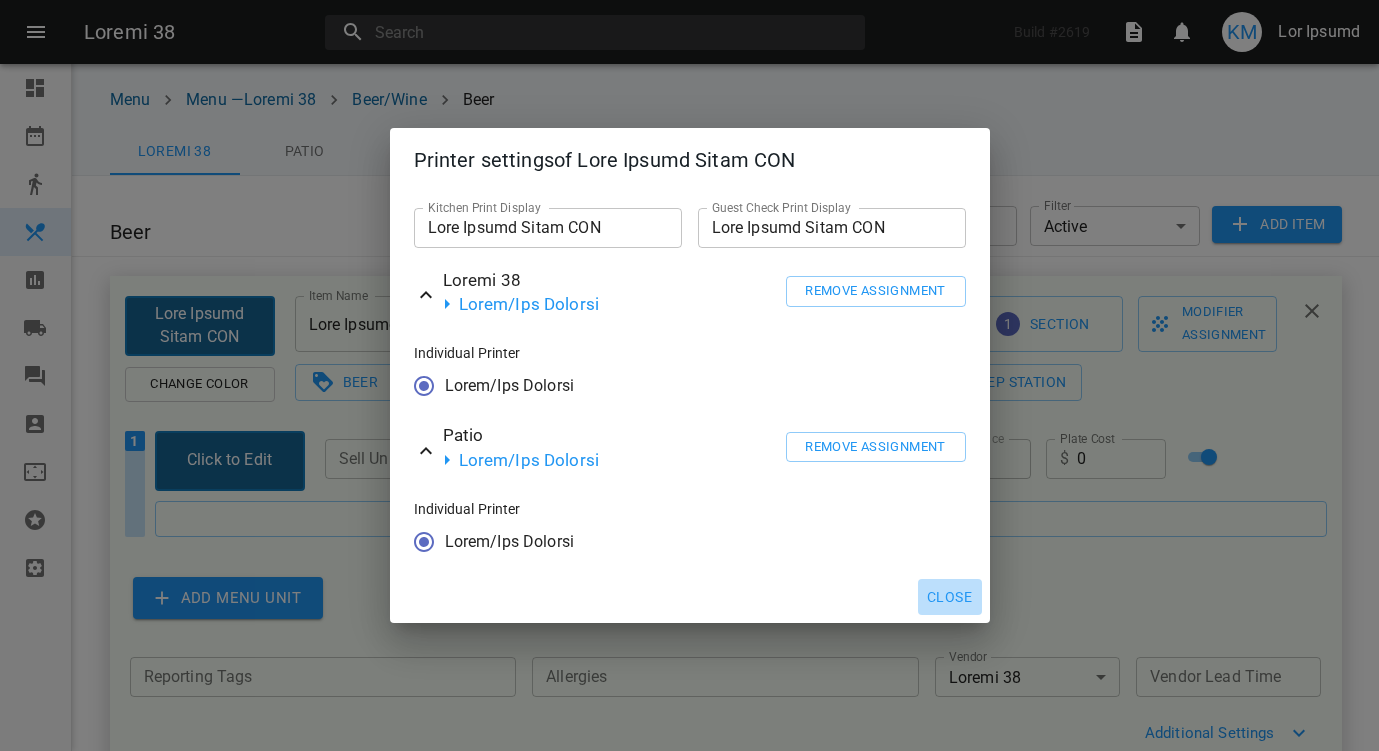click on "Close" at bounding box center (950, 597) 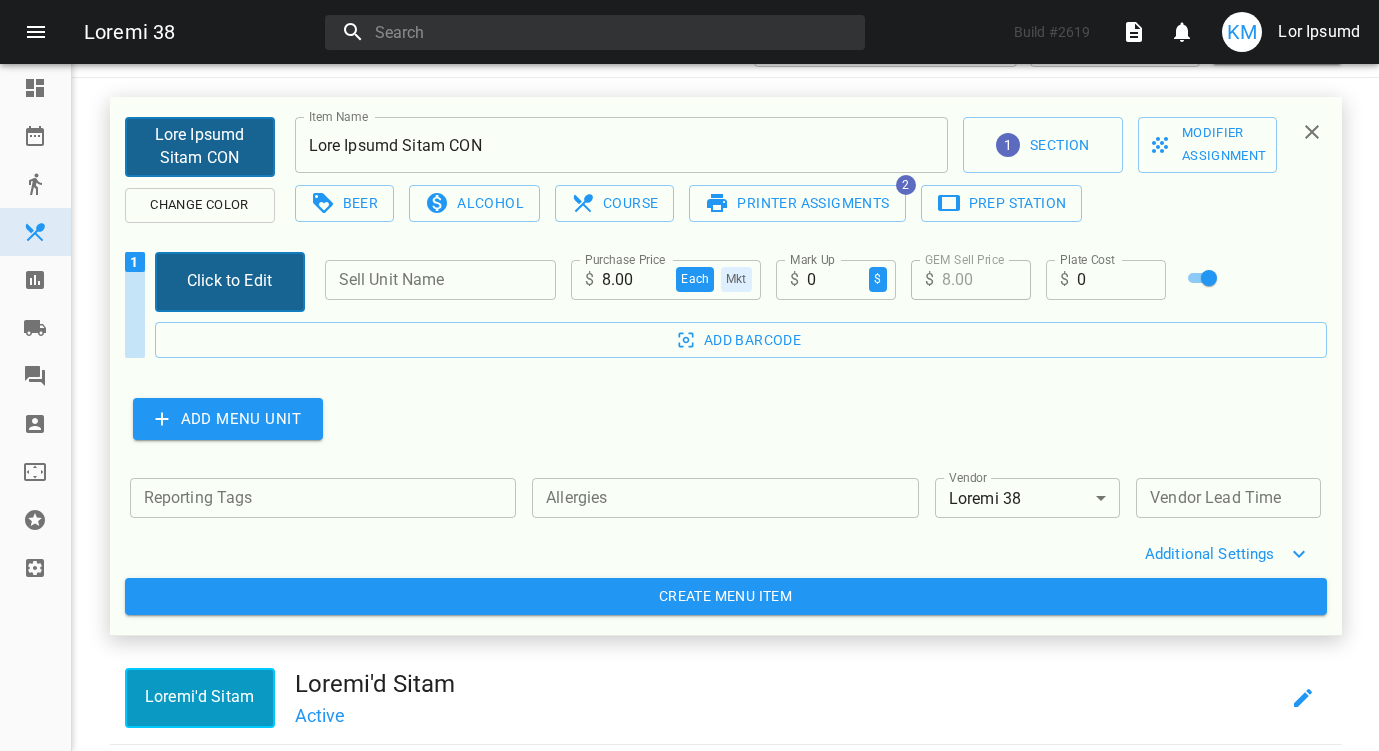 scroll, scrollTop: 181, scrollLeft: 0, axis: vertical 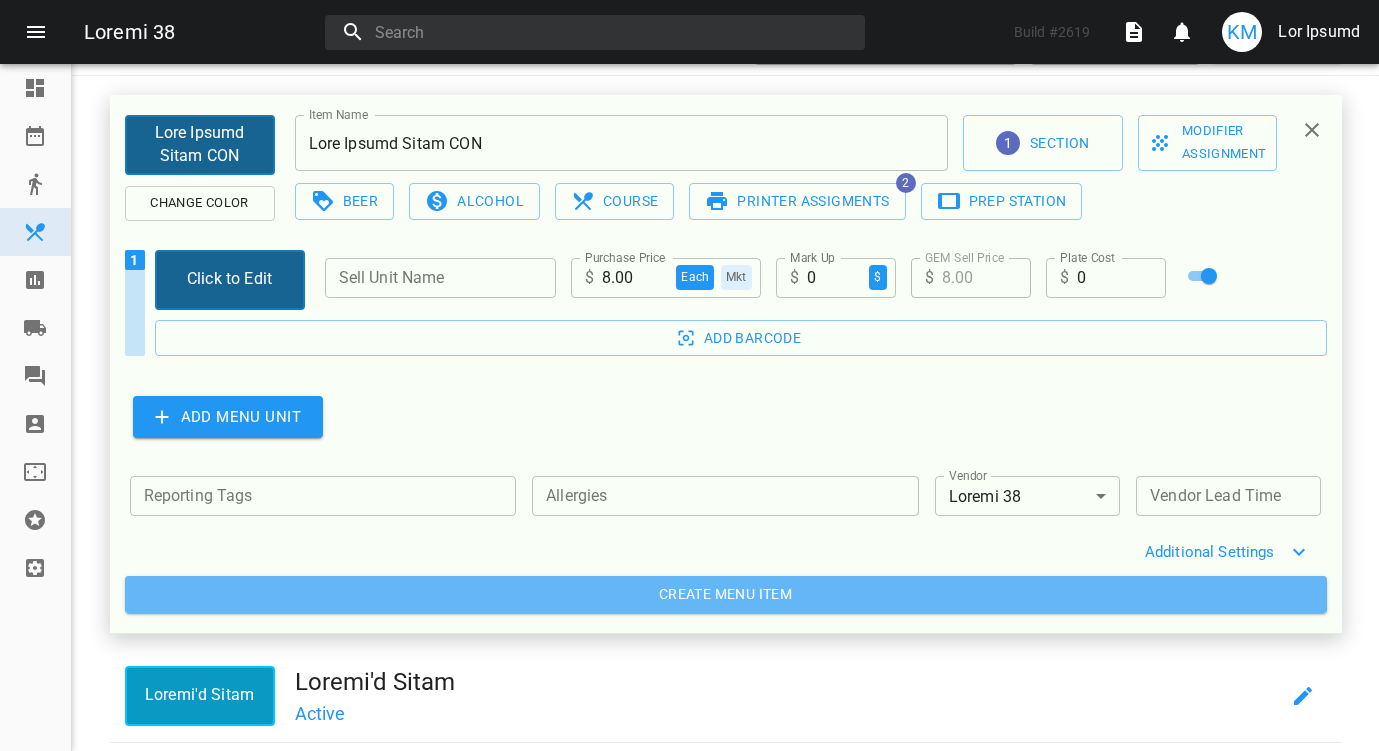 click on "Create Menu Item" at bounding box center (726, 594) 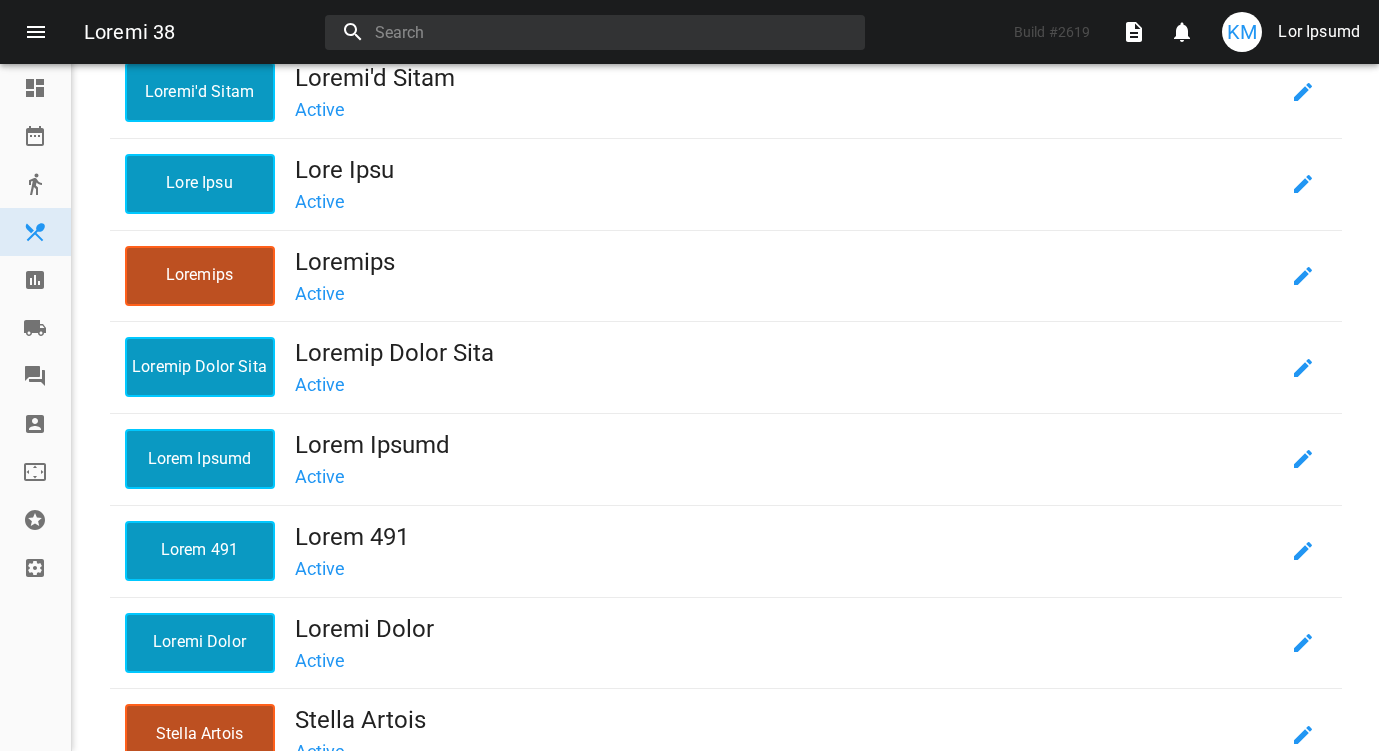 scroll, scrollTop: 0, scrollLeft: 0, axis: both 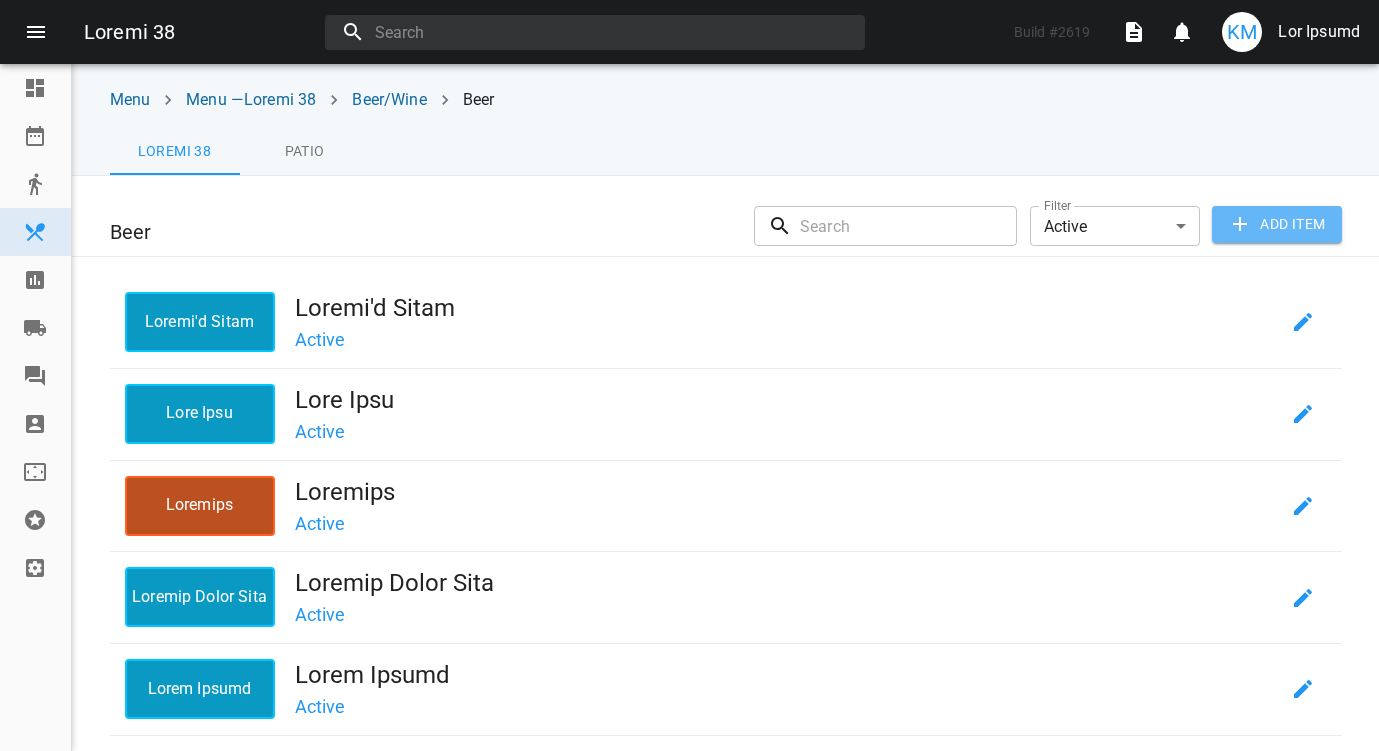 click on "Add item" at bounding box center (1276, 224) 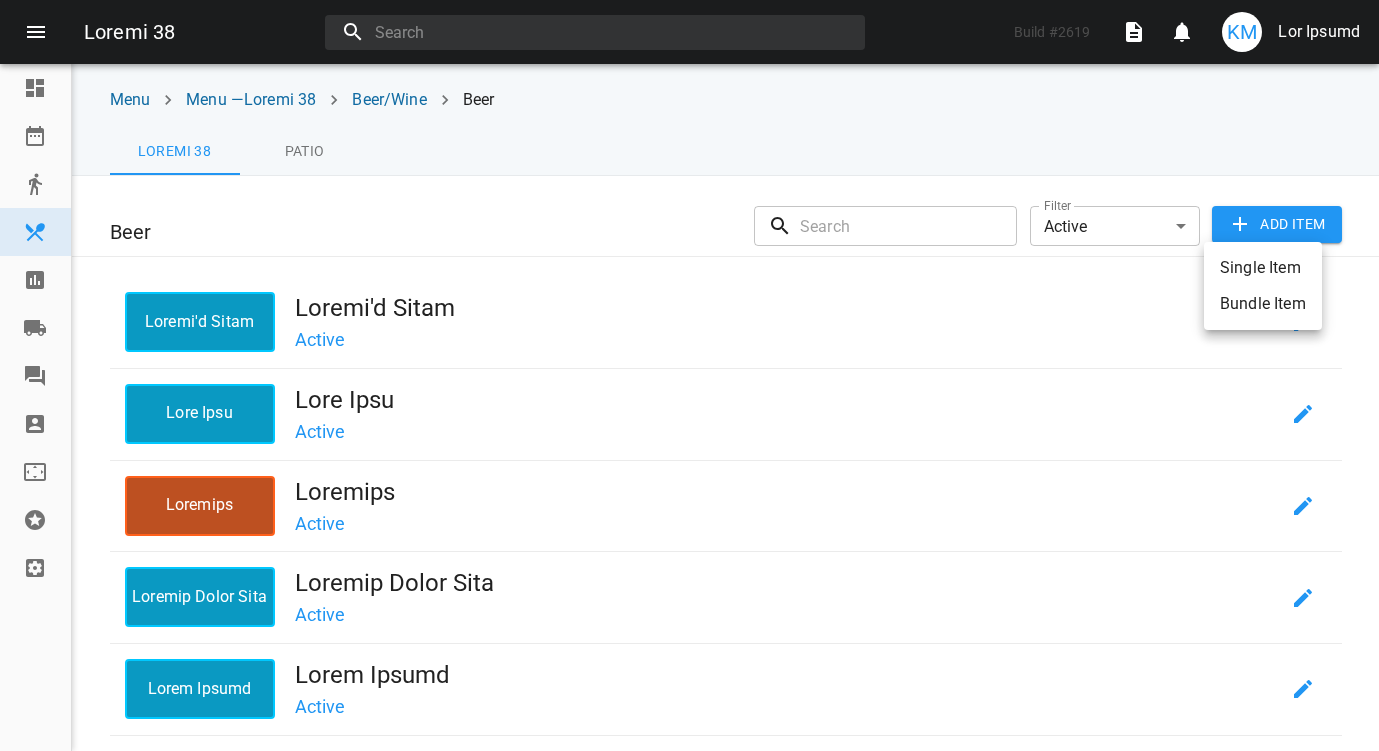 click on "Single Item" at bounding box center [1263, 268] 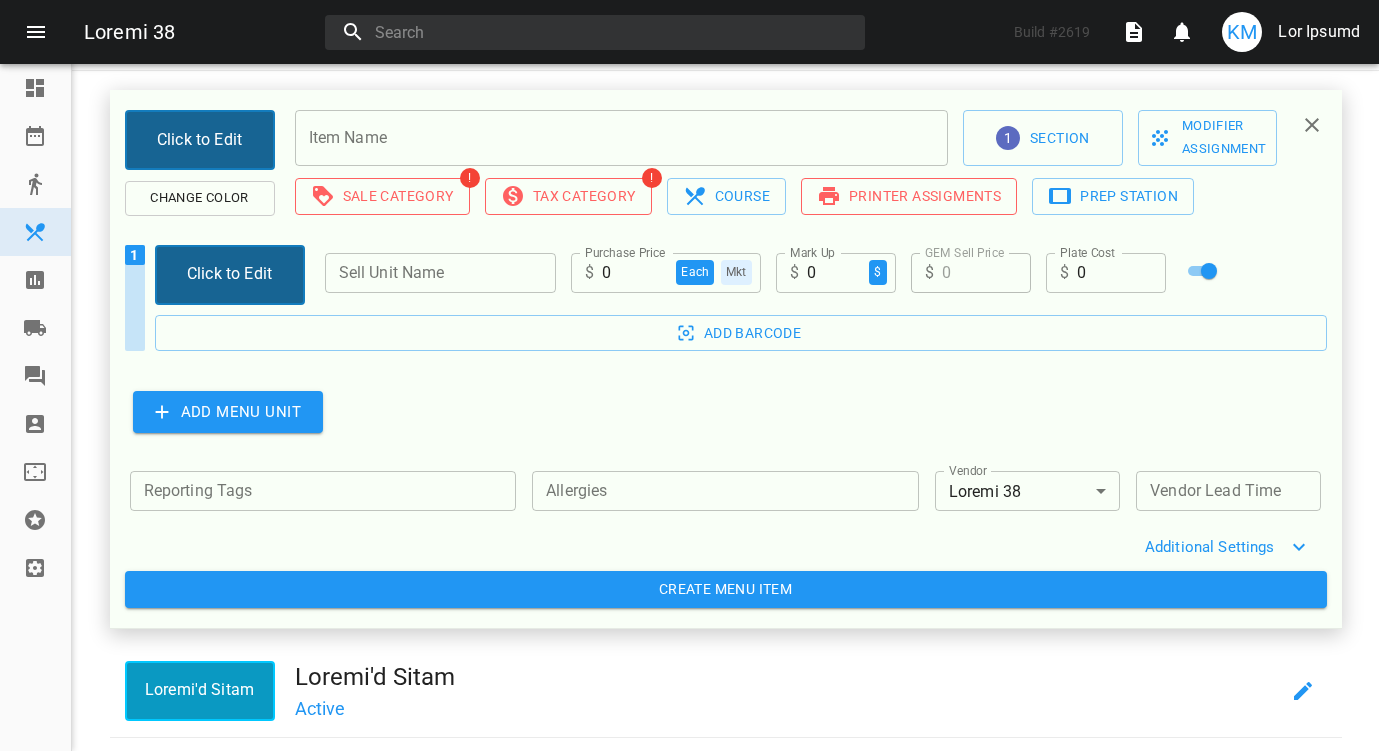 scroll, scrollTop: 196, scrollLeft: 0, axis: vertical 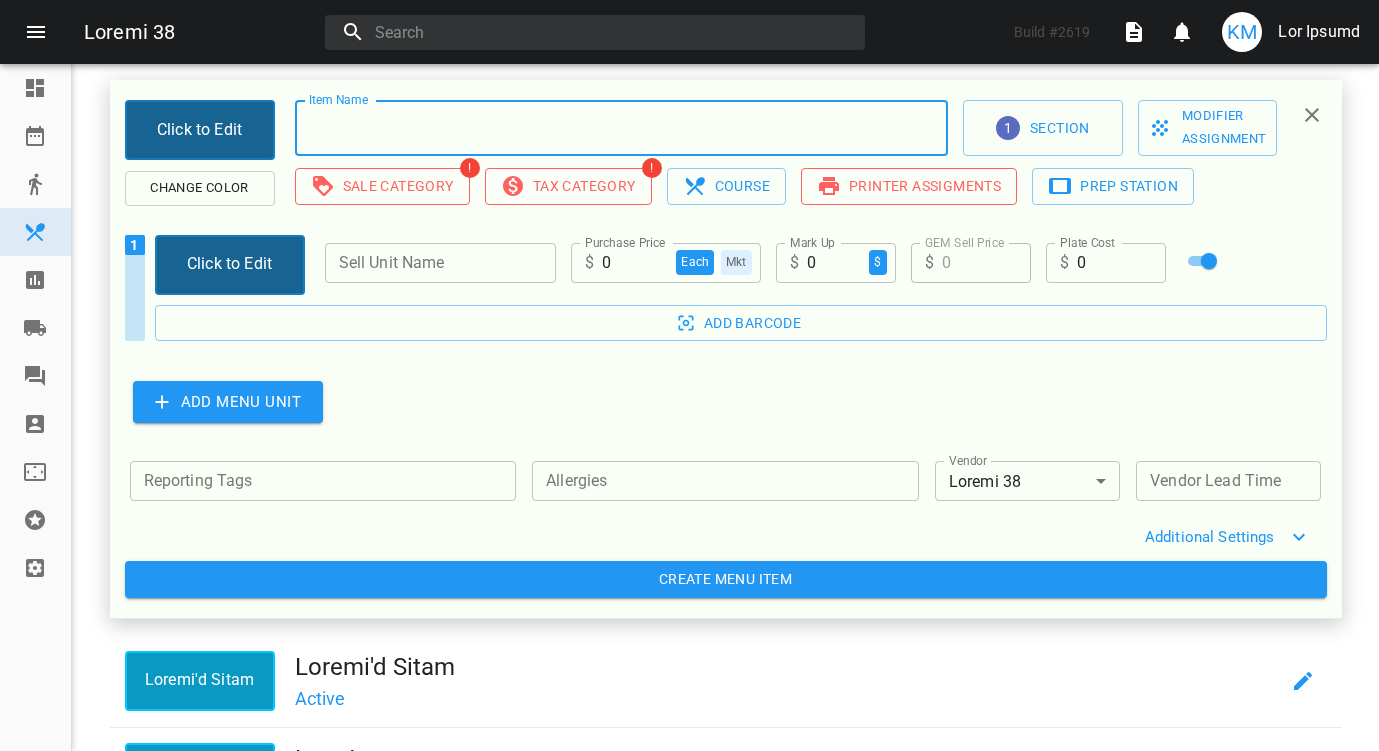 click at bounding box center (621, 128) 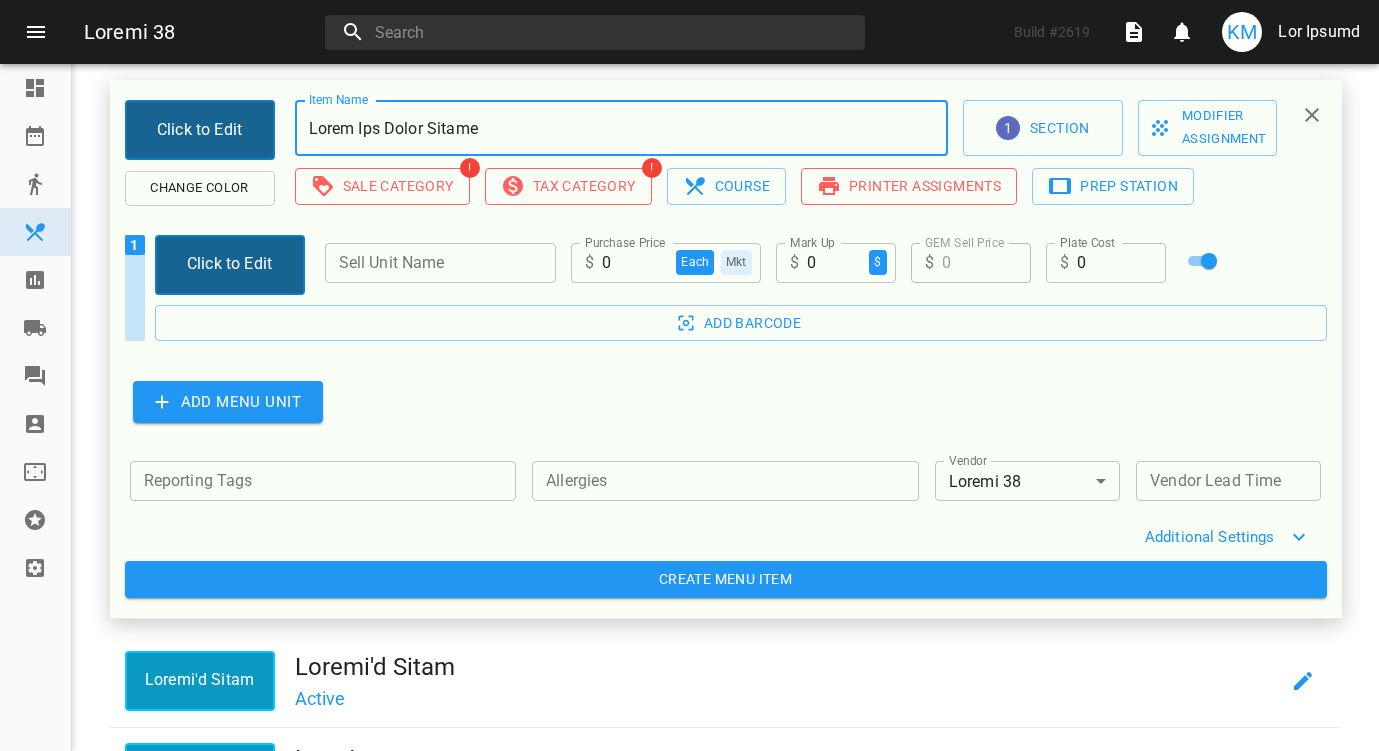 type on "Lorem Ips Dolor Sitame" 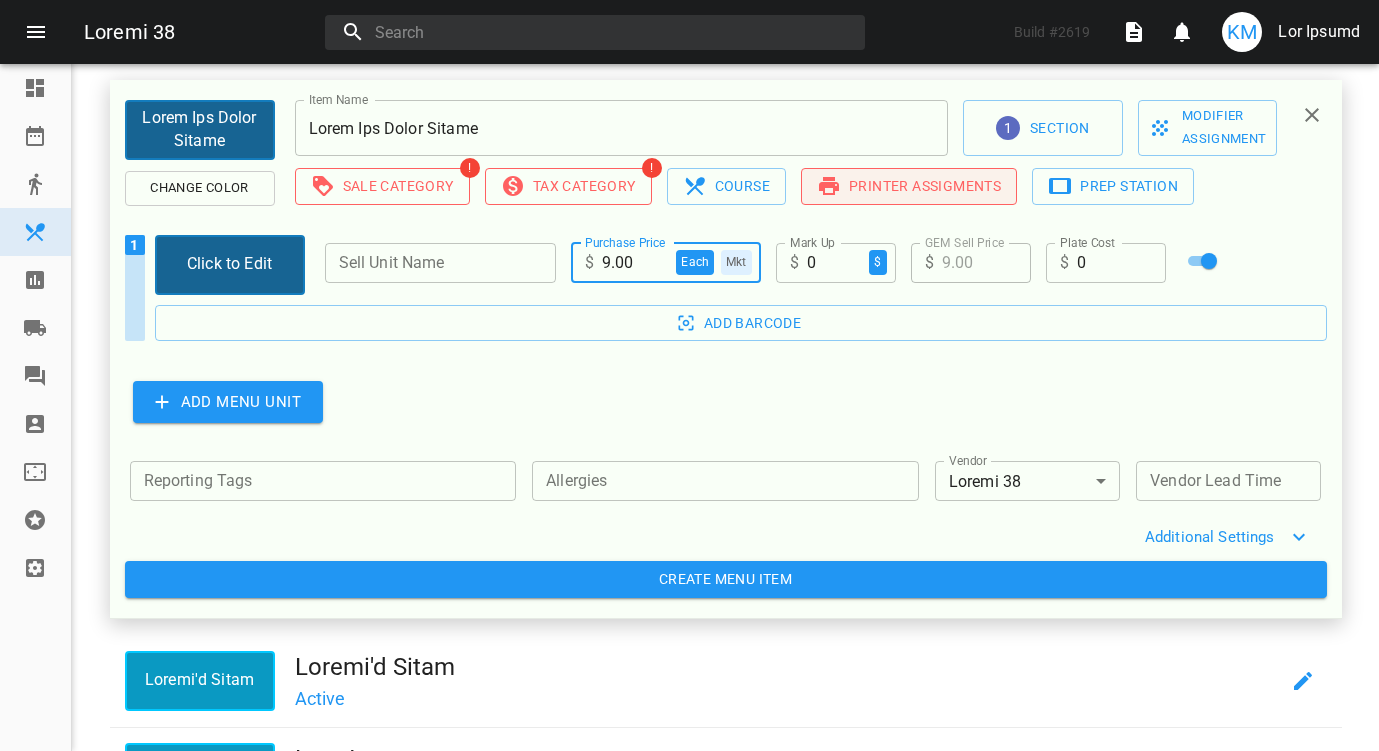 type on "9.00" 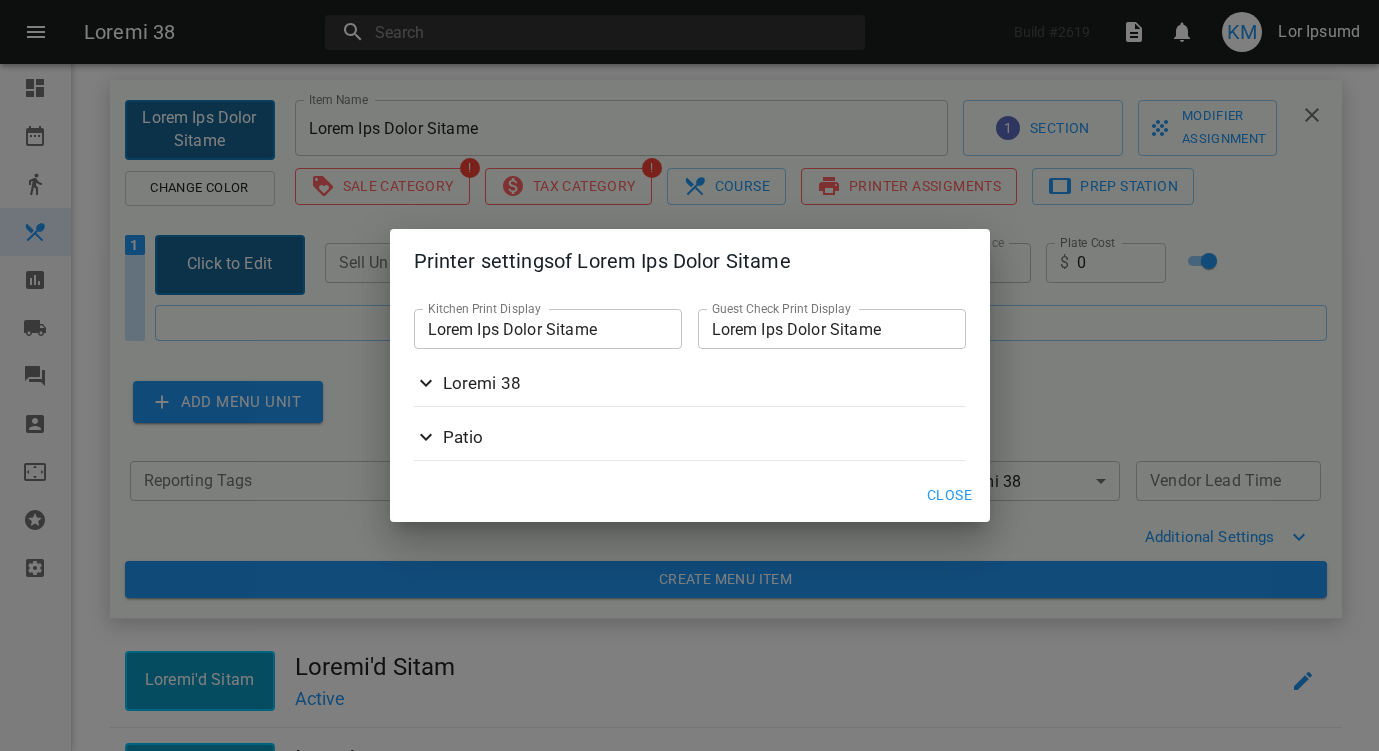 click on "Loremi 38" at bounding box center [482, 383] 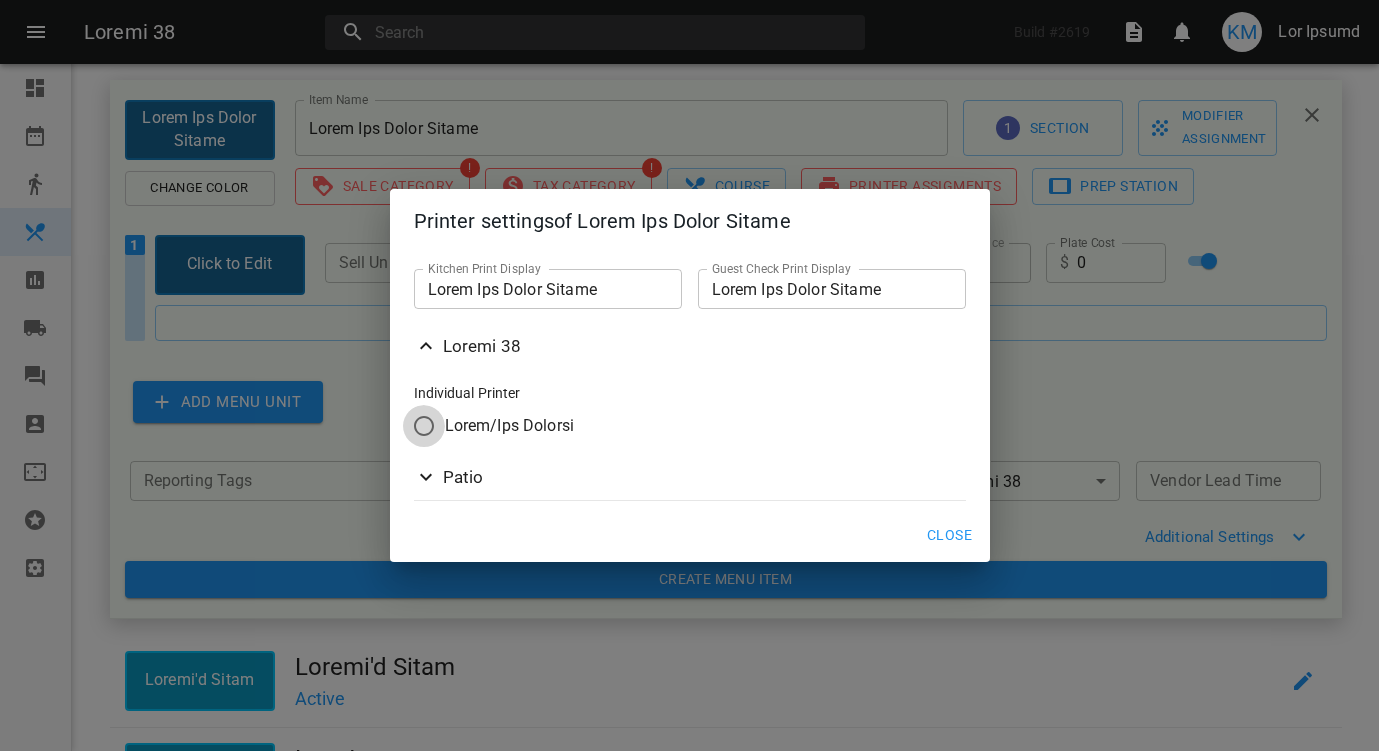 click on "Lorem/Ips Dolorsi" at bounding box center (424, 426) 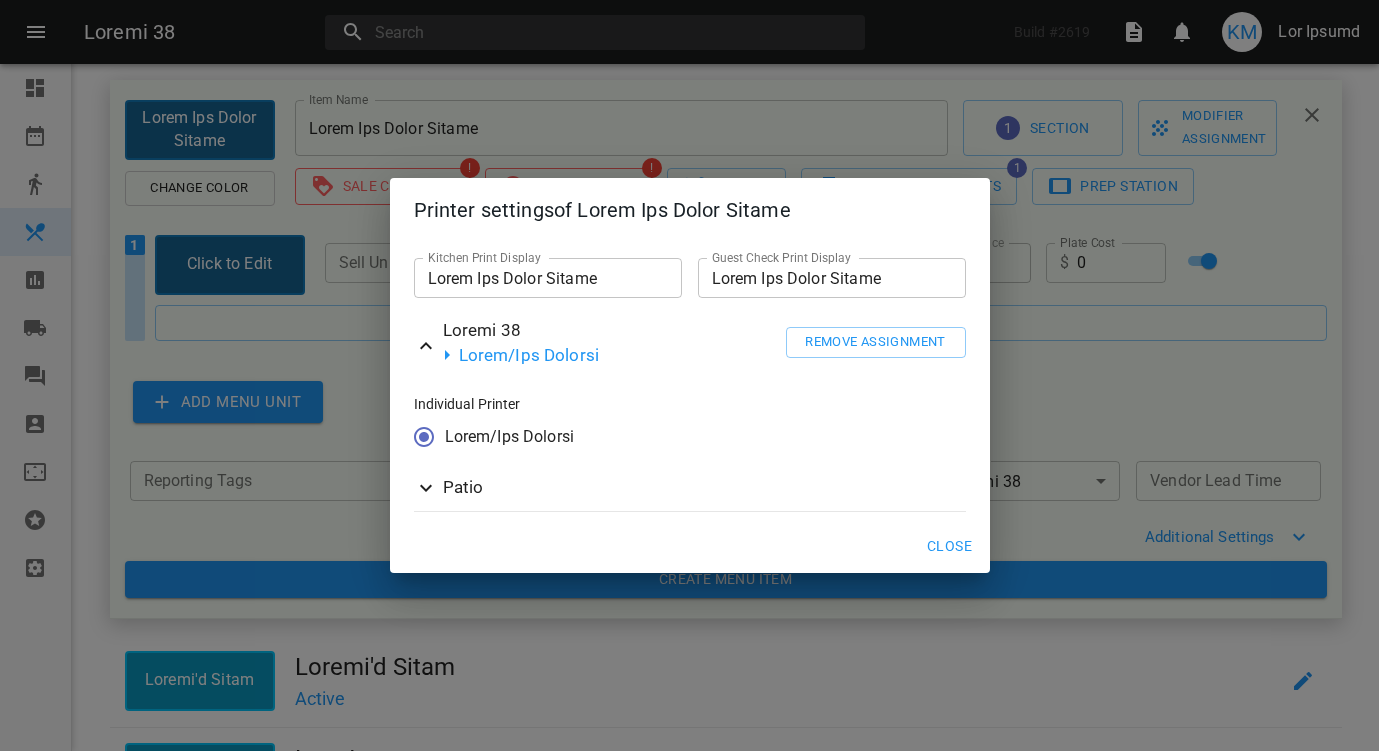 click on "Patio" at bounding box center (463, 487) 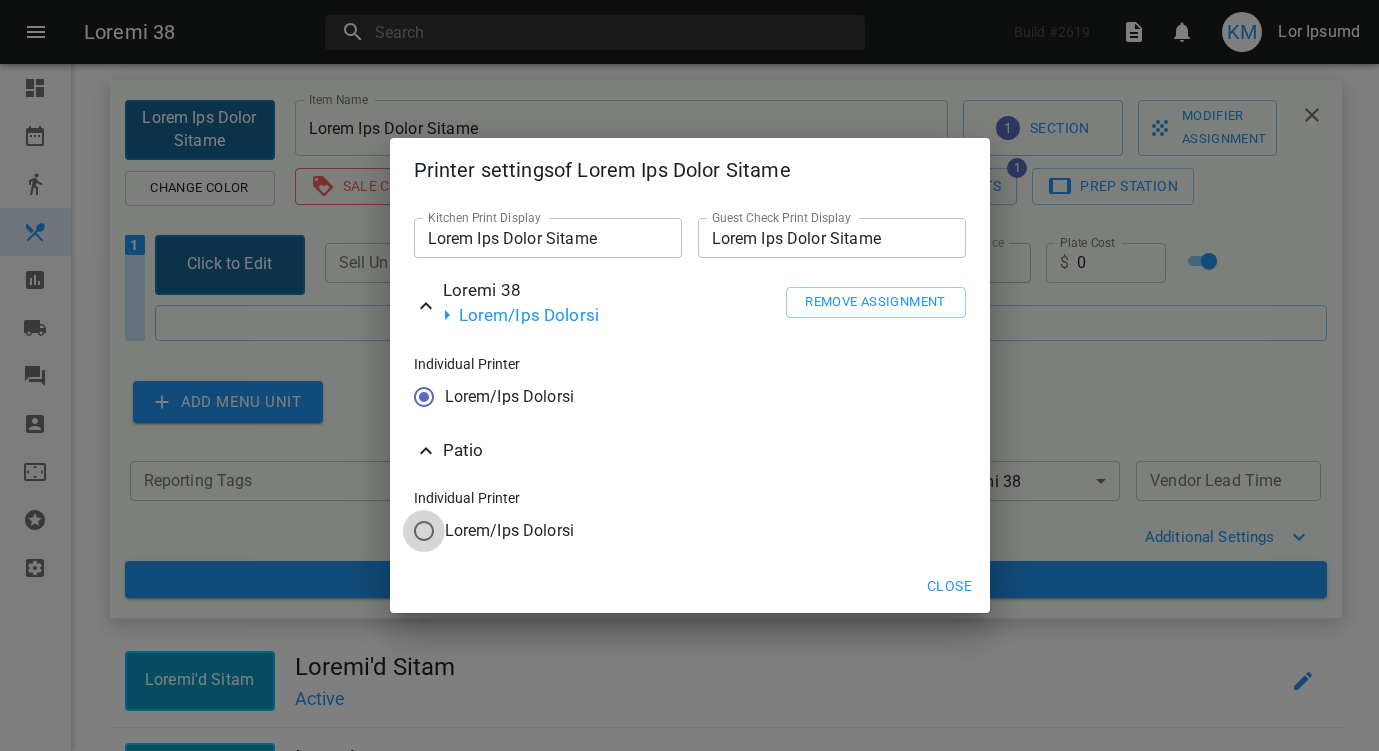 click on "Lorem/Ips Dolorsi" at bounding box center (424, 531) 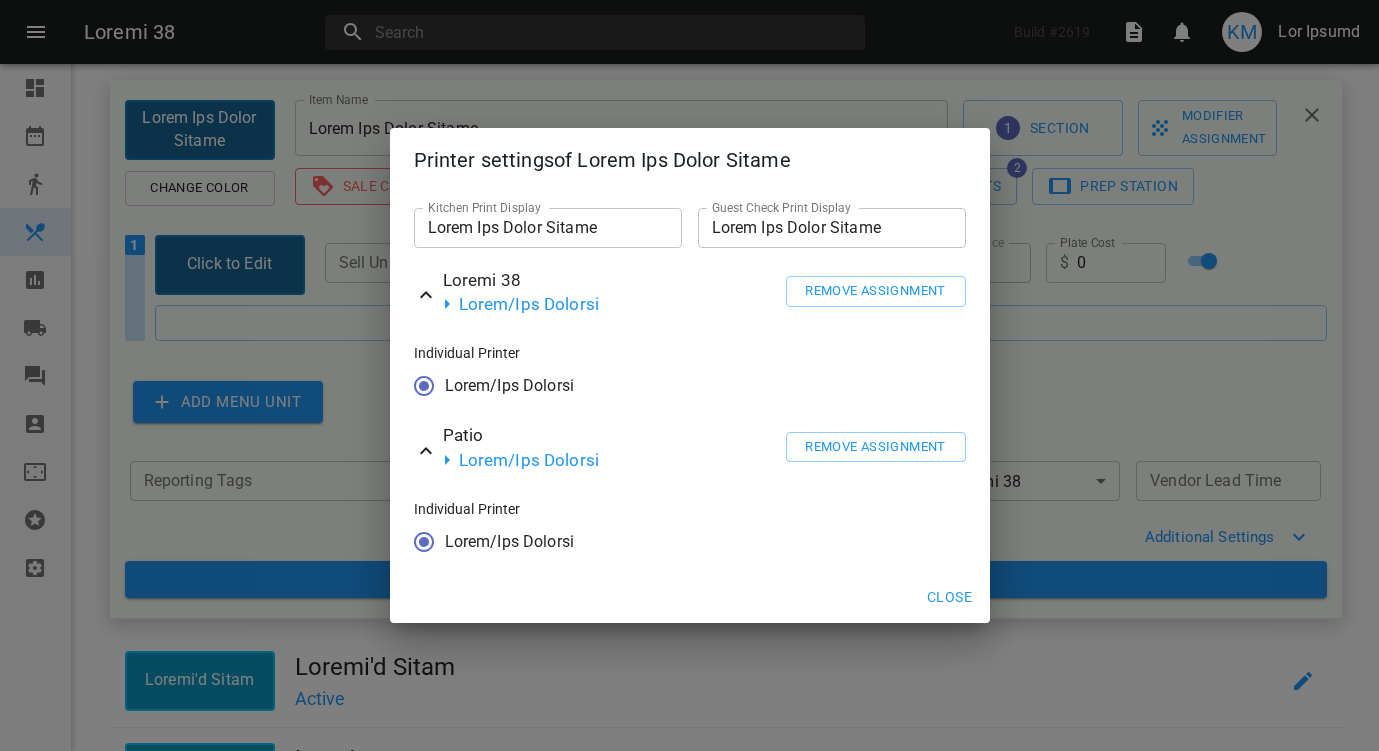 click on "Close" at bounding box center (950, 597) 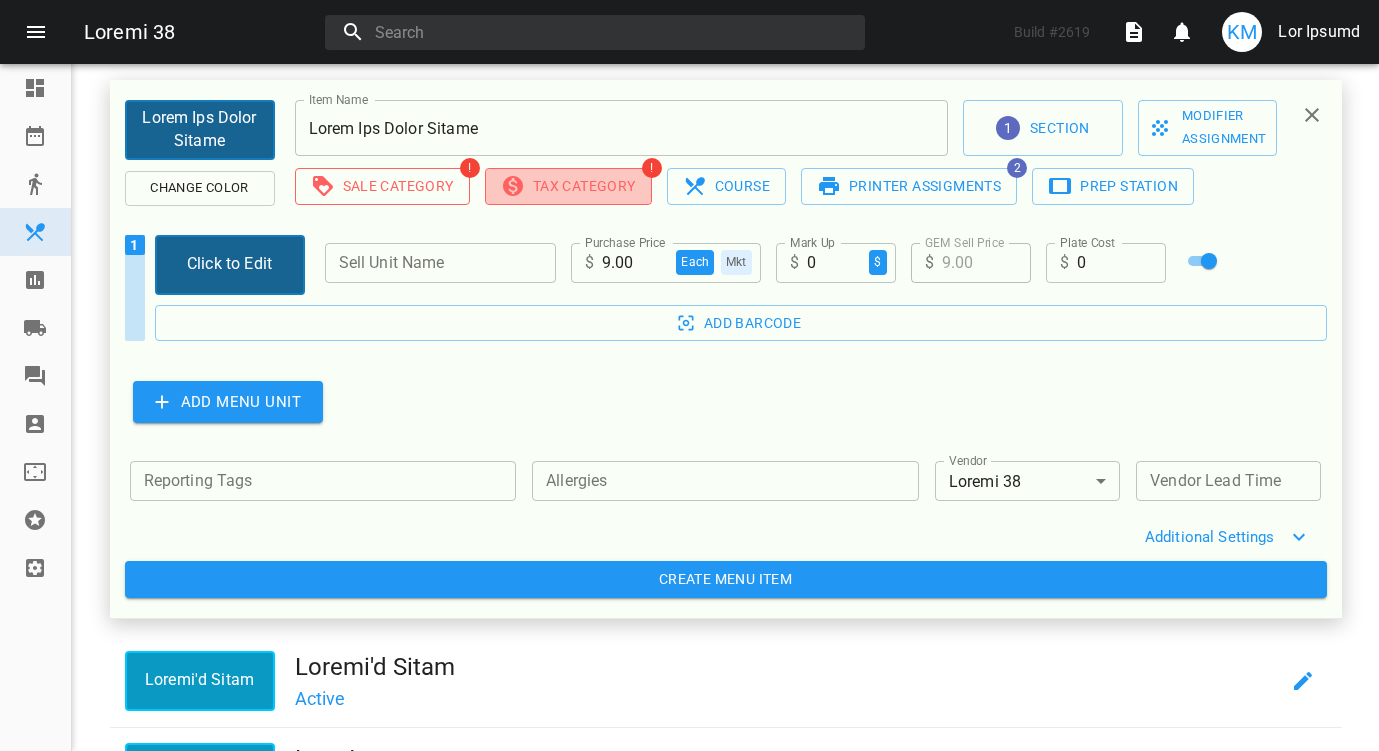 click on "Tax Category" at bounding box center (568, 186) 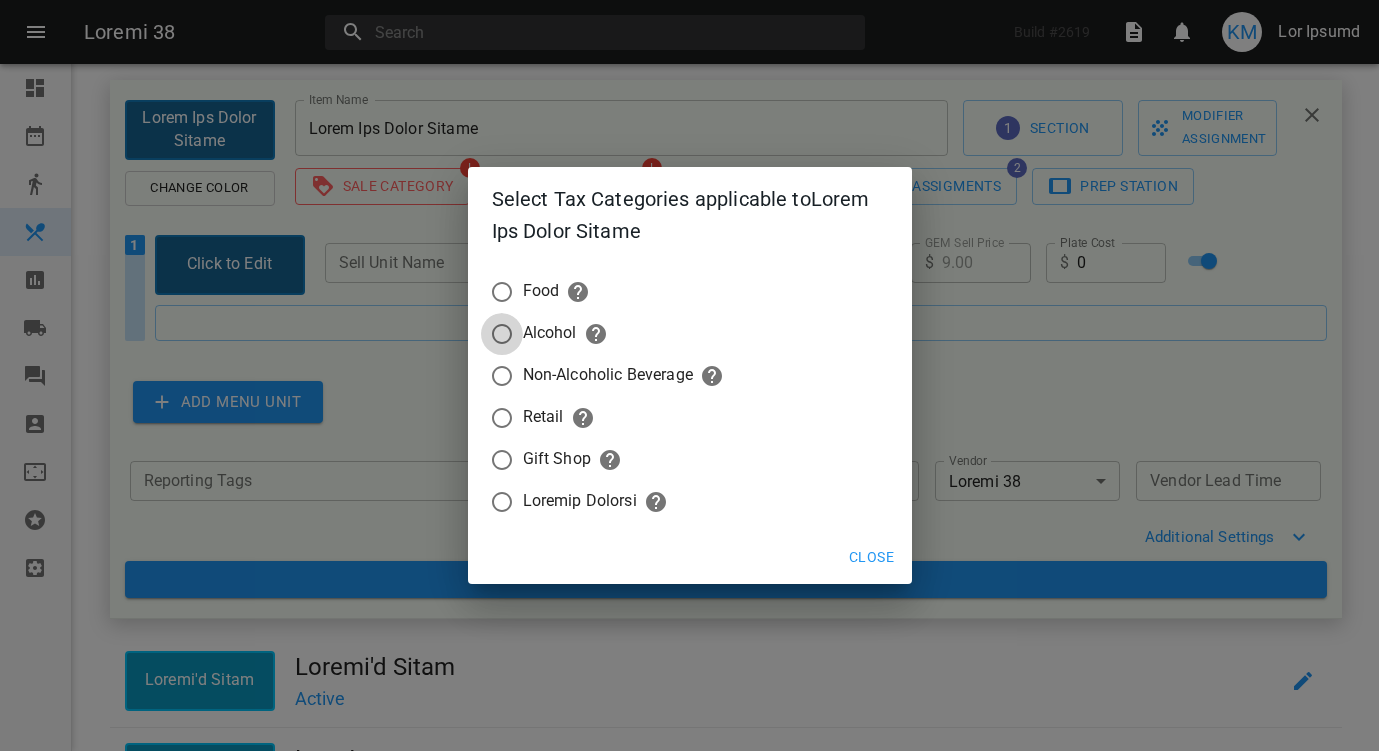 click on "Alcohol" at bounding box center [502, 292] 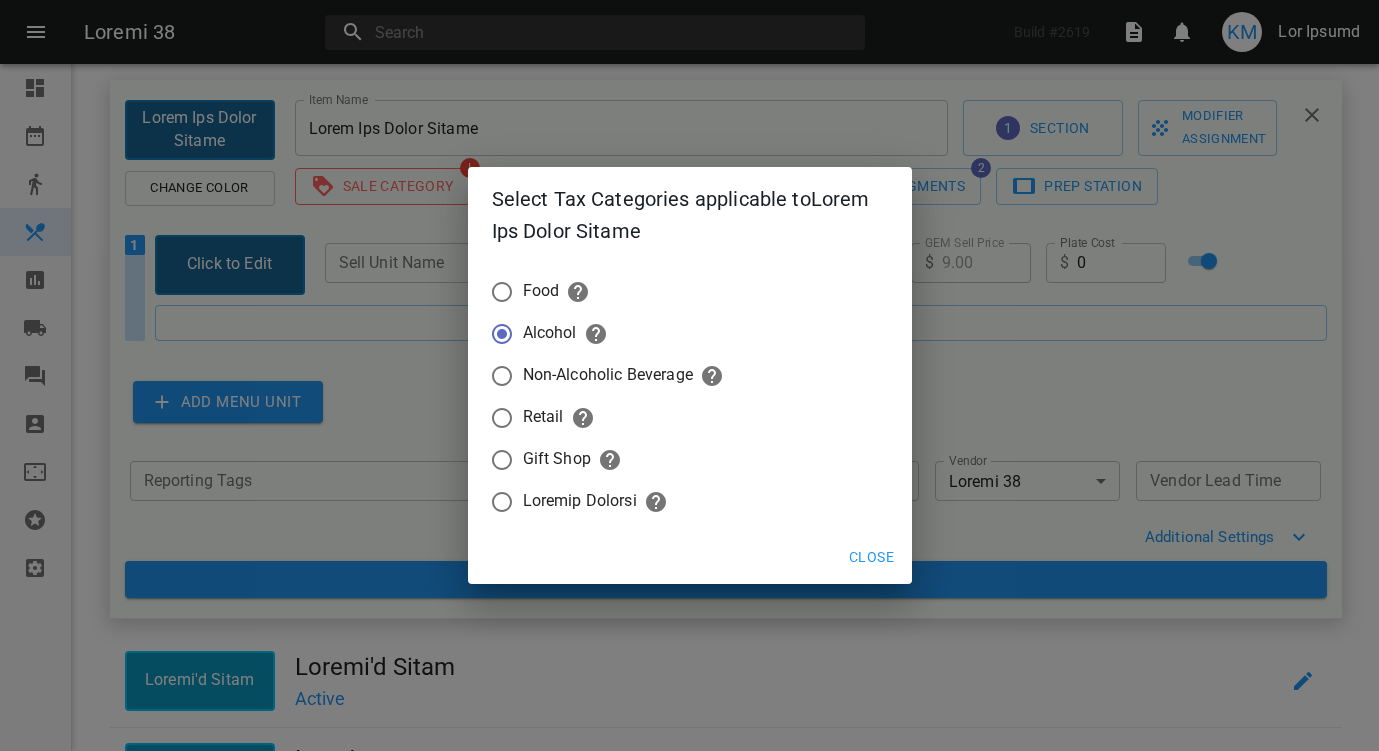 click on "Close" at bounding box center (872, 557) 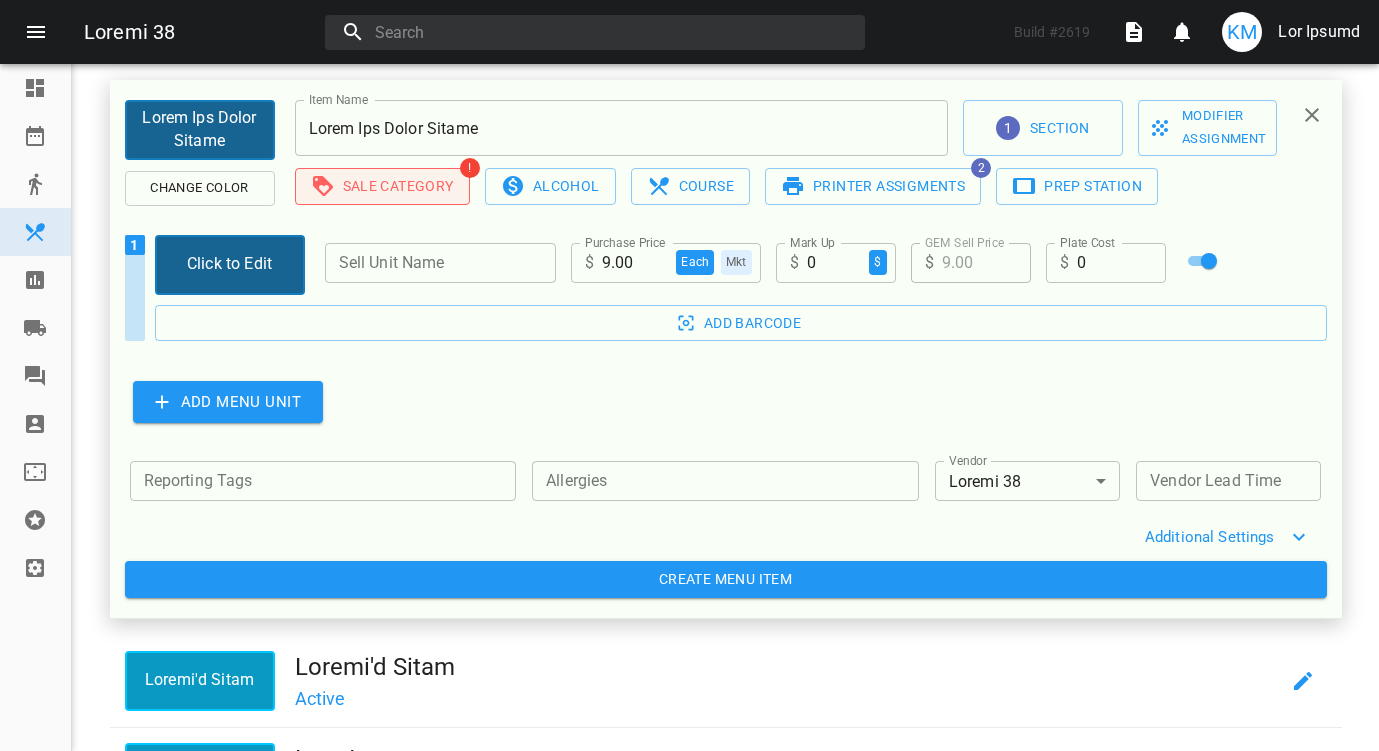 click on "Sale Category" at bounding box center (382, 186) 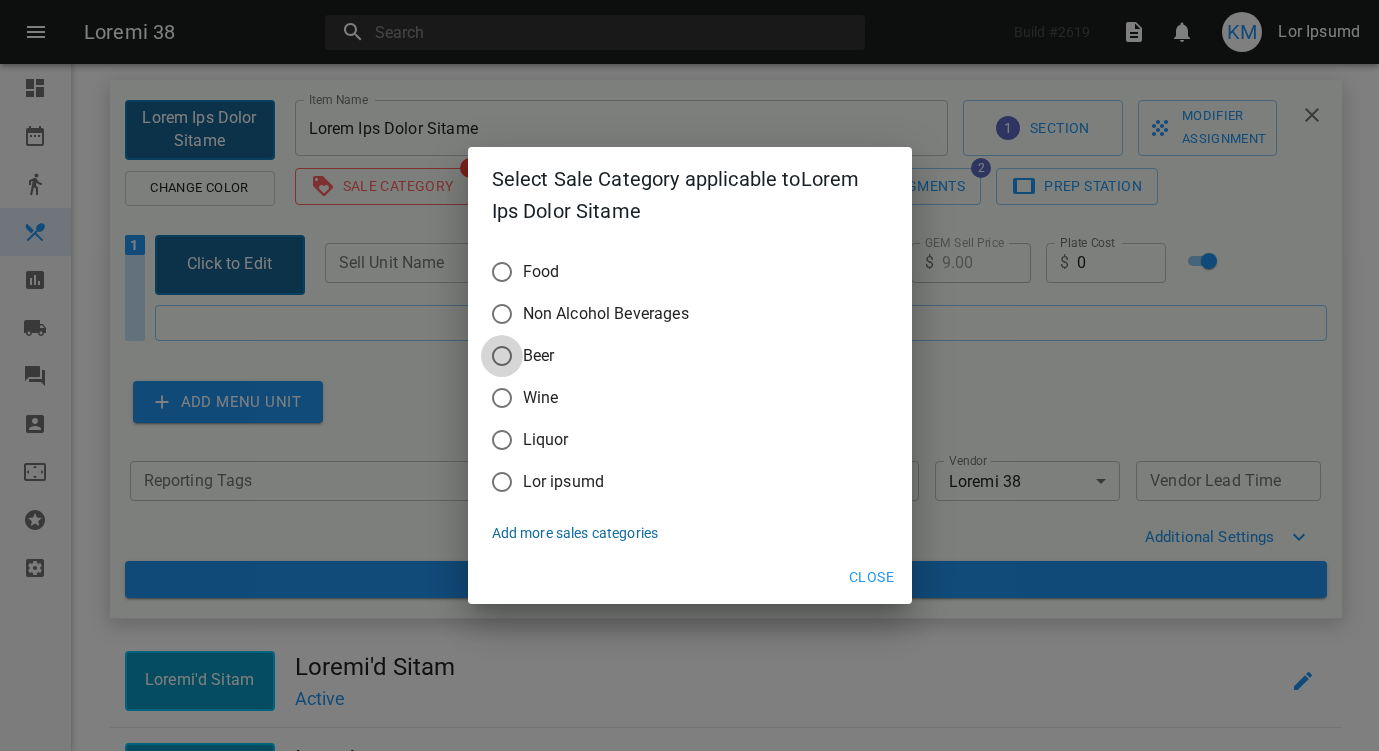 click on "Beer" at bounding box center [502, 272] 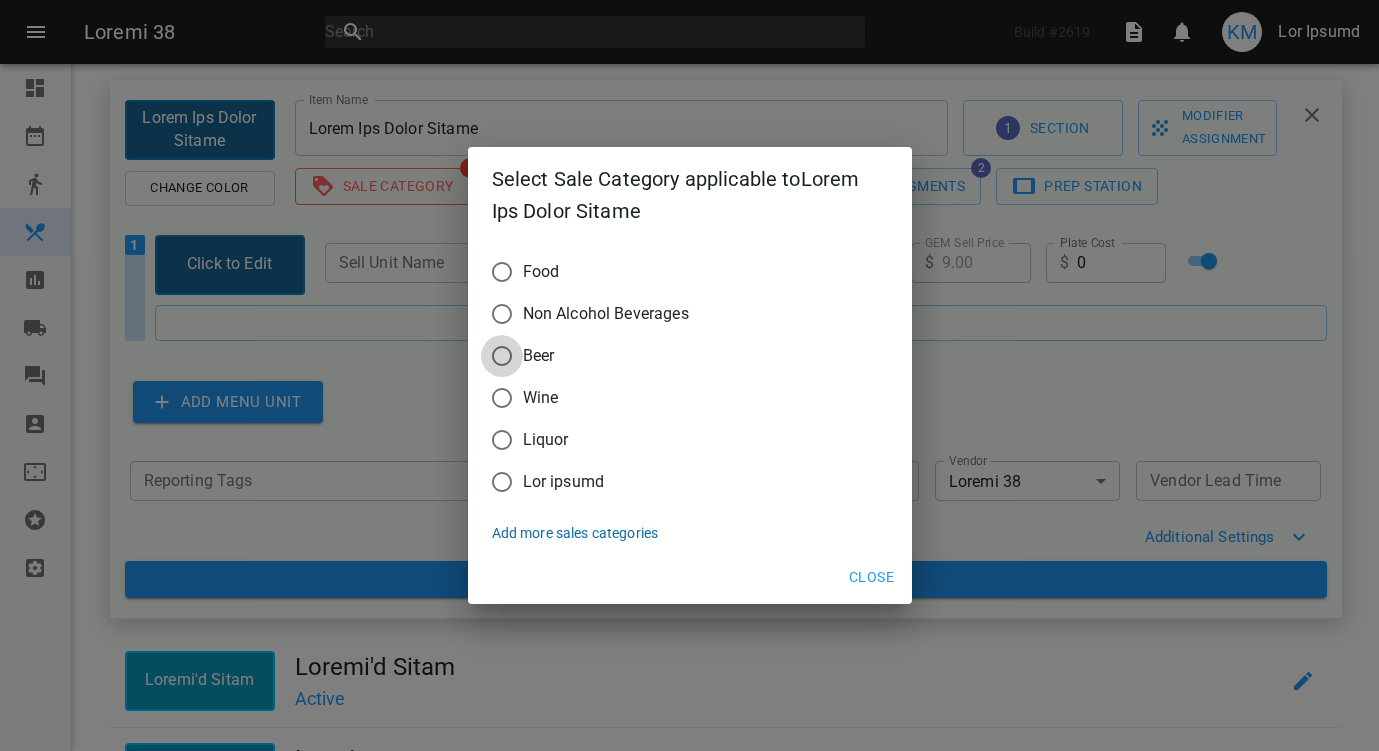 radio on "true" 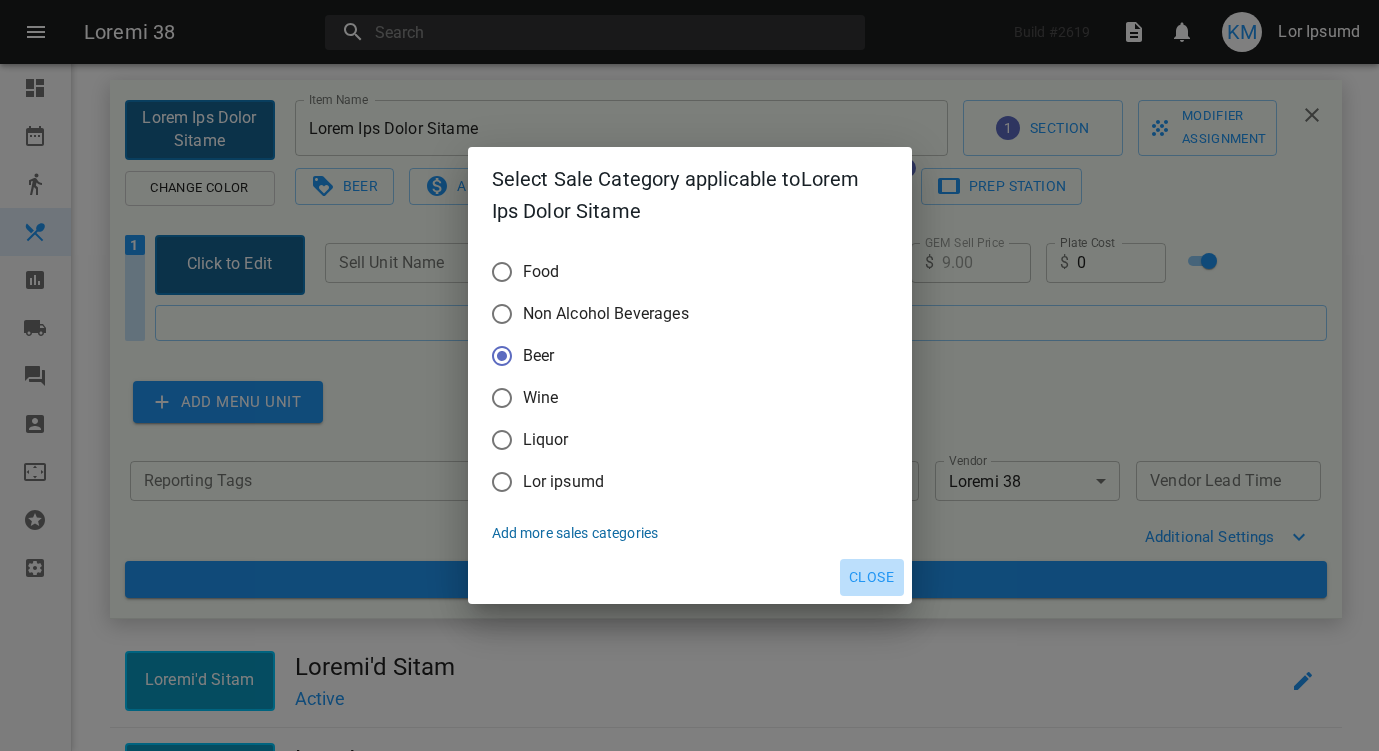 click on "Close" at bounding box center (872, 577) 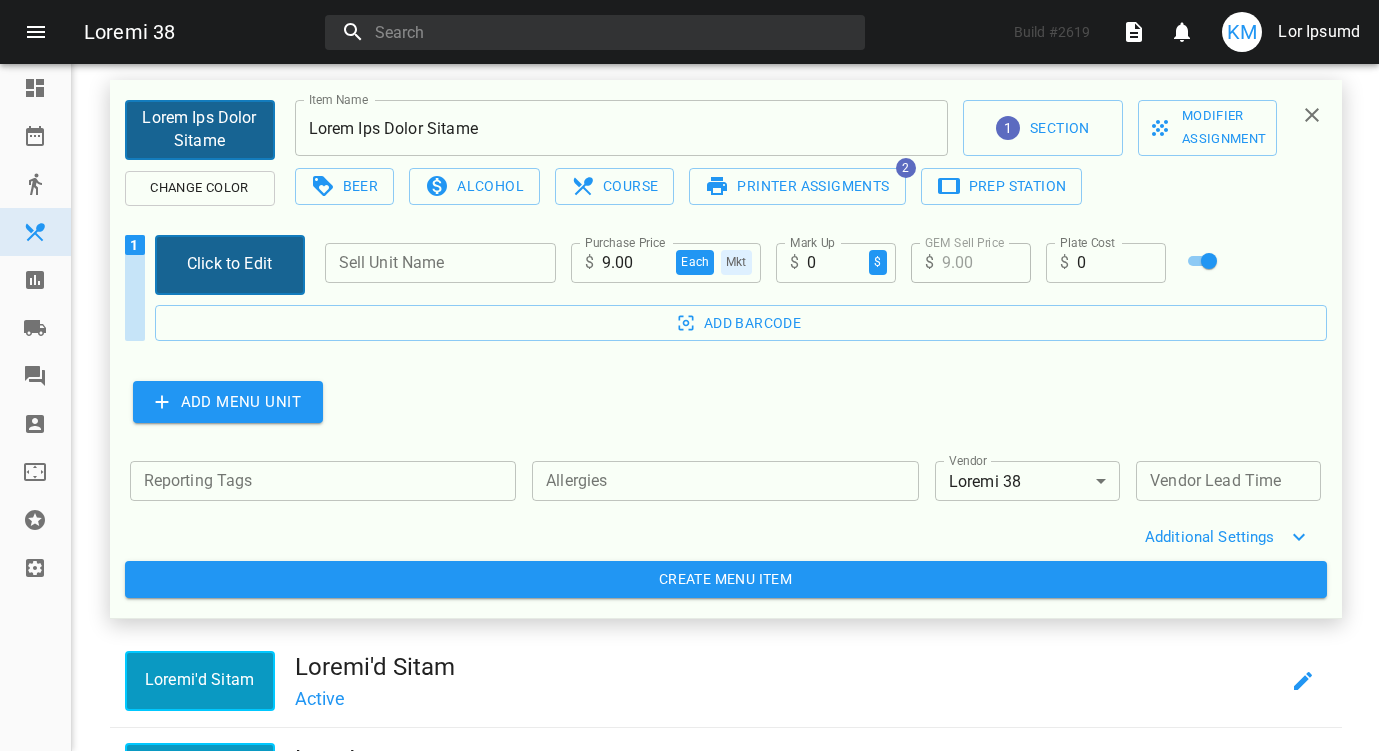 click on "Create Menu Item" at bounding box center (726, 579) 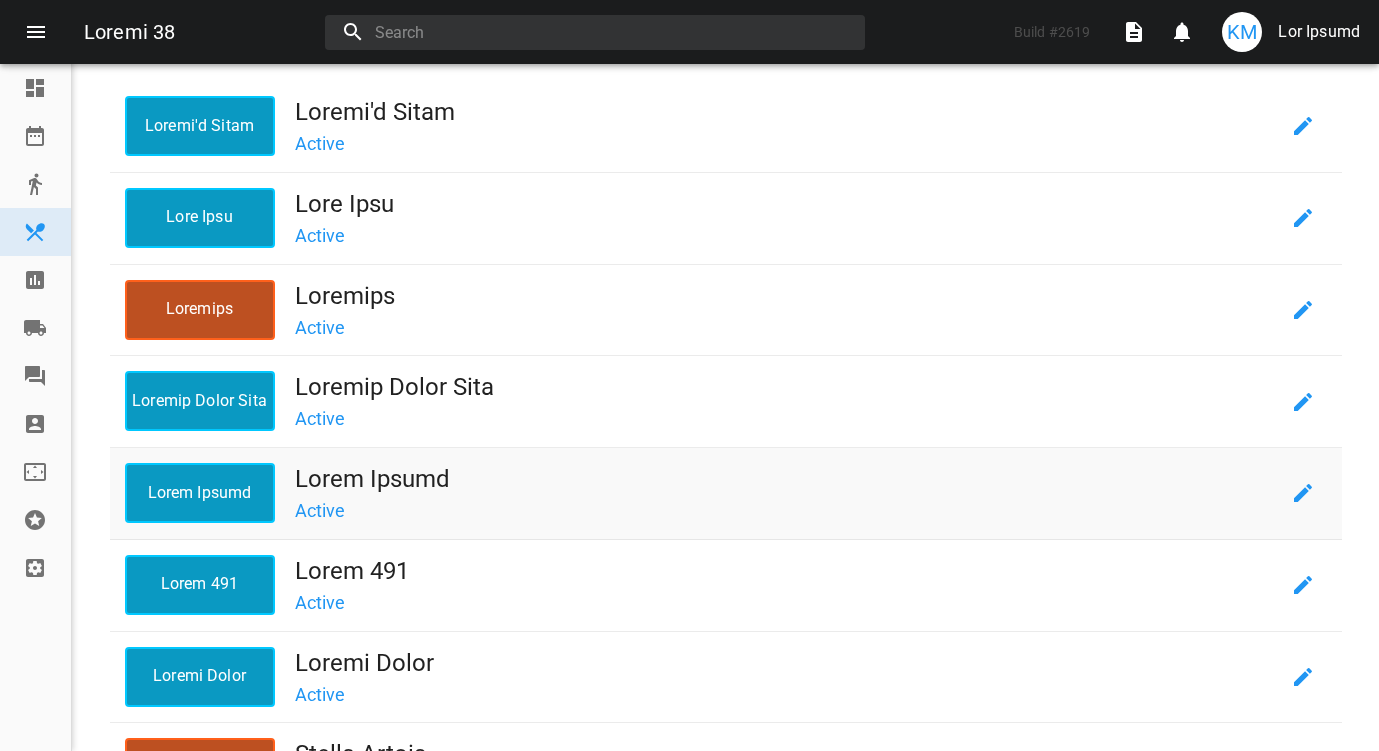 click on "Lorem Ipsumd" at bounding box center (200, 493) 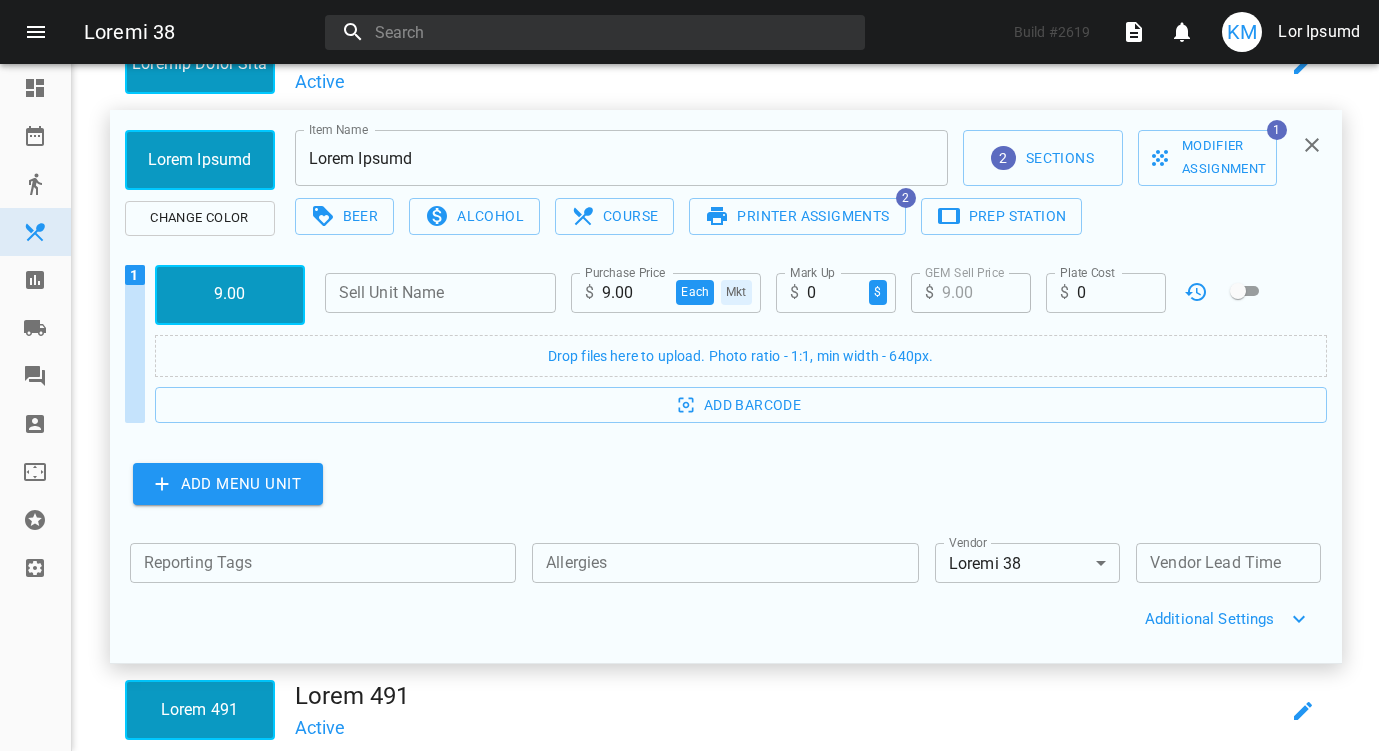 scroll, scrollTop: 546, scrollLeft: 0, axis: vertical 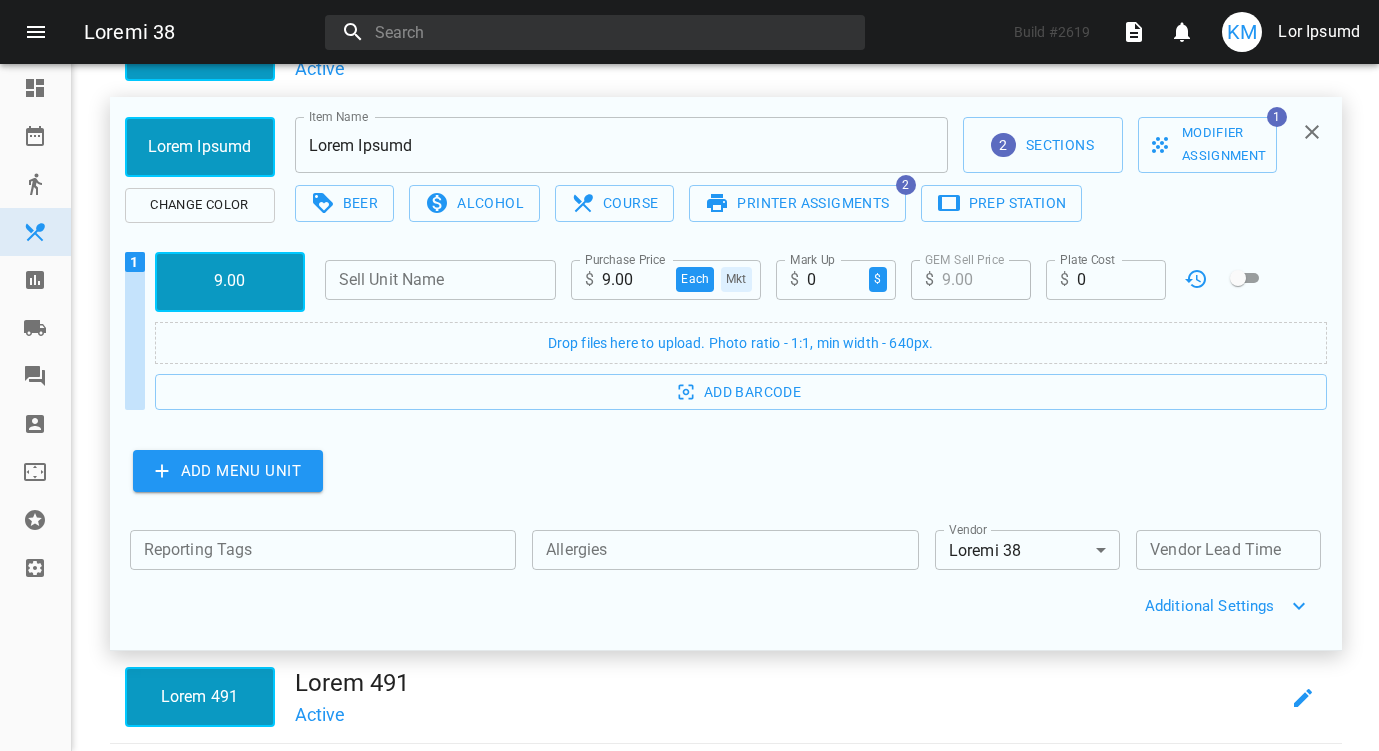 click on "Additional Settings" at bounding box center (708, 606) 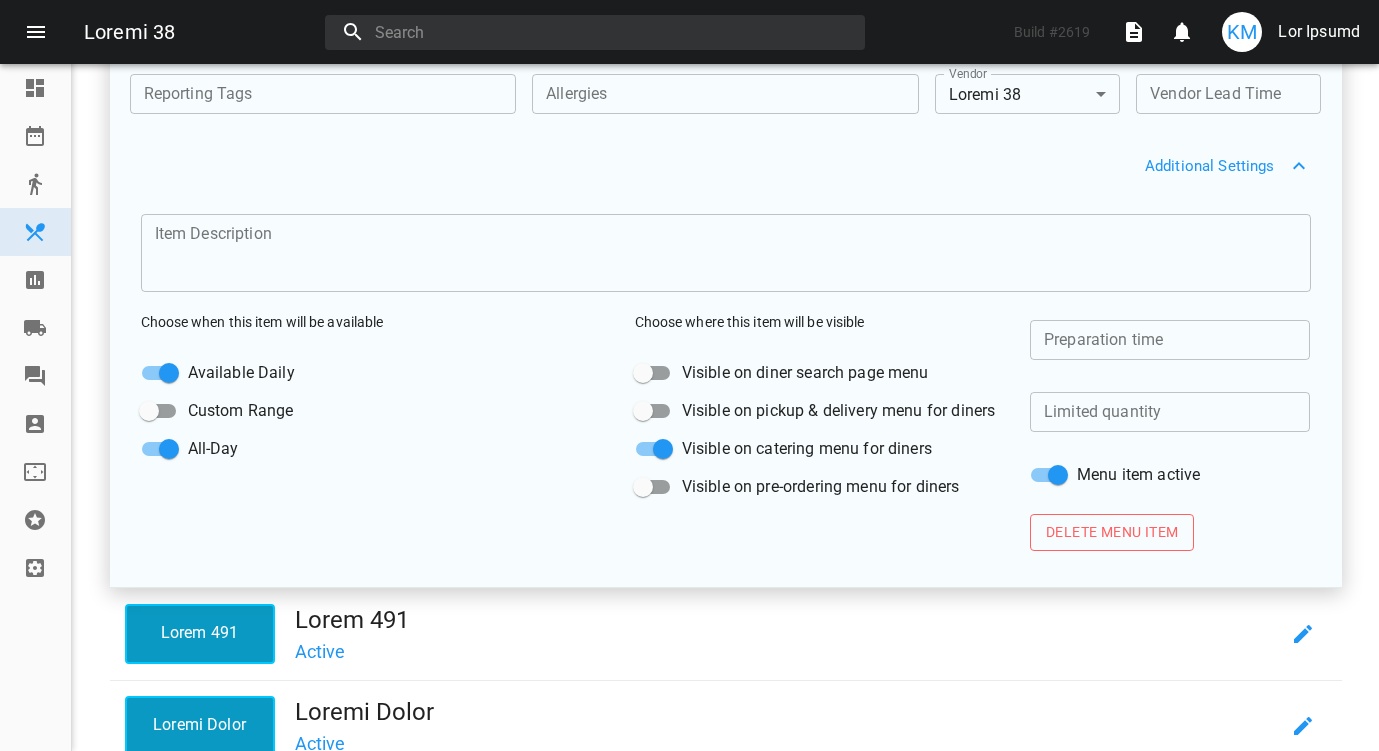 scroll, scrollTop: 1005, scrollLeft: 0, axis: vertical 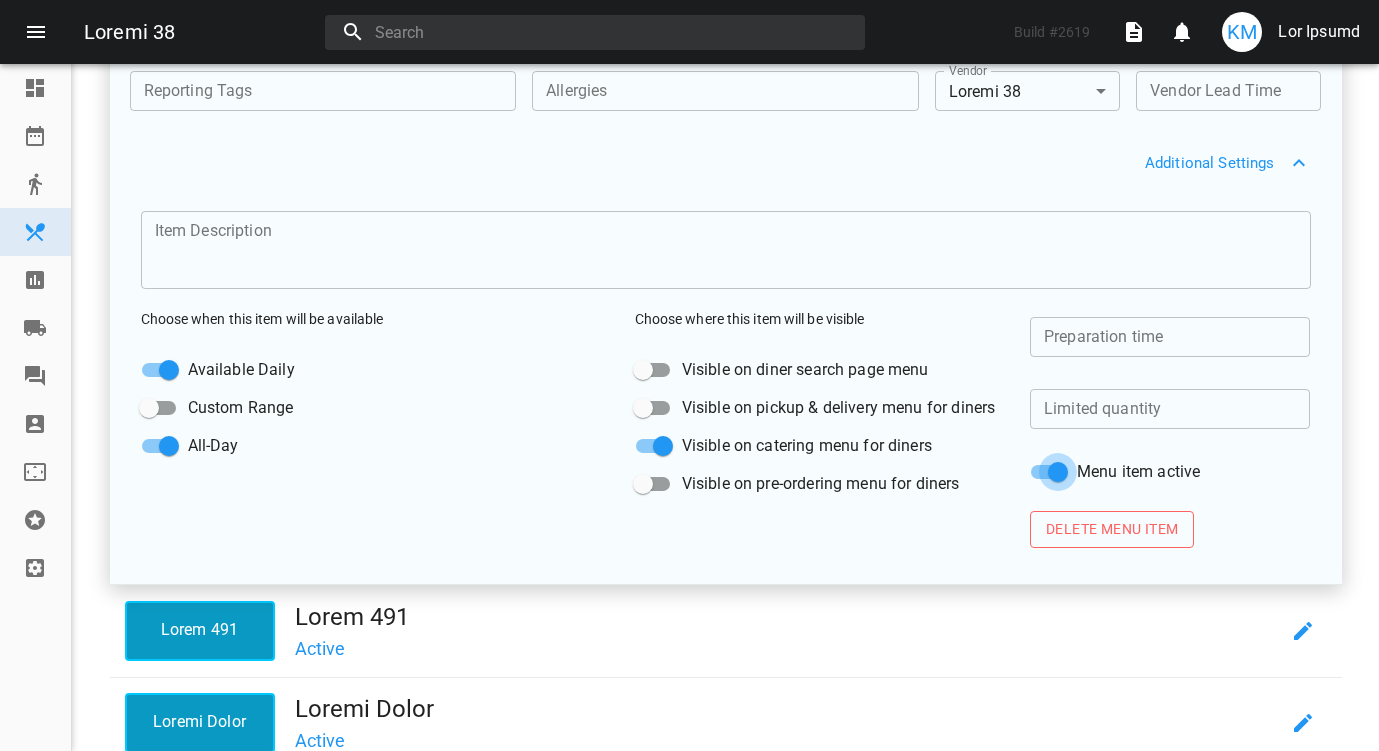 click on "Menu item active" at bounding box center [1058, 472] 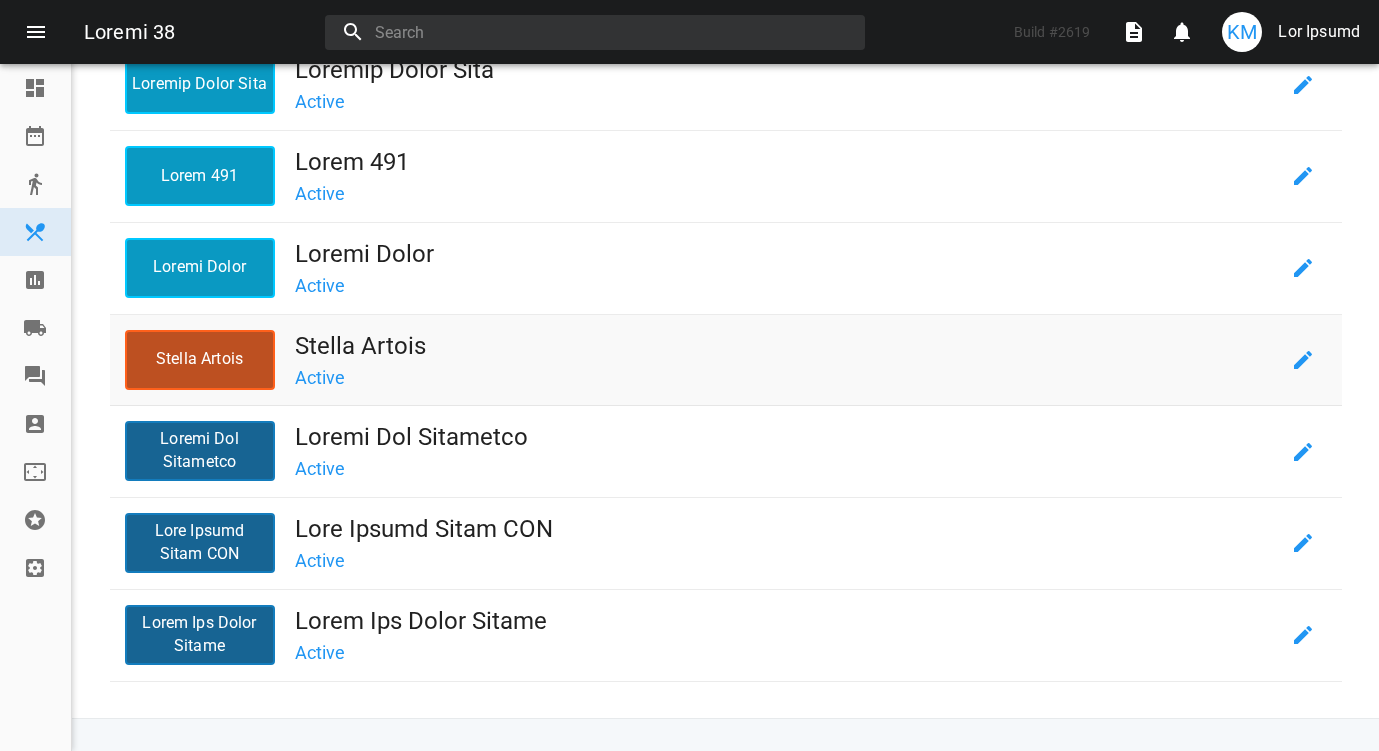 click on "Stella Artois" at bounding box center (200, 360) 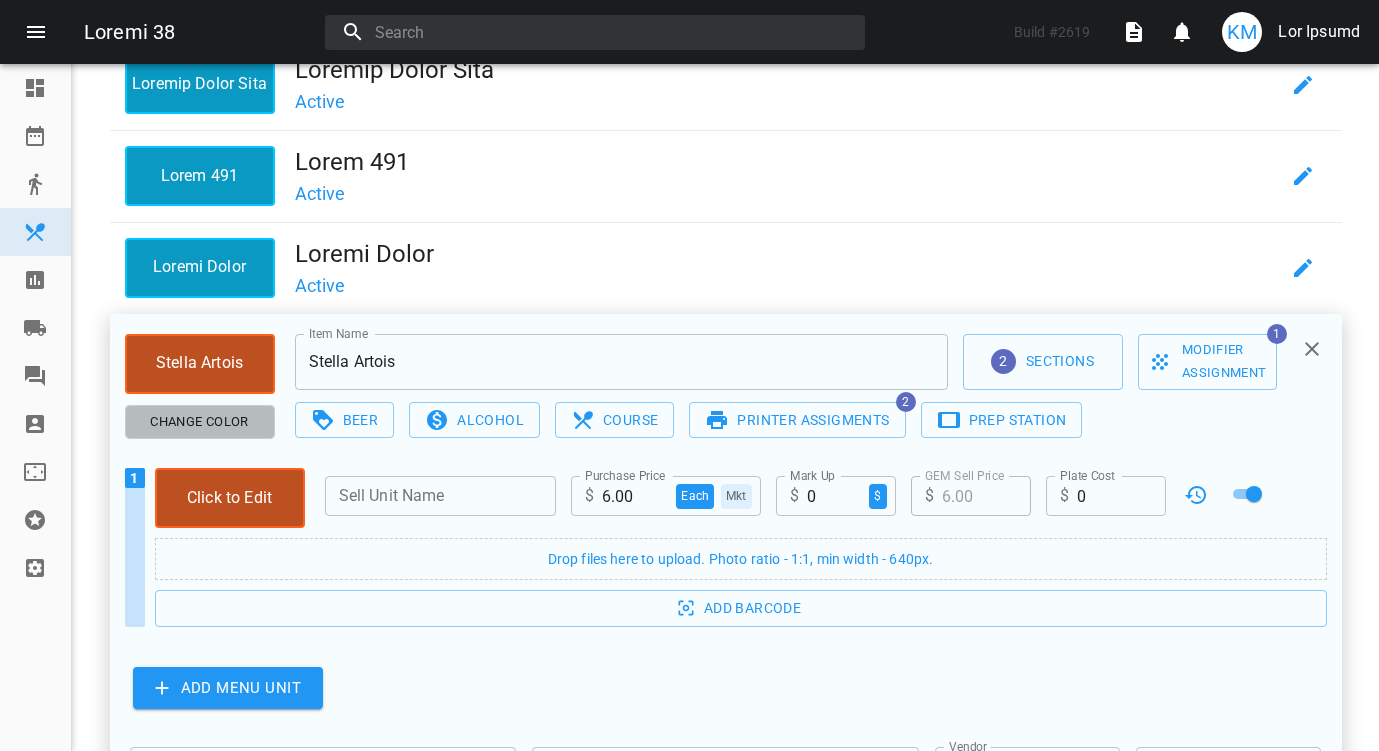 click on "Change color" at bounding box center (200, 422) 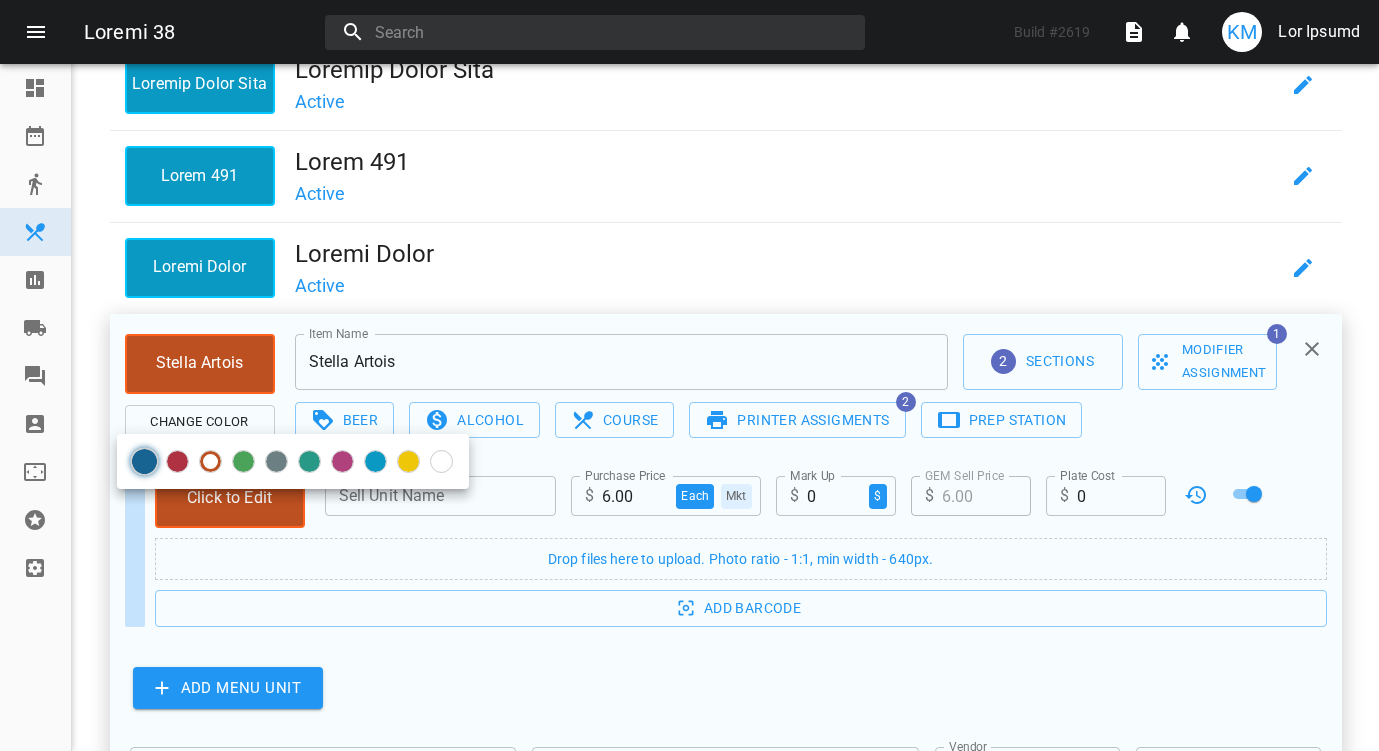 click at bounding box center [145, 462] 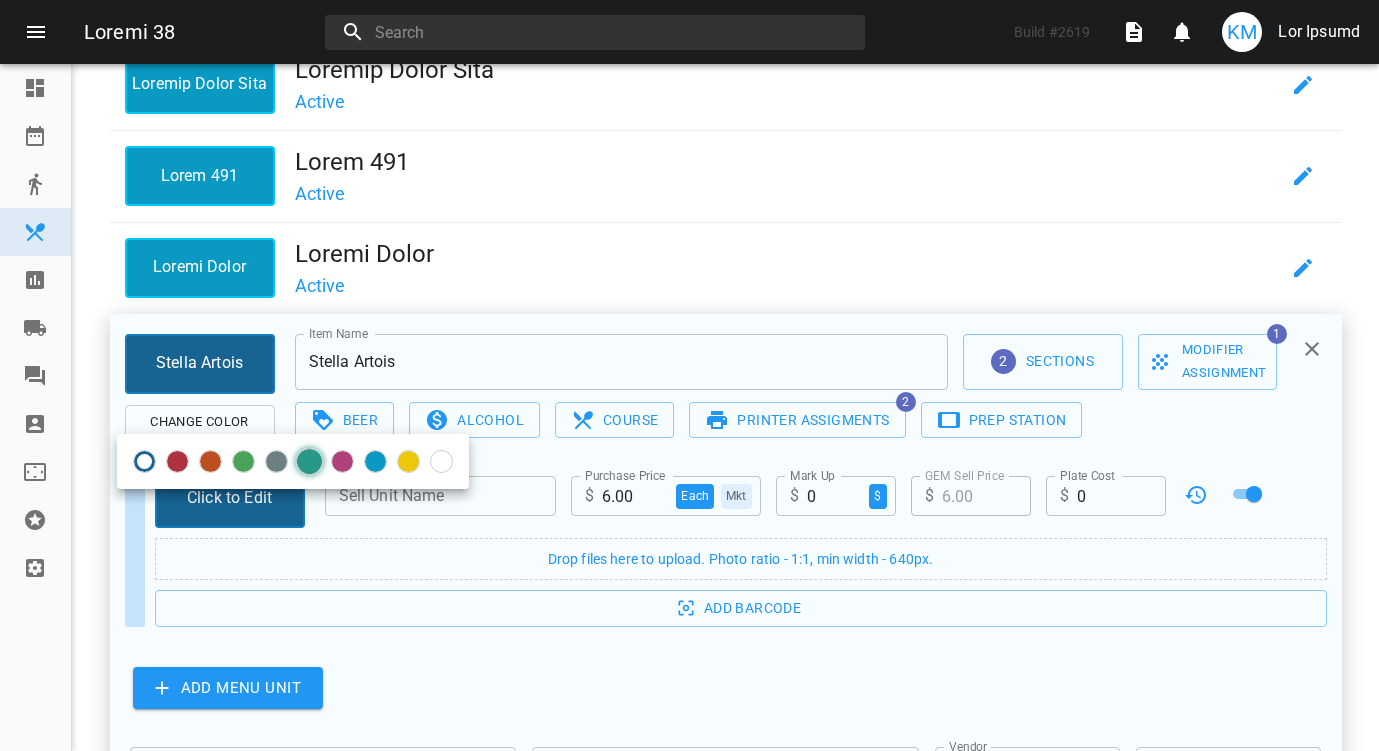 click at bounding box center [144, 461] 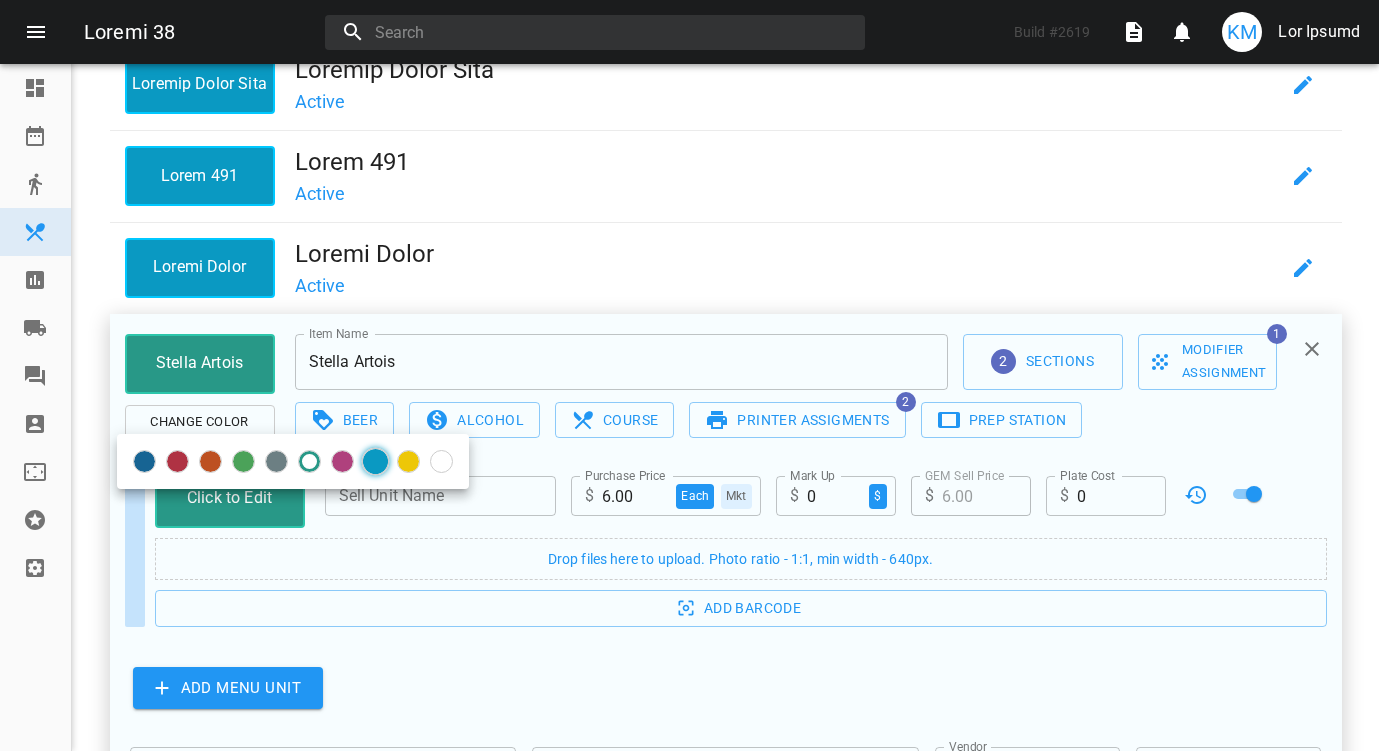 click at bounding box center [144, 461] 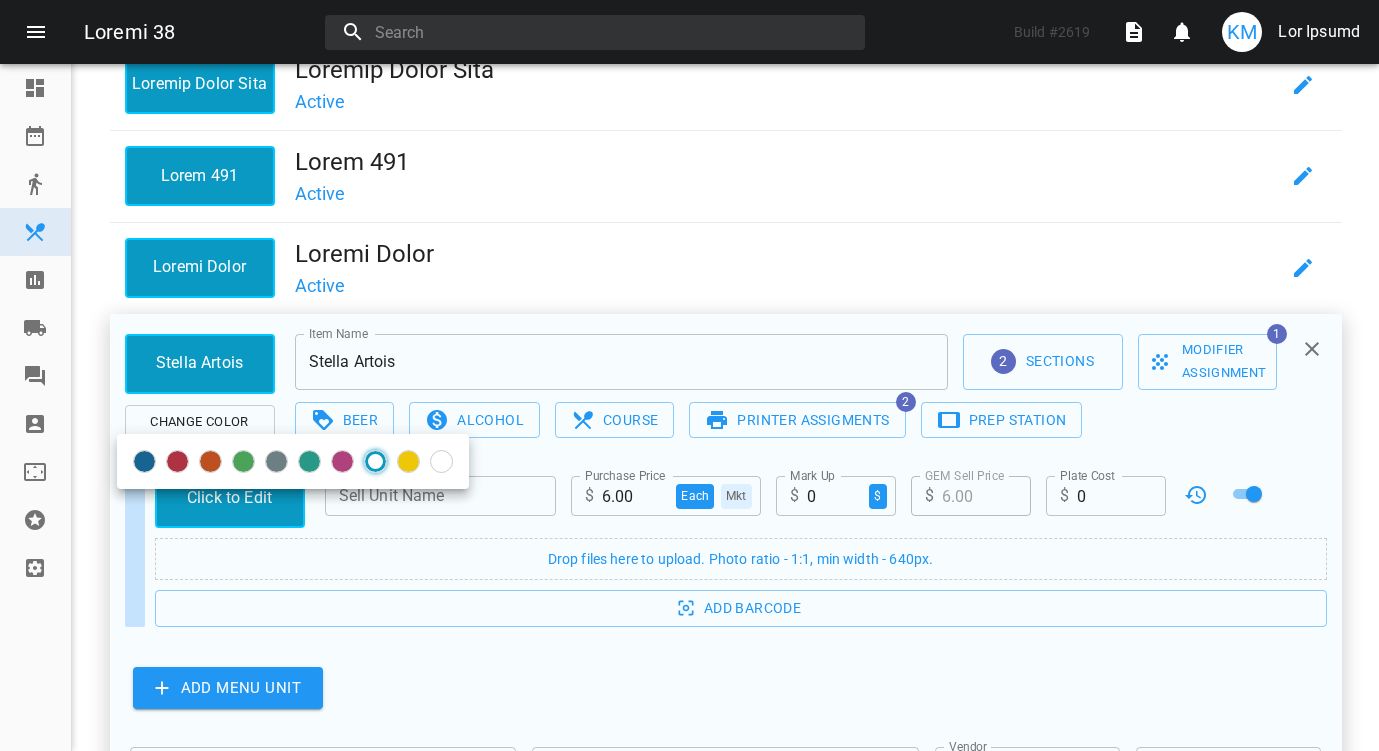 click at bounding box center (689, 375) 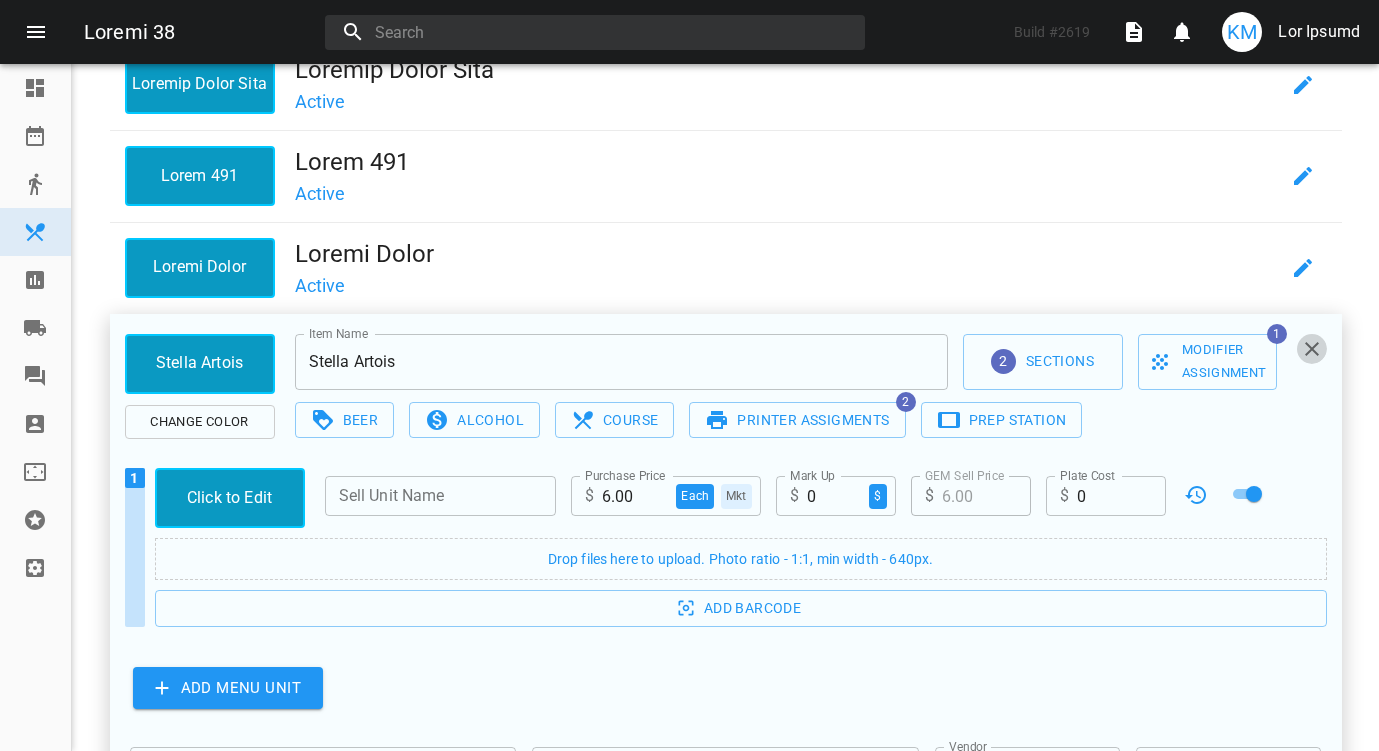 click at bounding box center [1312, 349] 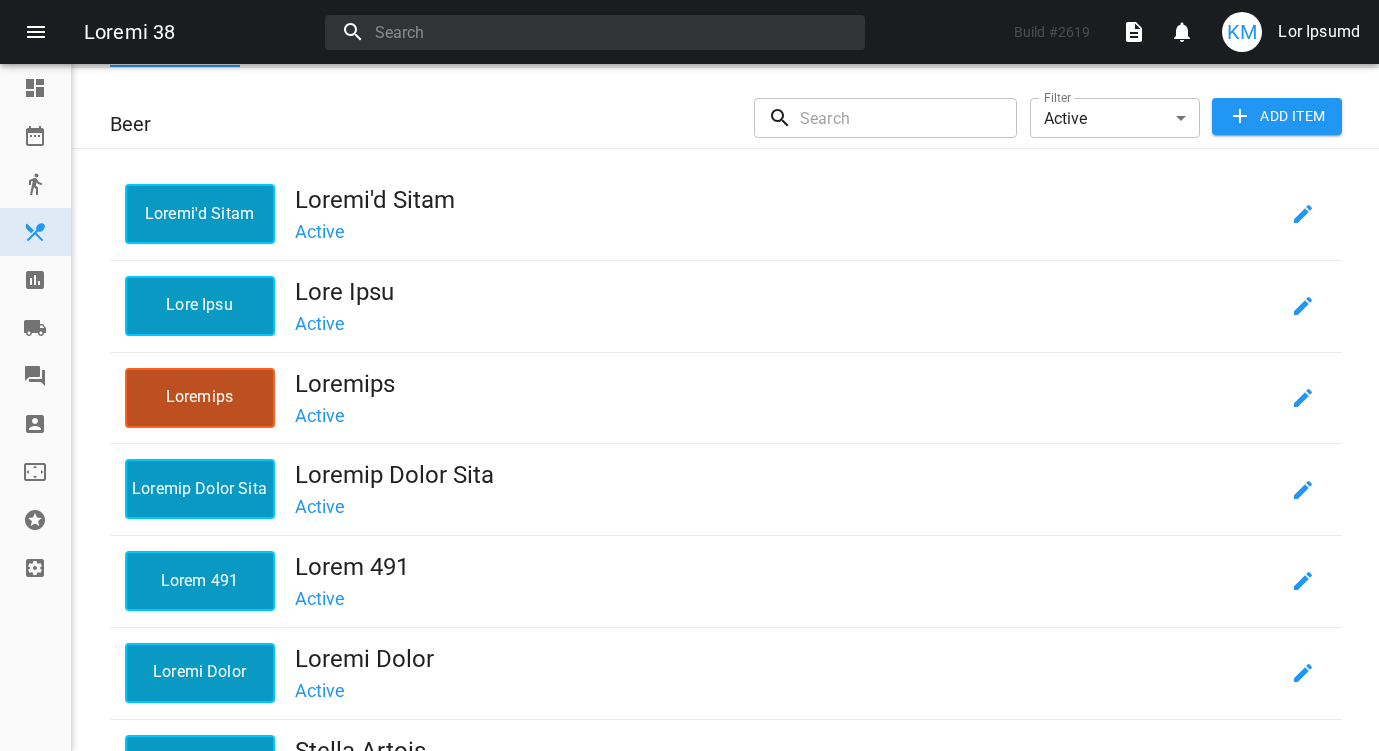 scroll, scrollTop: 89, scrollLeft: 0, axis: vertical 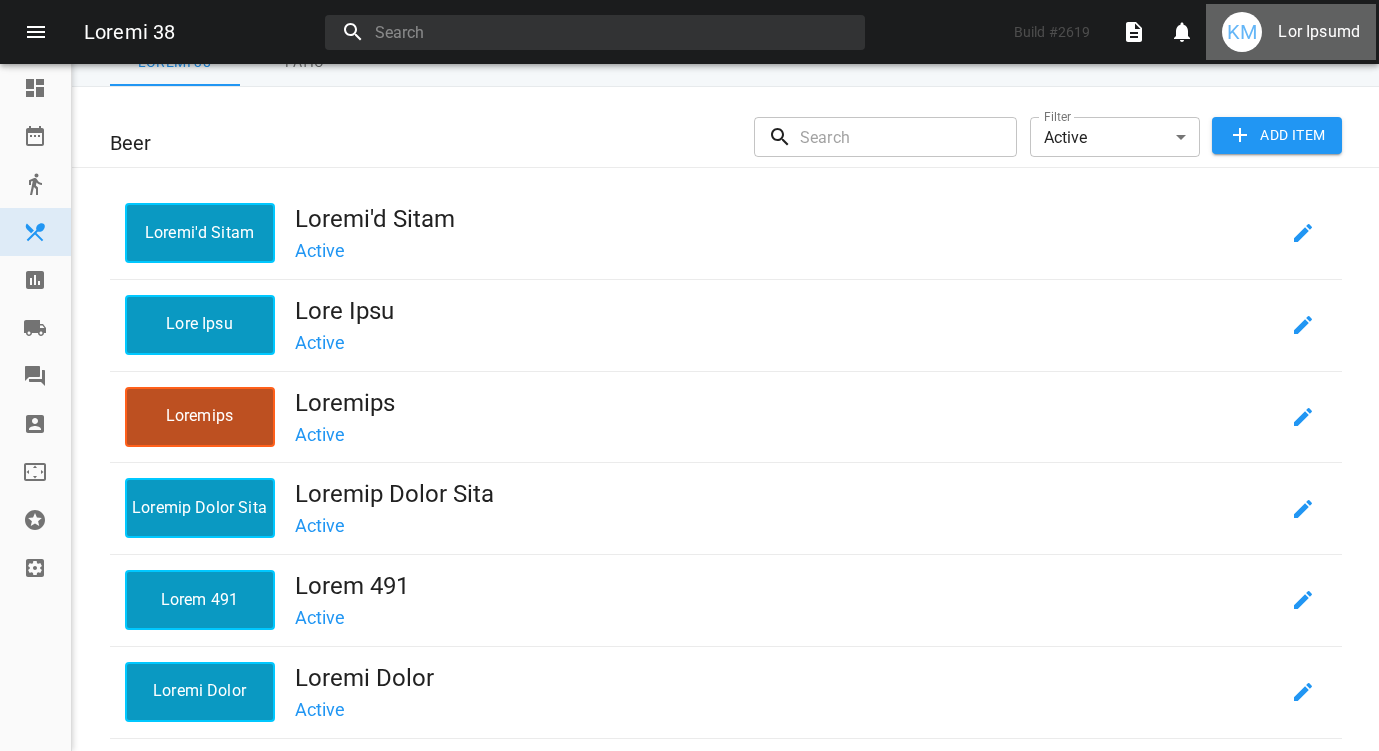 click on "Lor Ipsumd" at bounding box center [1319, 32] 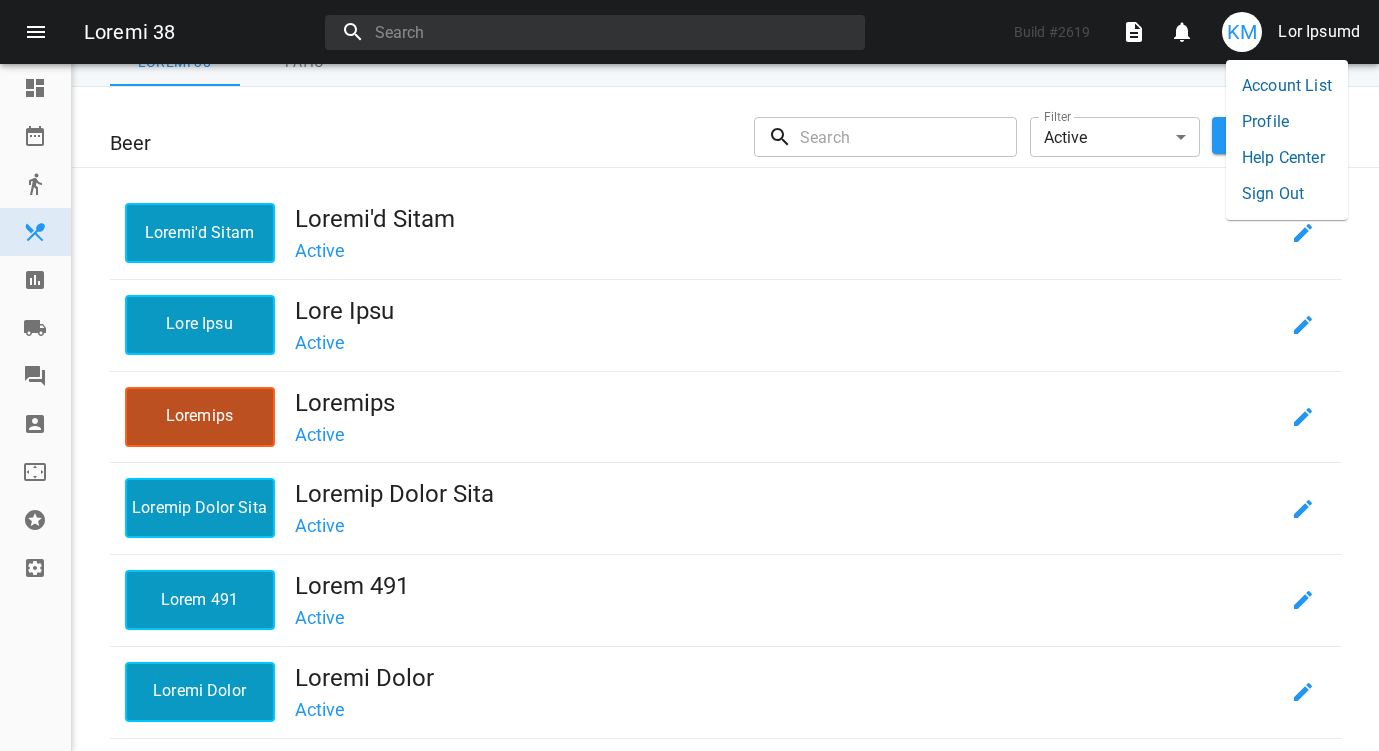 click on "Sign Out" at bounding box center [1287, 194] 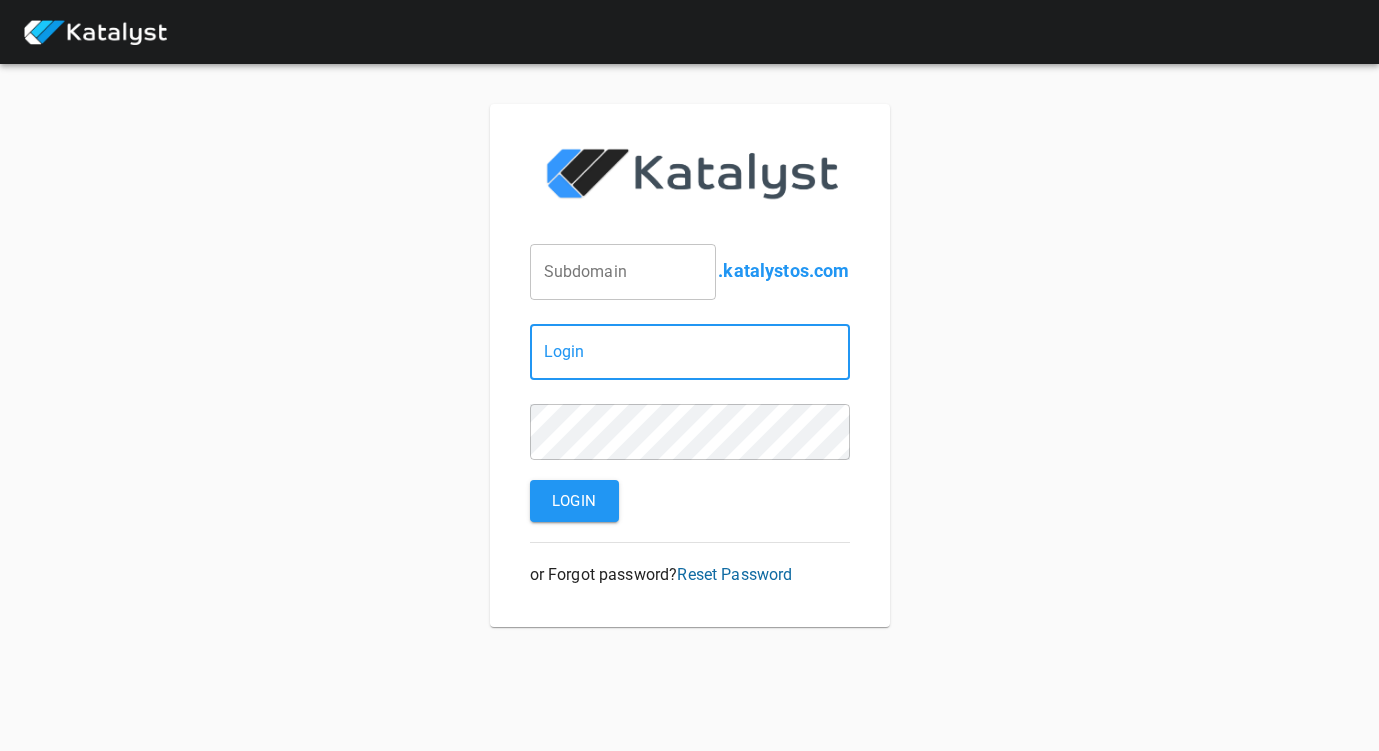 scroll, scrollTop: 0, scrollLeft: 0, axis: both 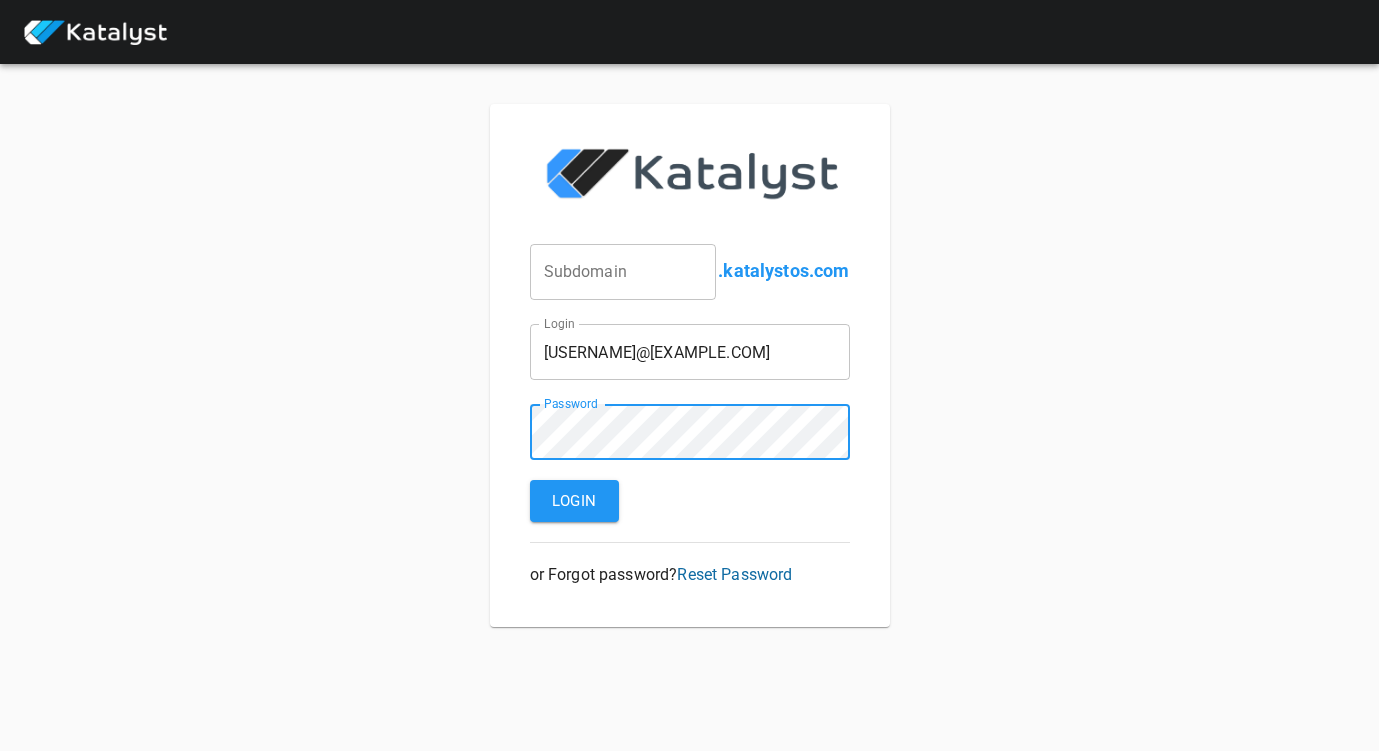 click on "Login" at bounding box center [574, 501] 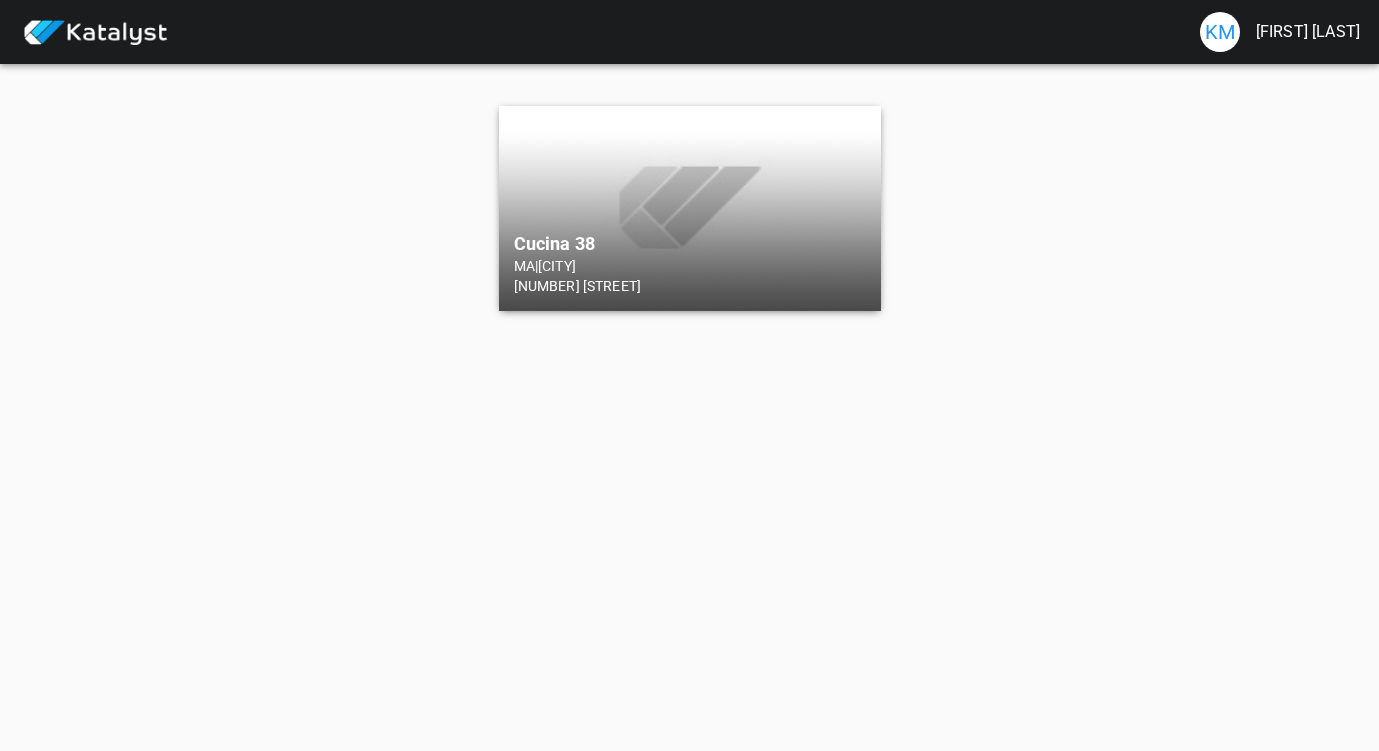 click on "Cucina 38 [STATE]  |  [CITY] [NUMBER] [STREET]" at bounding box center (690, 208) 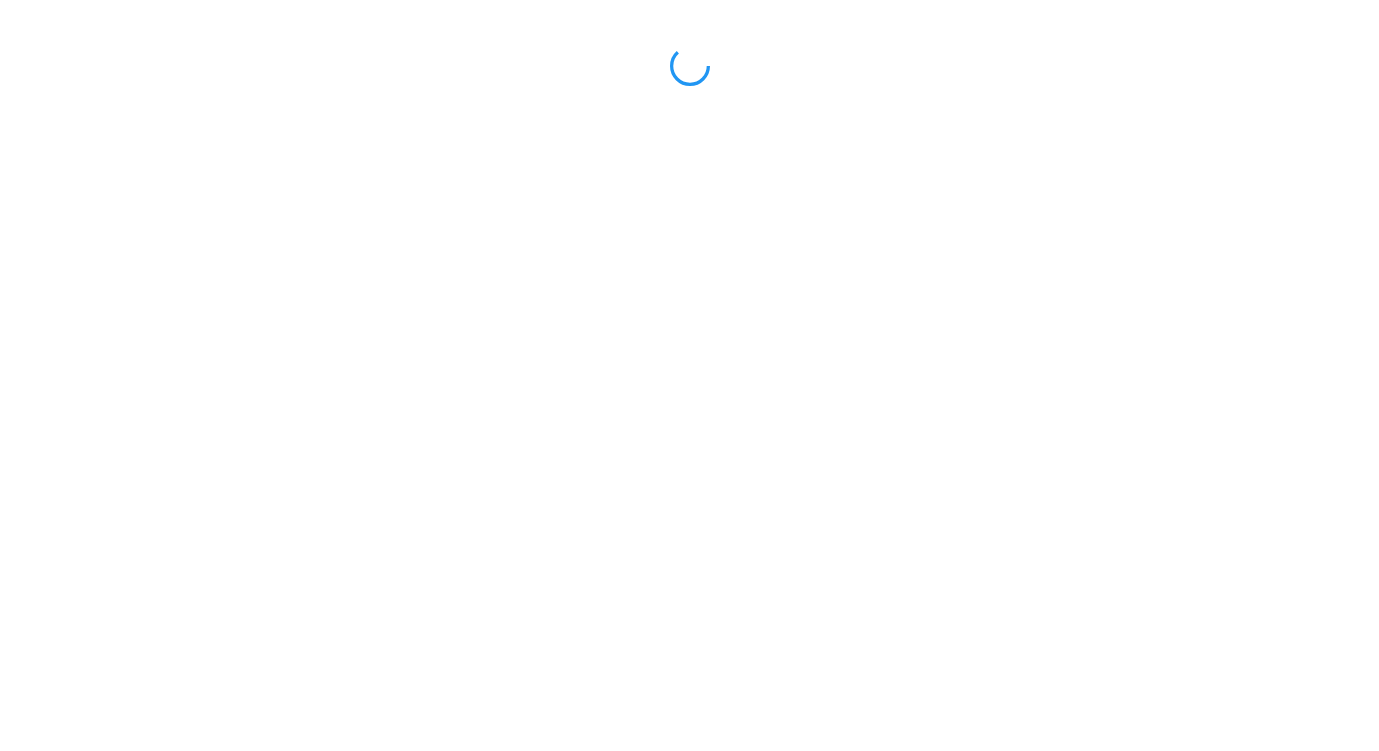 scroll, scrollTop: 0, scrollLeft: 0, axis: both 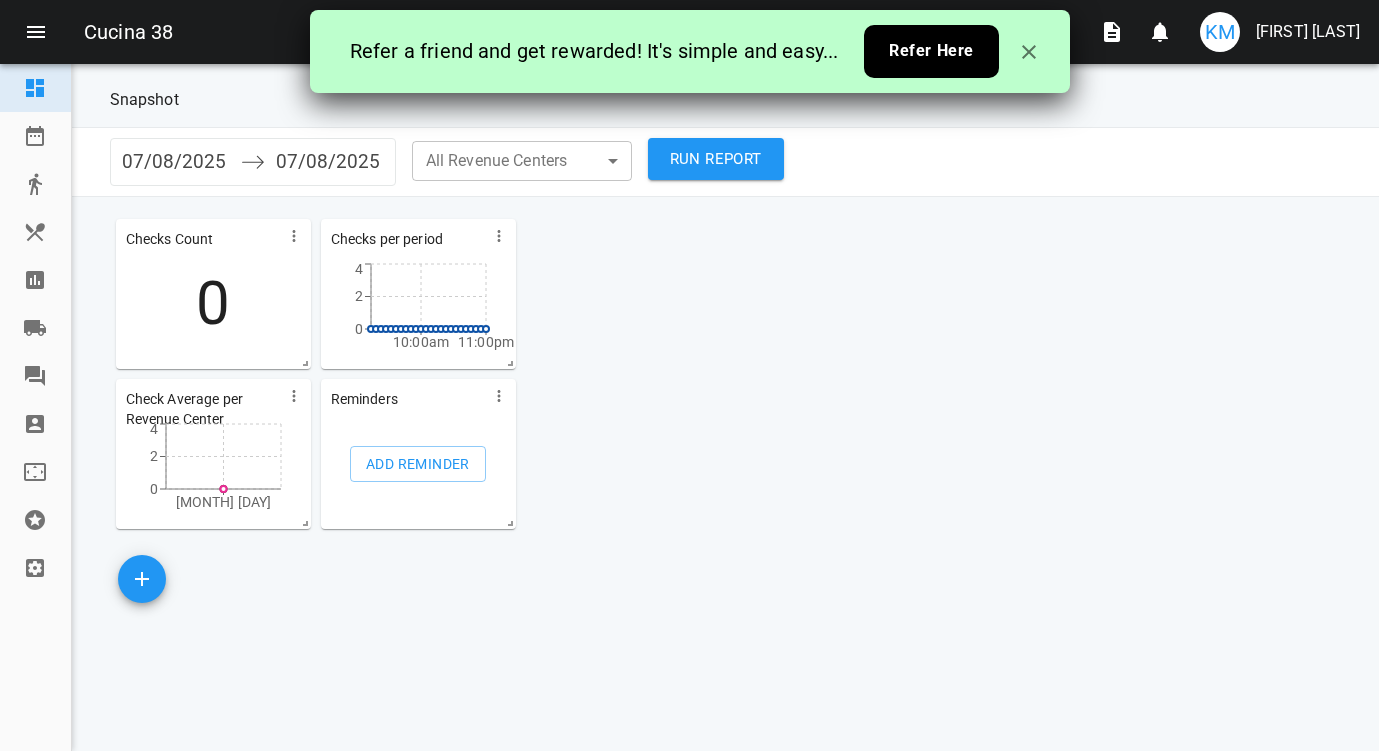 click at bounding box center [35, 280] 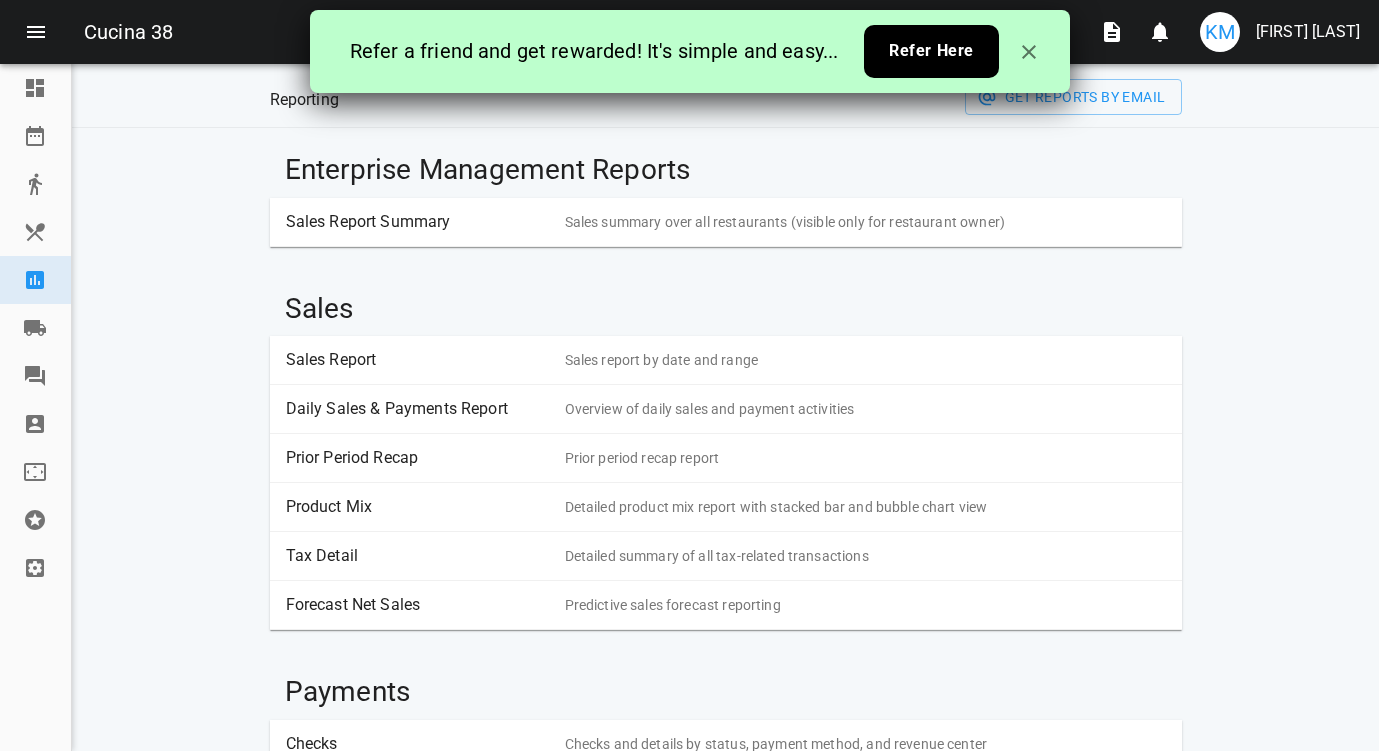 click at bounding box center [35, 232] 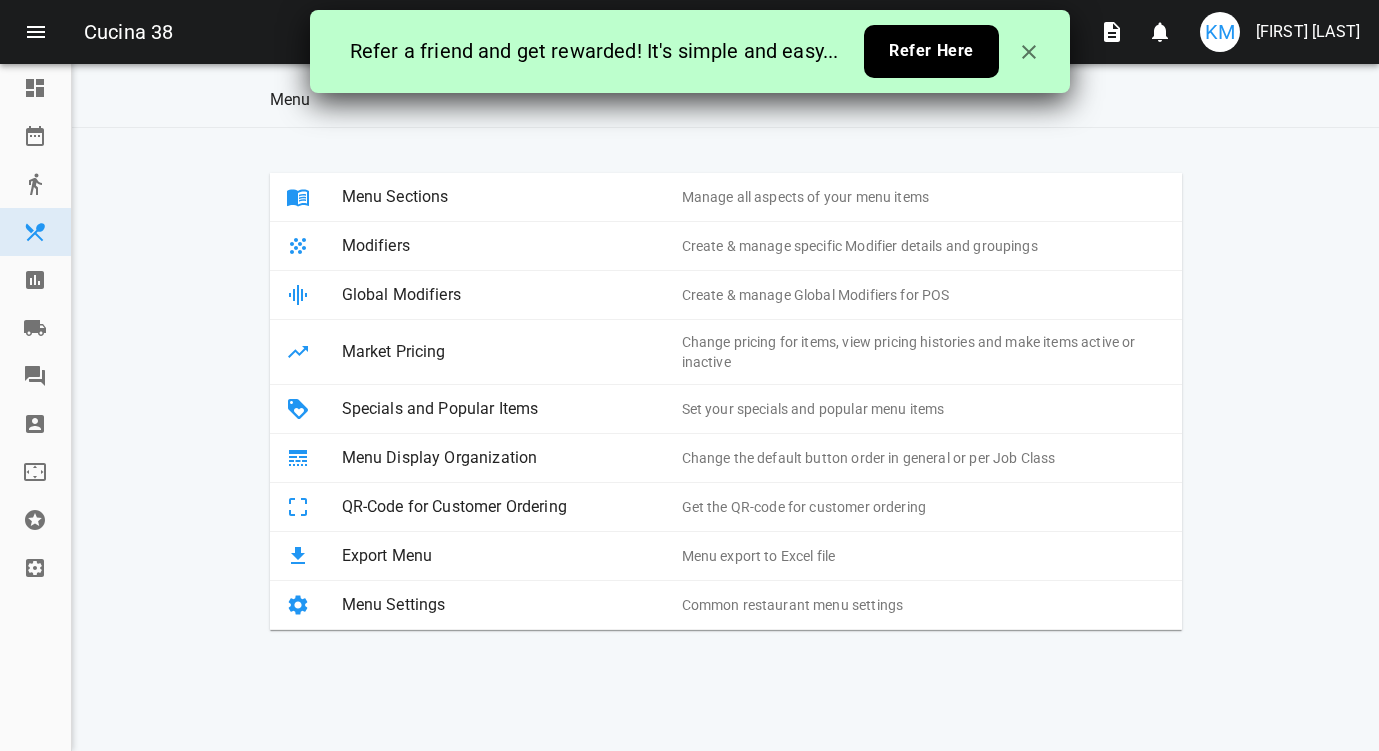 click on "Menu Sections" at bounding box center (512, 197) 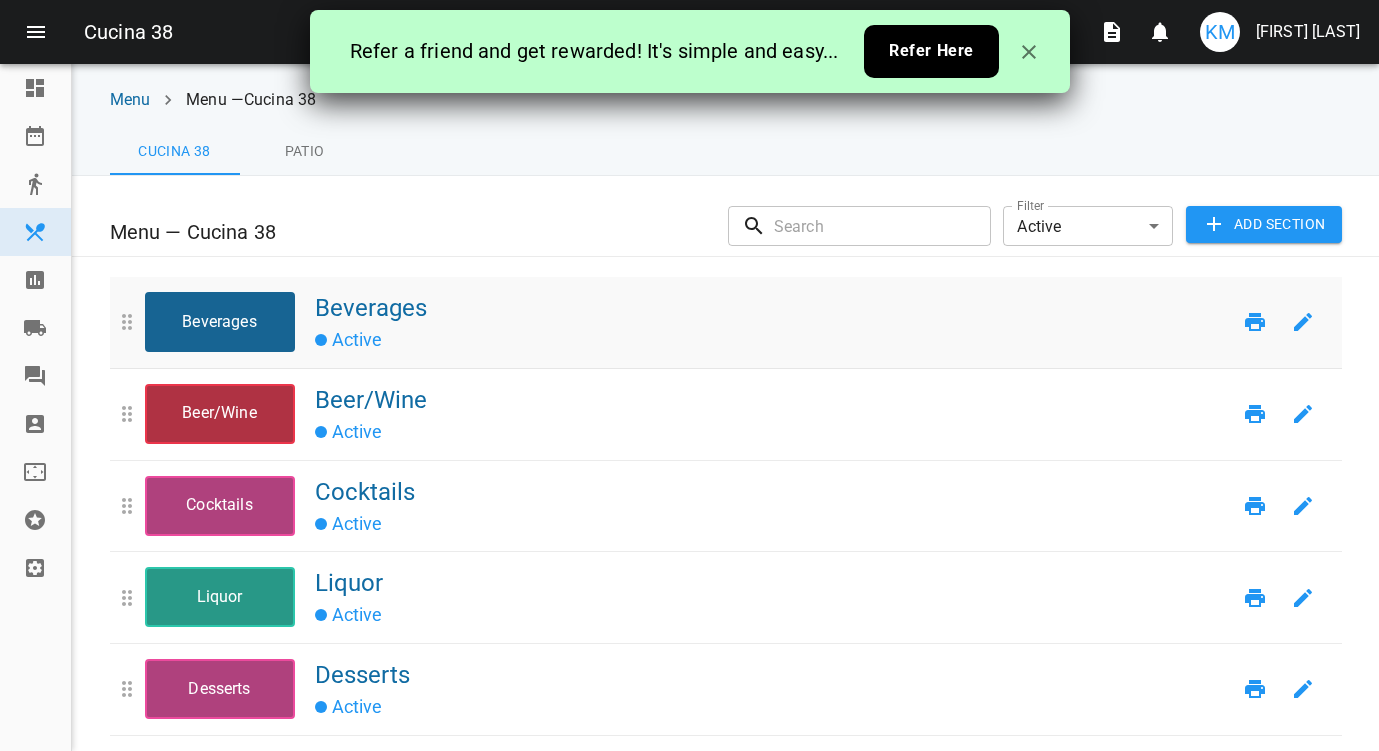 click on "Beverages" at bounding box center [220, 322] 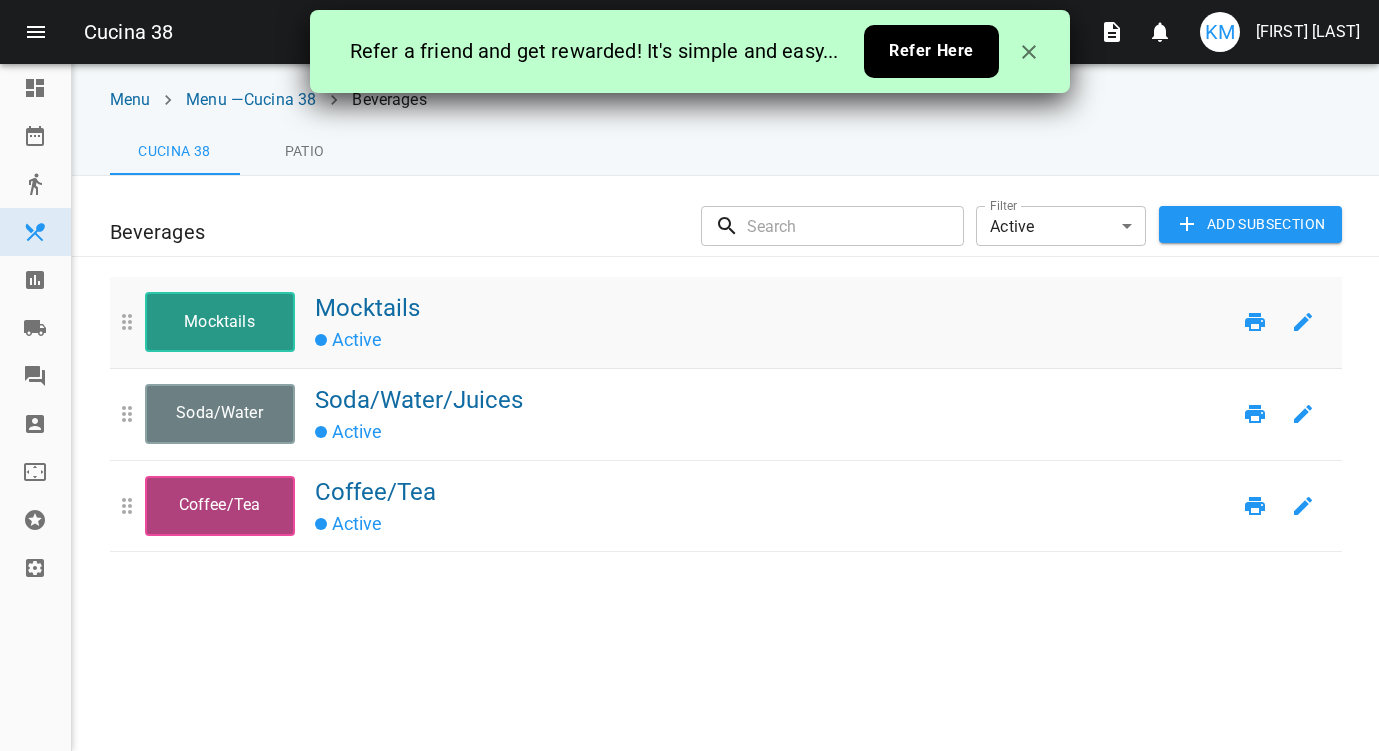click on "Mocktails" at bounding box center [220, 322] 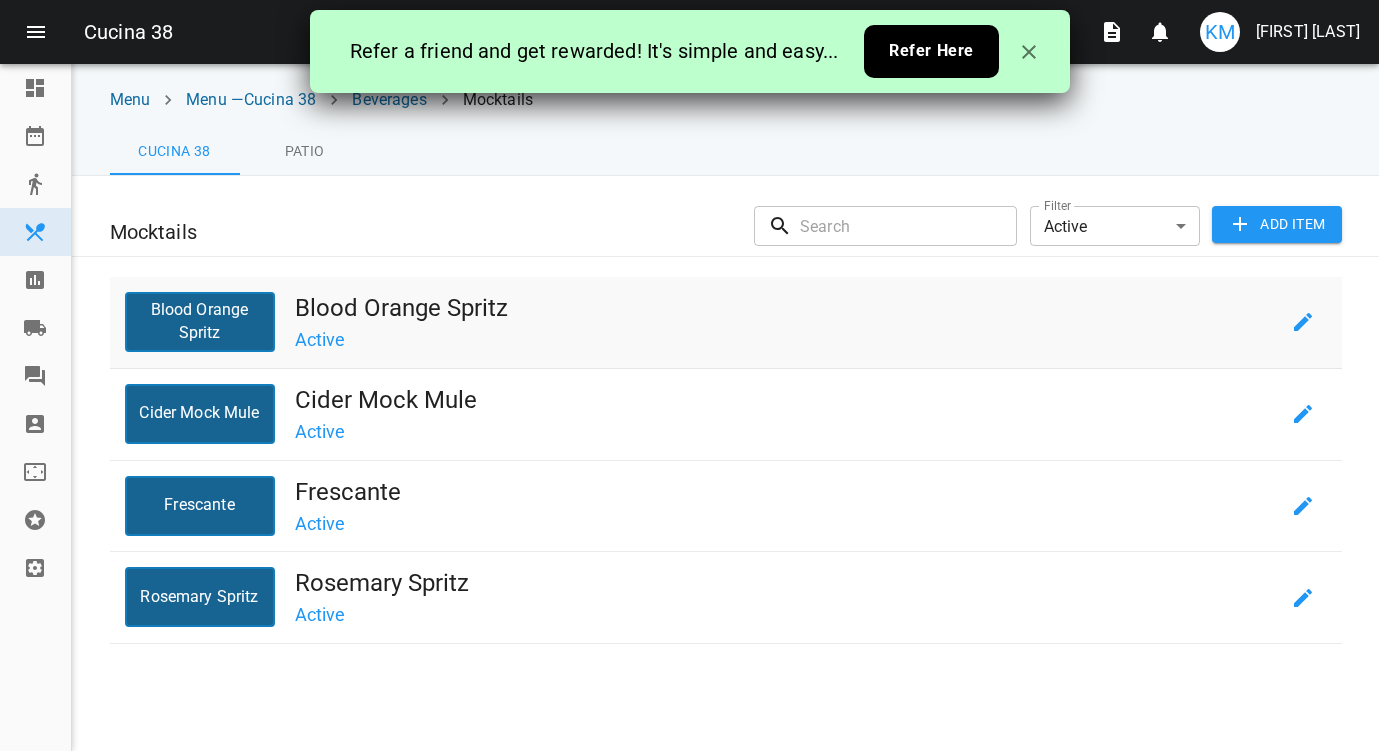click on "Active" at bounding box center [787, 338] 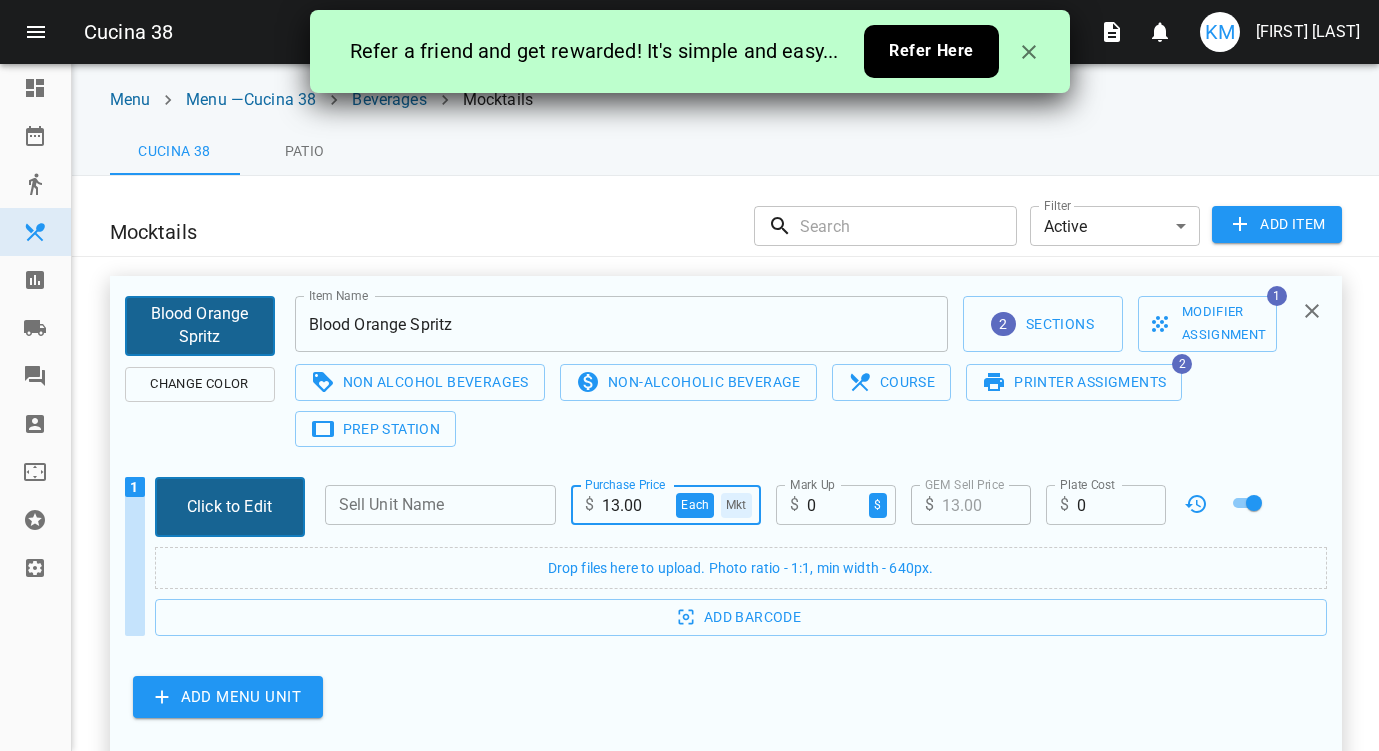 click on "13.00" at bounding box center [635, 505] 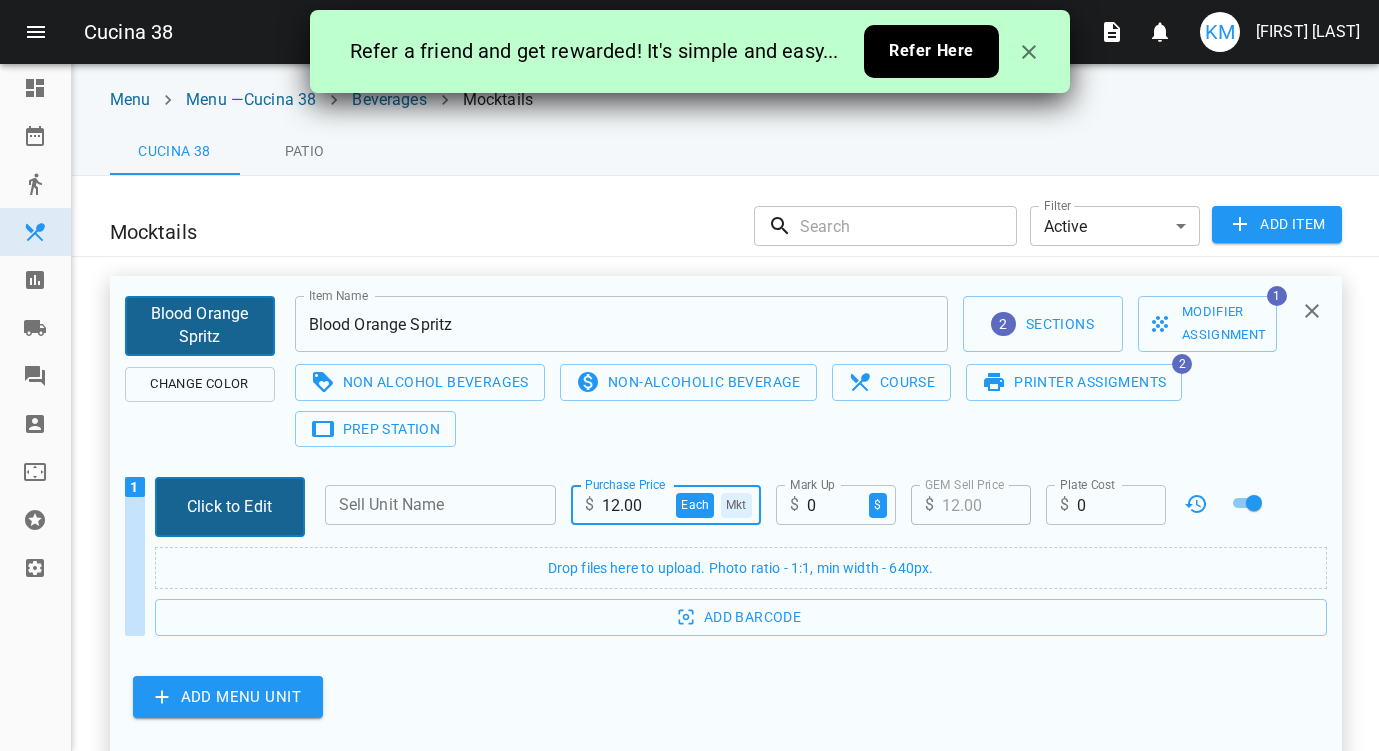 type on "12.00" 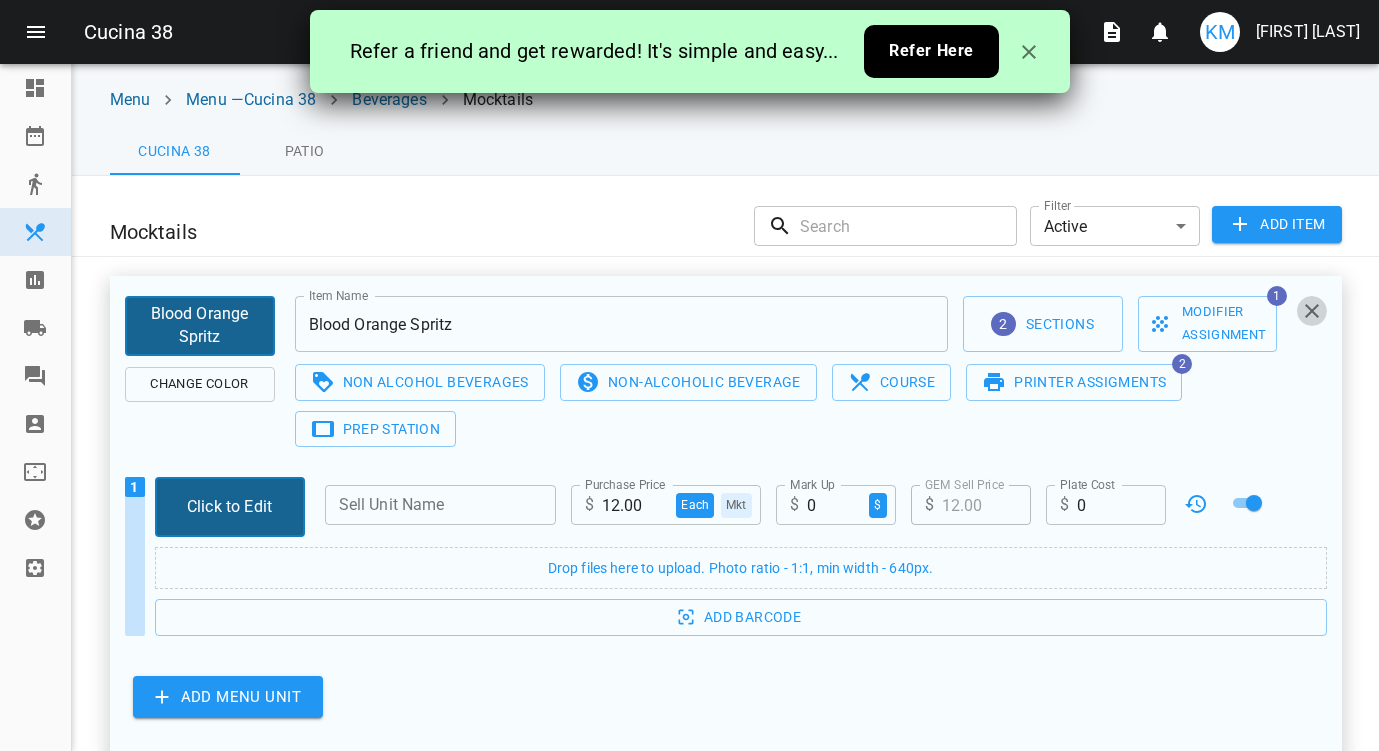click at bounding box center (1312, 311) 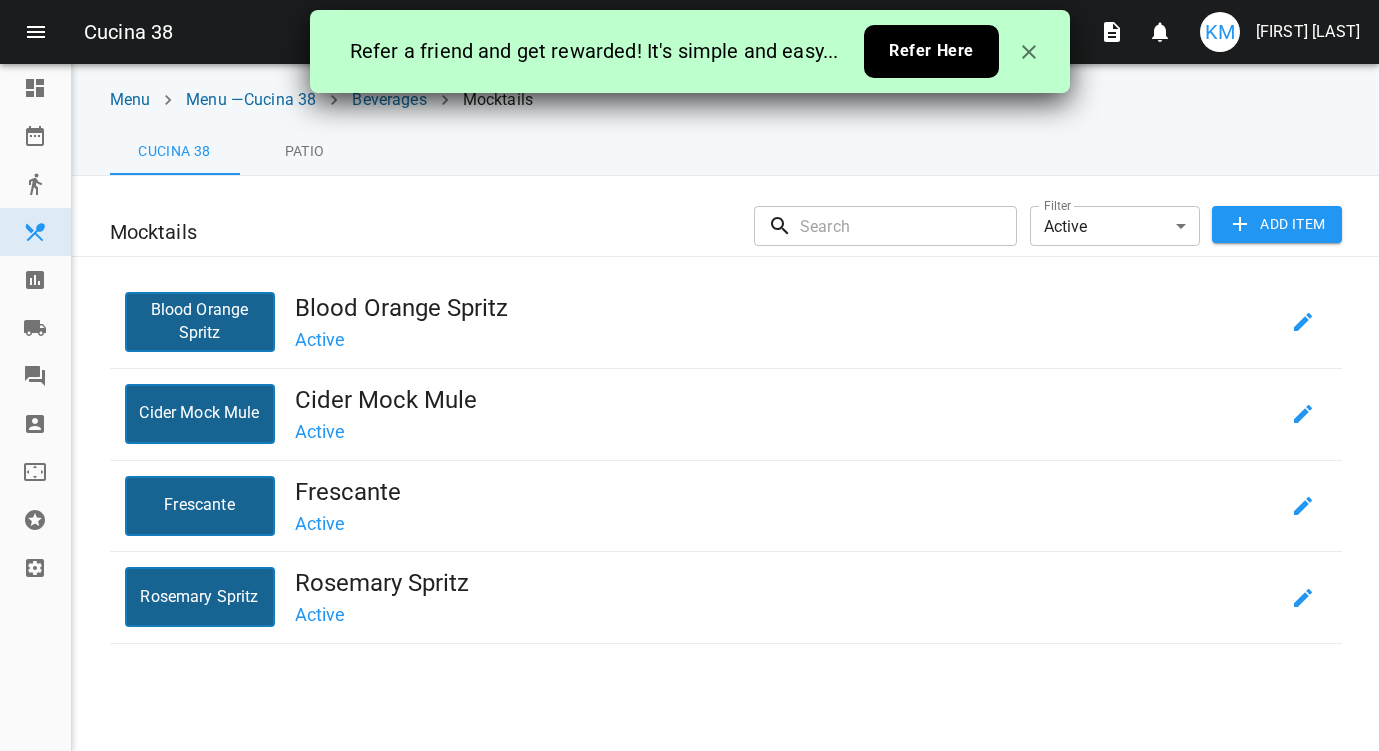 click on "Cucina 38 Build #  2619 0 0 KM Kim Moreau" at bounding box center [689, 32] 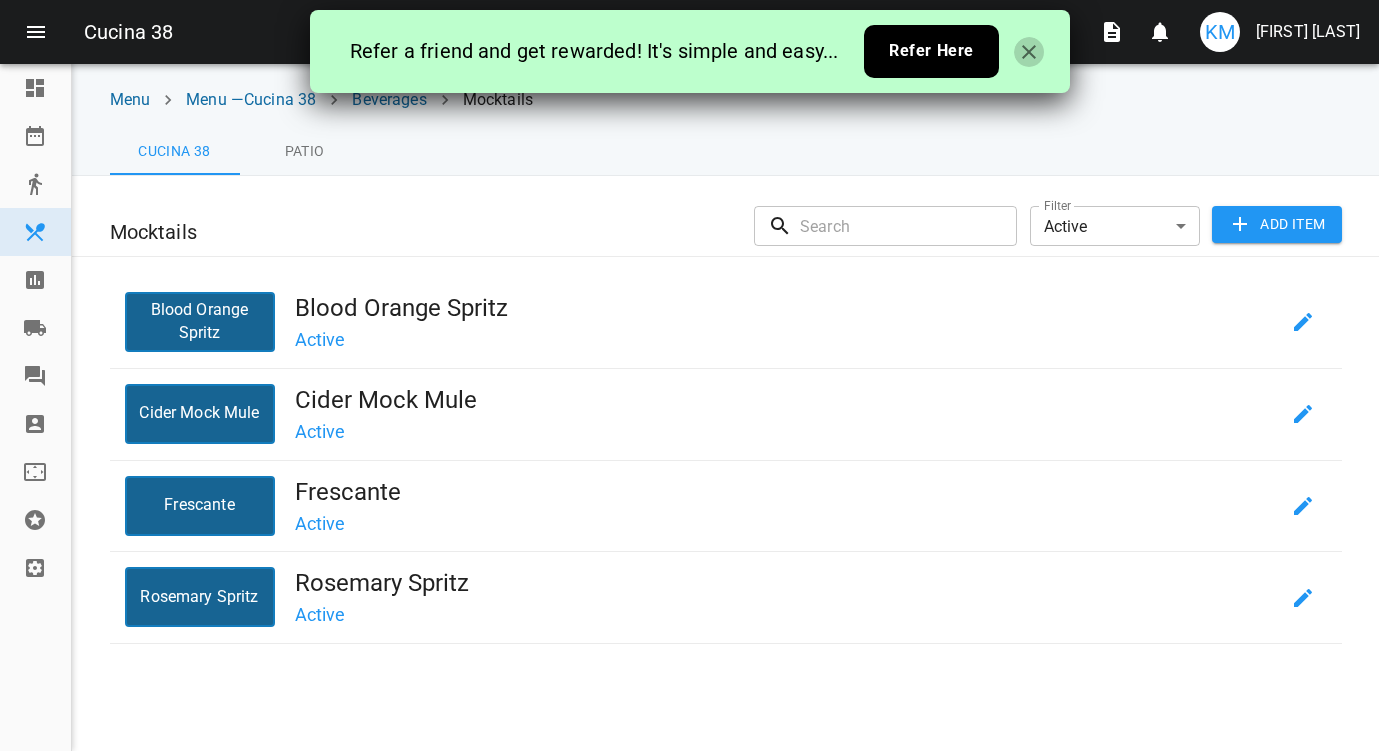 click at bounding box center (1029, 52) 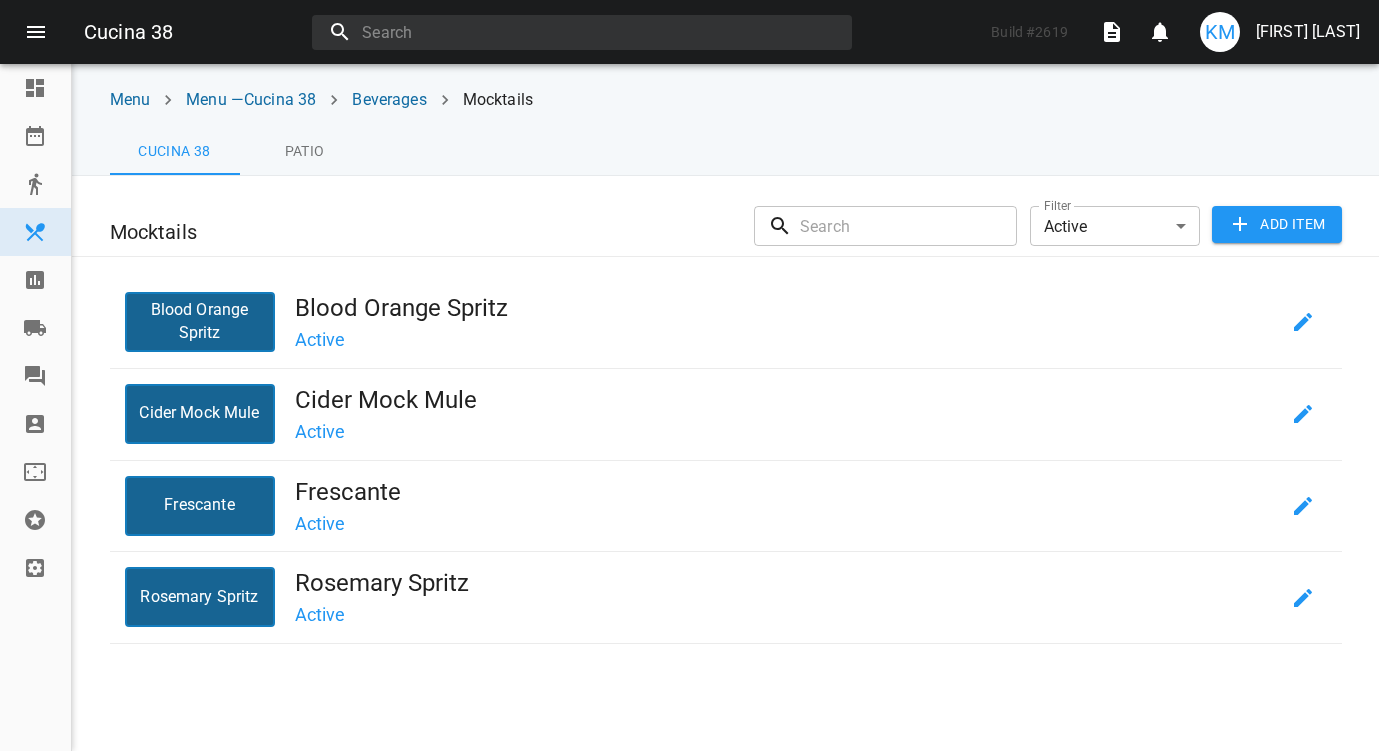click on "[FIRST] [LAST]" at bounding box center (1308, 32) 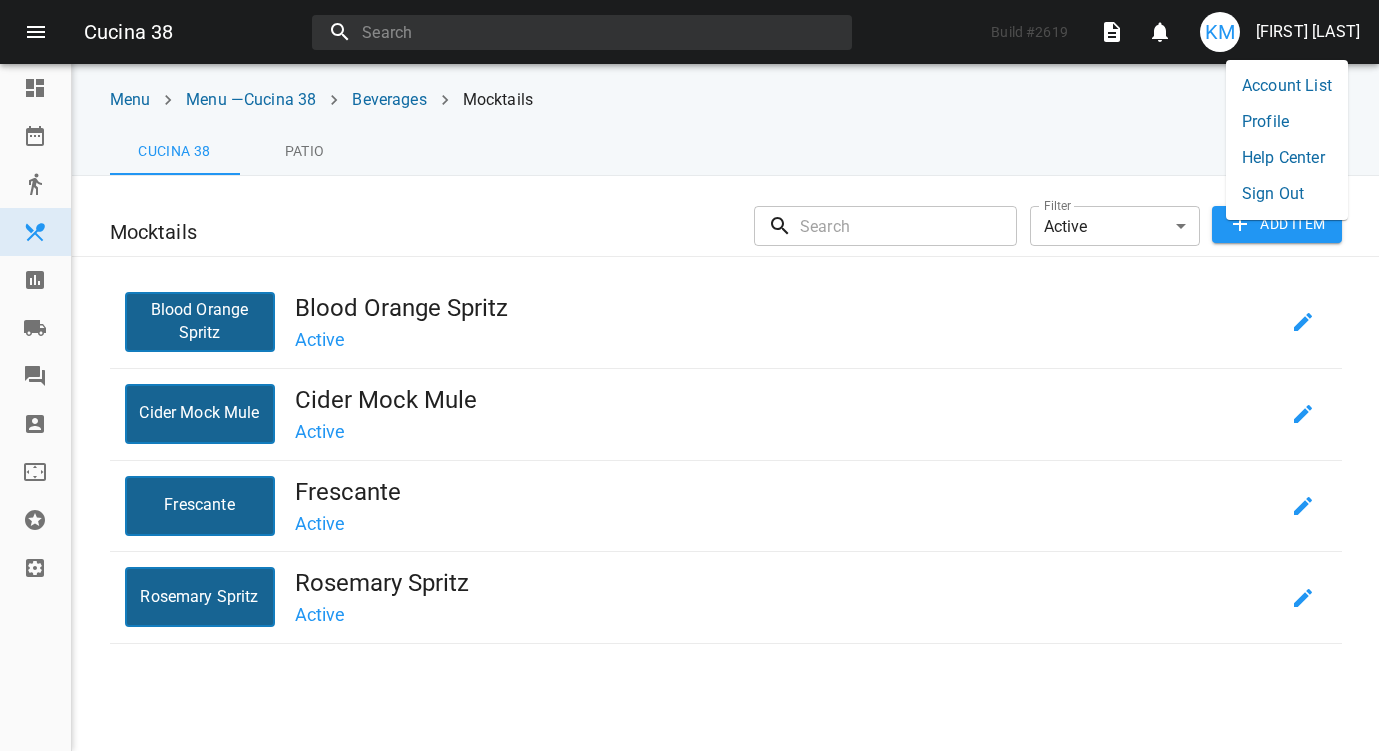 click on "Sign Out" at bounding box center (1287, 194) 